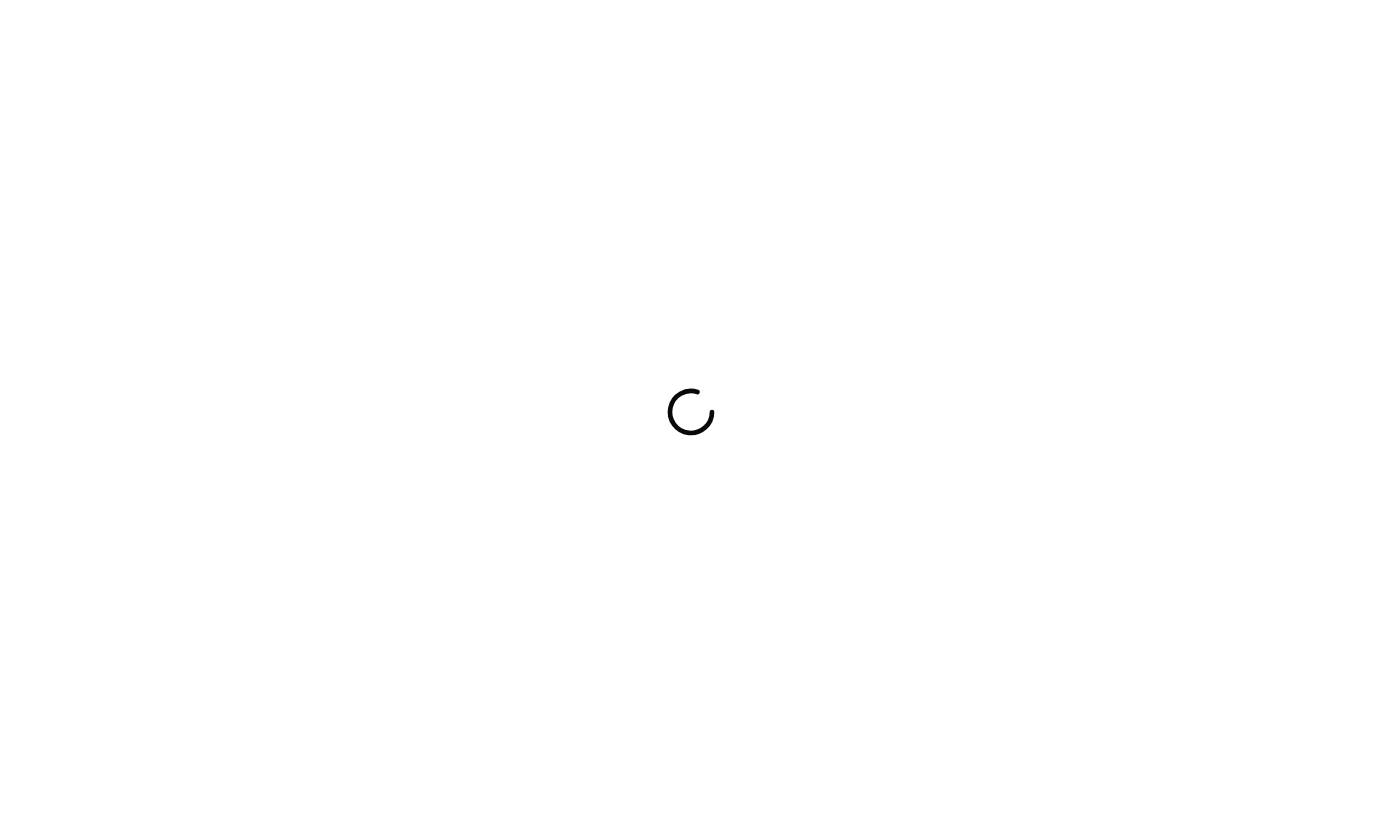scroll, scrollTop: 0, scrollLeft: 0, axis: both 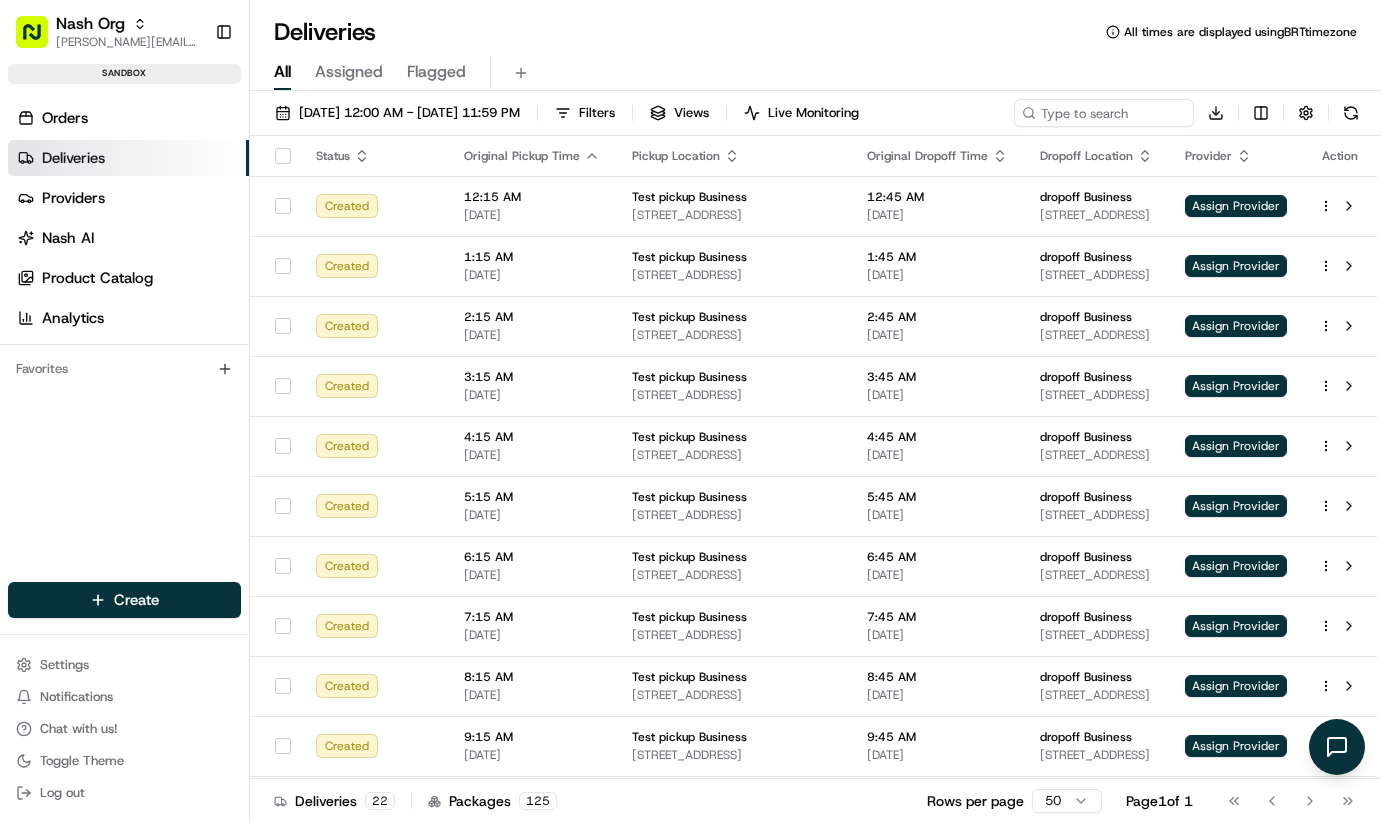 click on "Orders Deliveries Providers Nash AI Product Catalog Analytics Favorites" at bounding box center (124, 359) 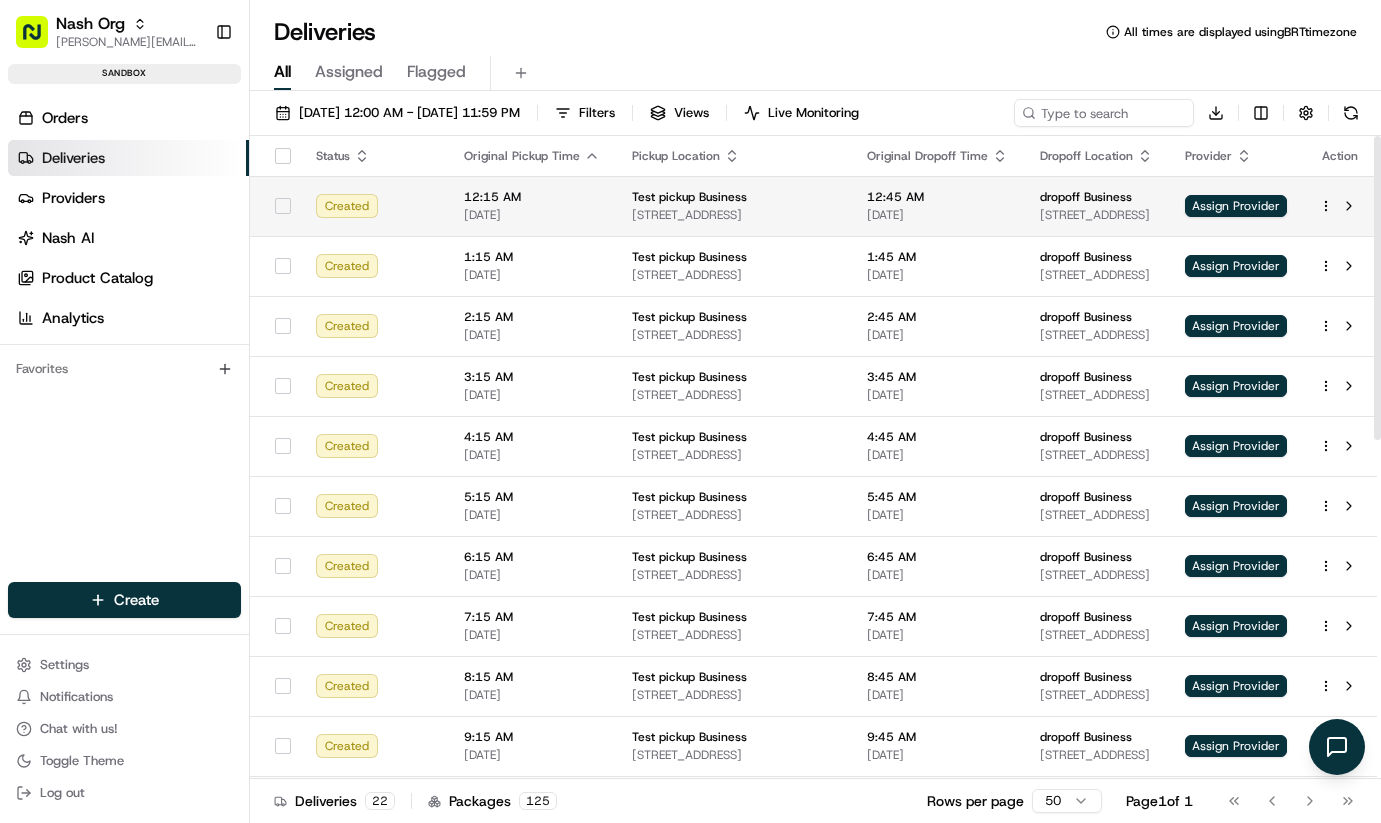 click on "[STREET_ADDRESS][PERSON_NAME]" at bounding box center [1096, 215] 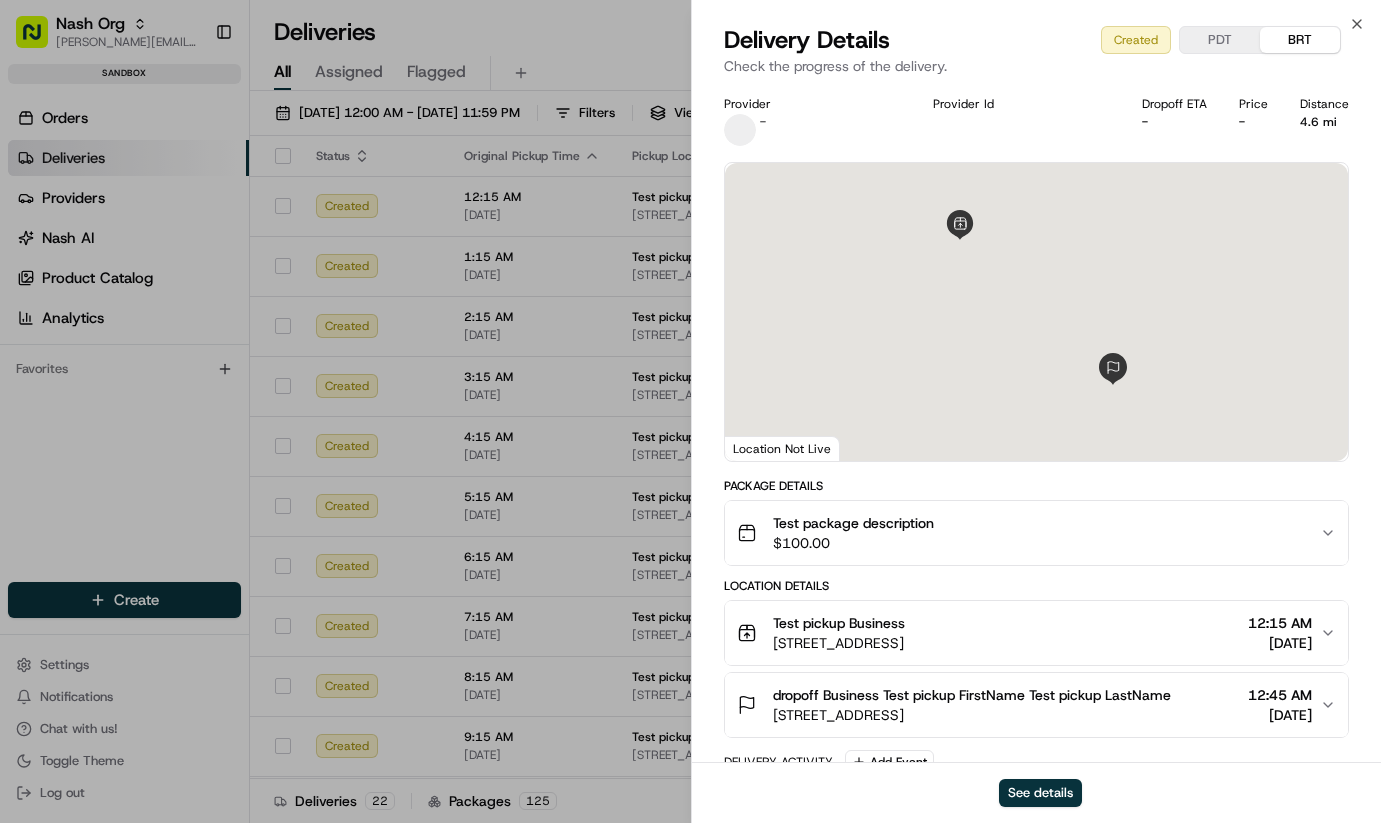 scroll, scrollTop: 88, scrollLeft: 0, axis: vertical 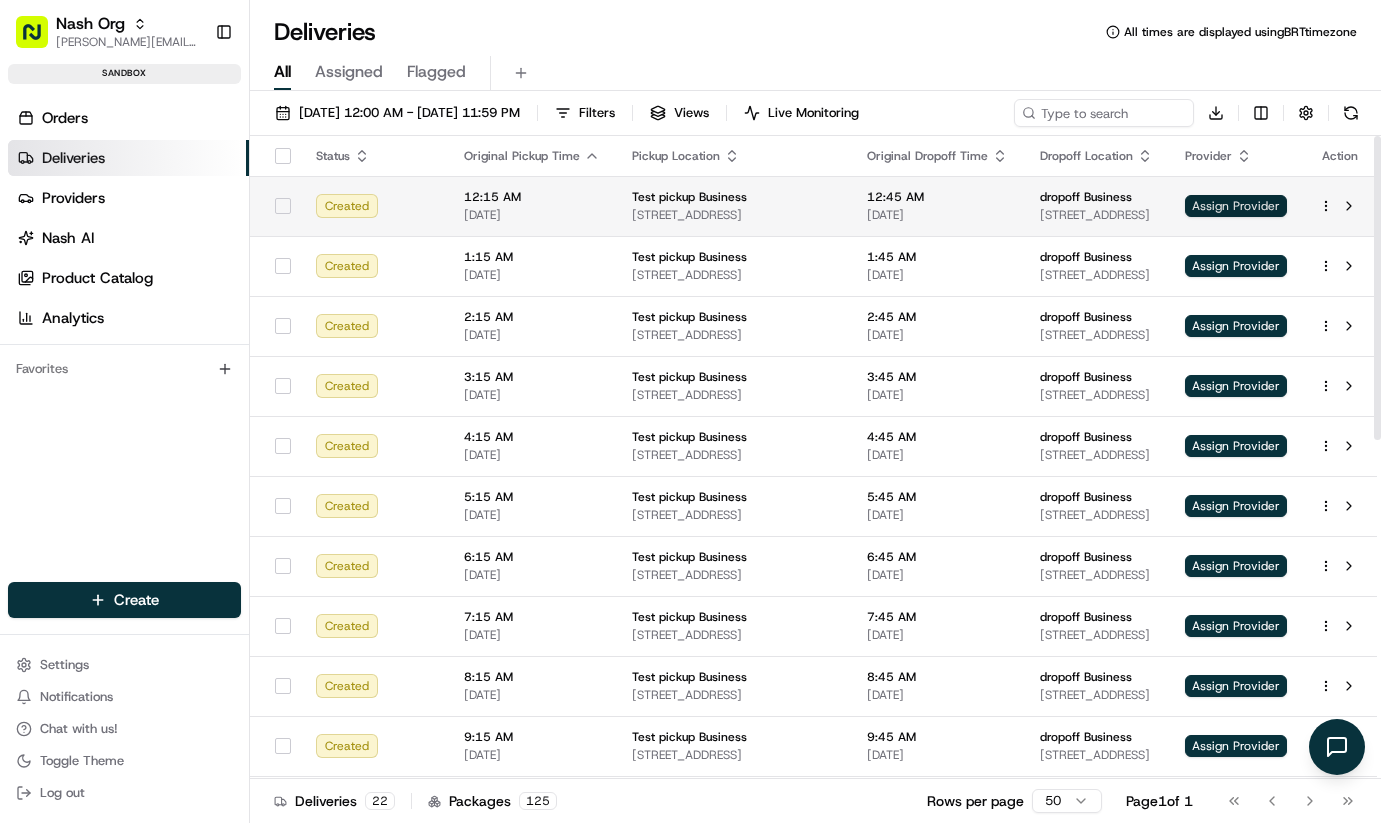 click on "Assign Provider" at bounding box center [1236, 206] 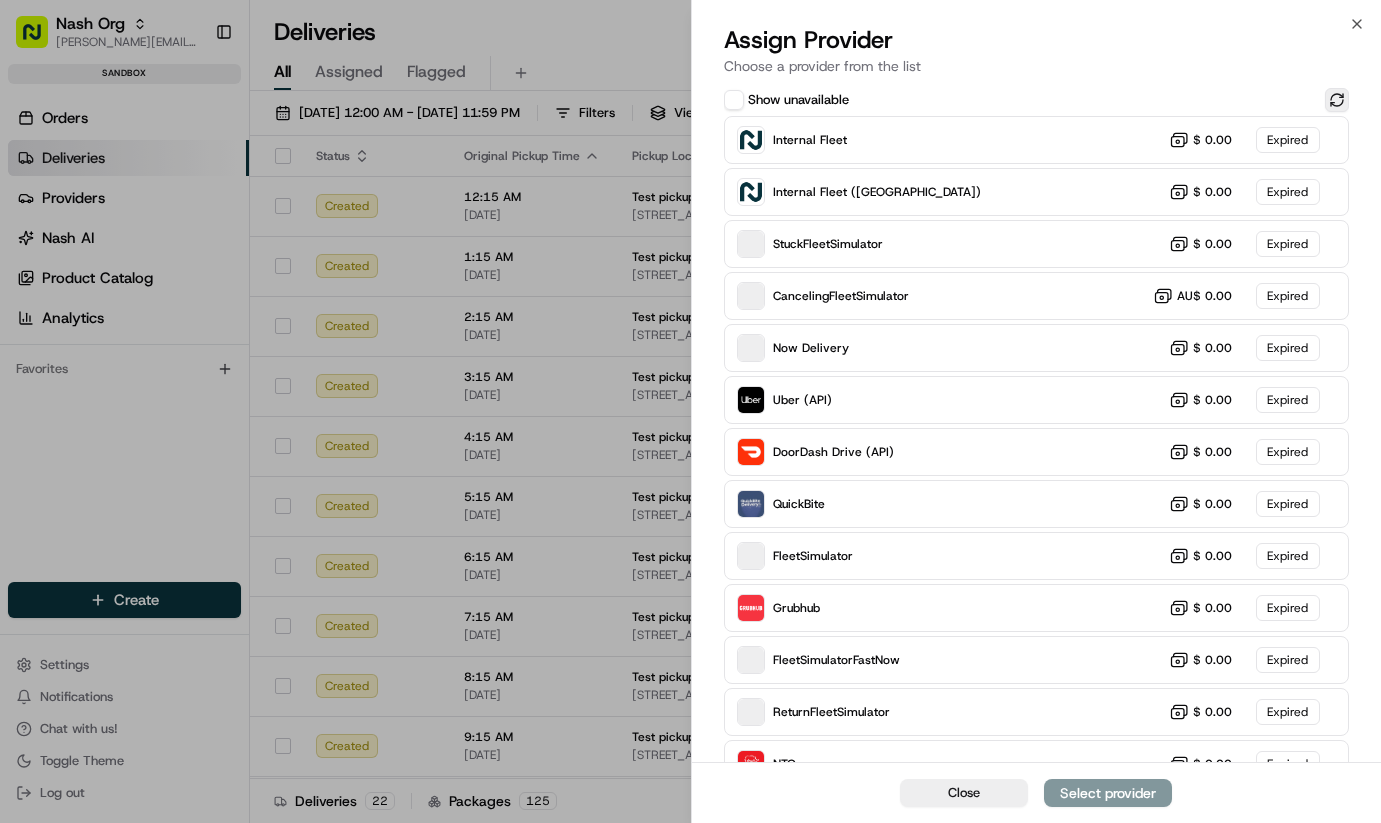 click at bounding box center (1337, 100) 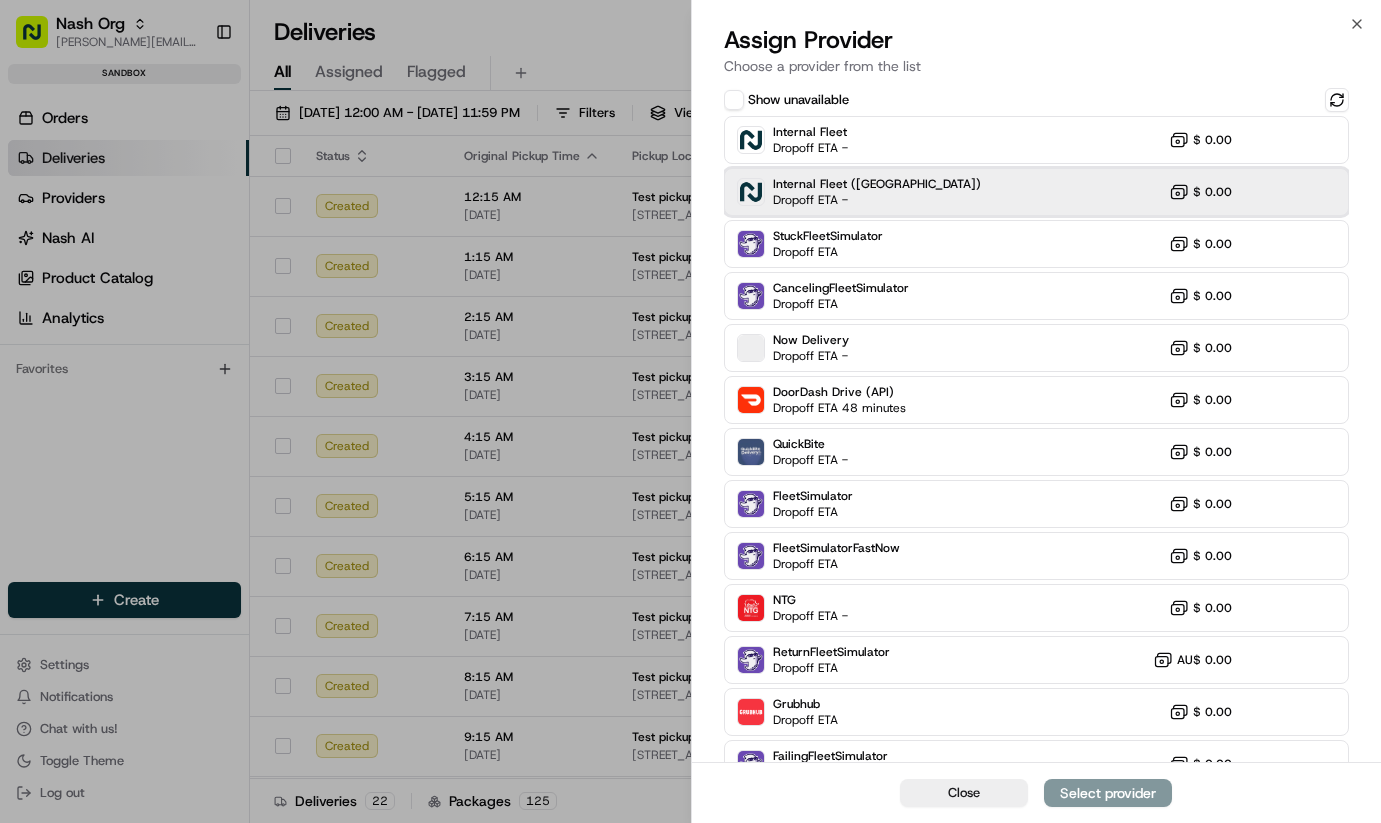 click on "Internal Fleet ([GEOGRAPHIC_DATA])" at bounding box center [877, 184] 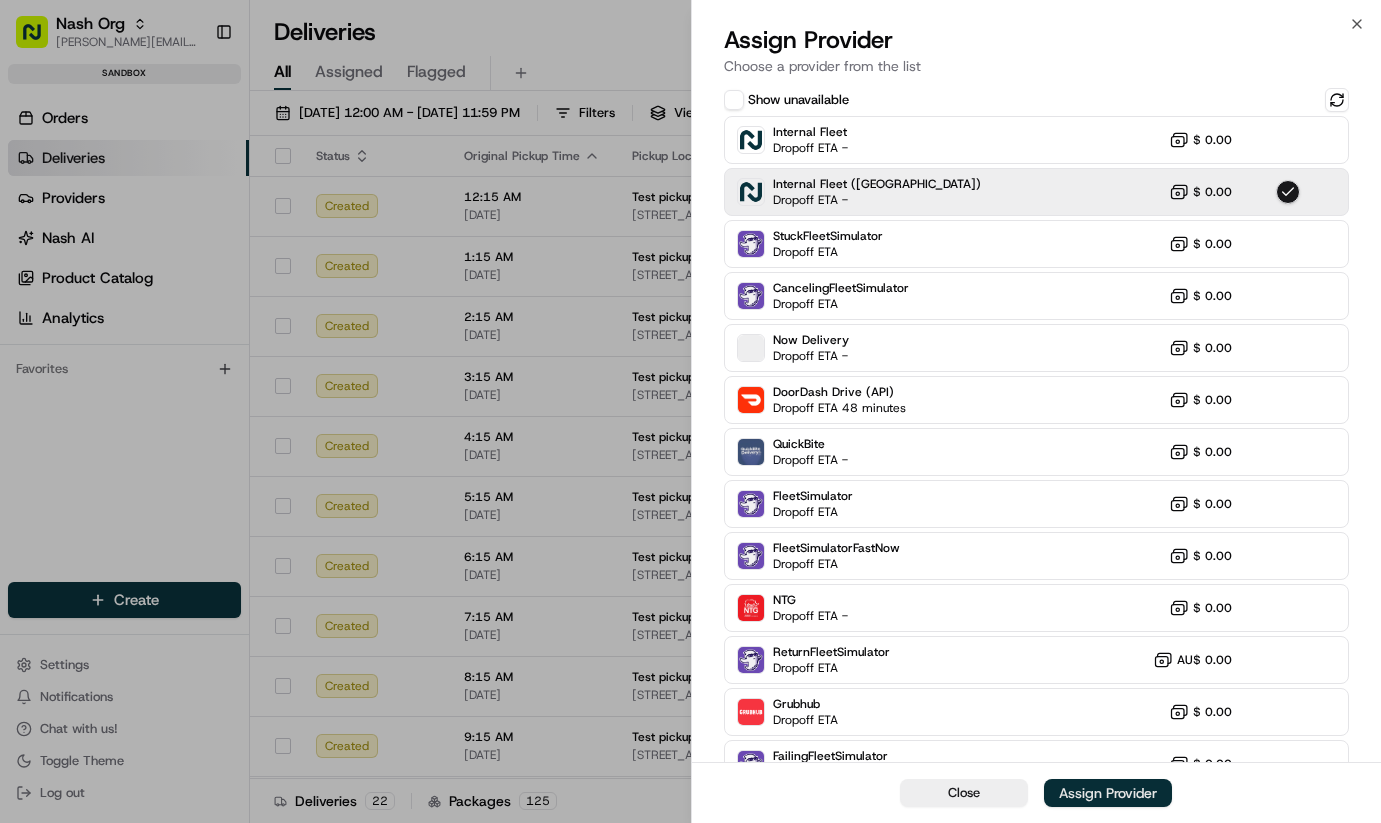 click on "Assign Provider" at bounding box center (1108, 793) 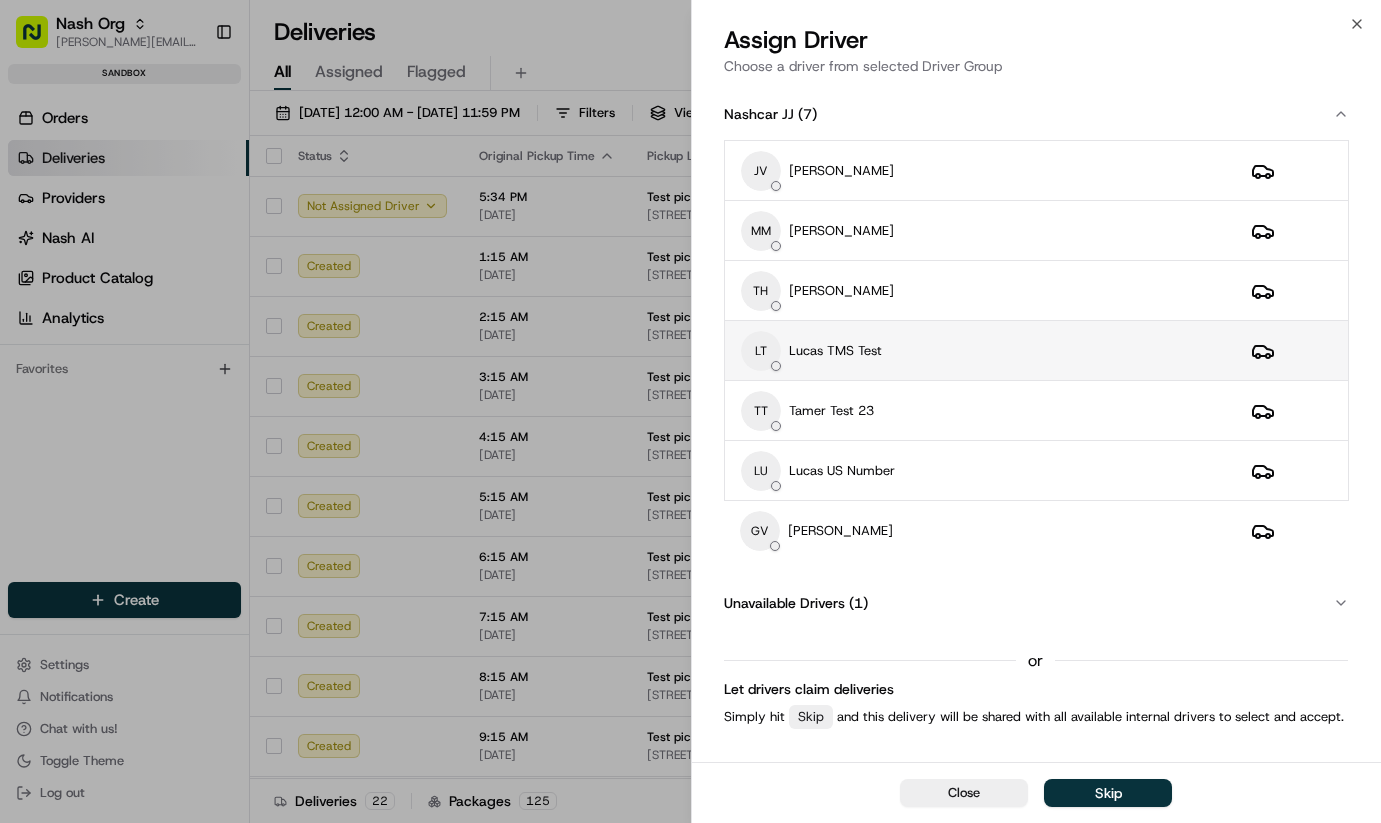 click on "LT Lucas TMS Test" at bounding box center (980, 351) 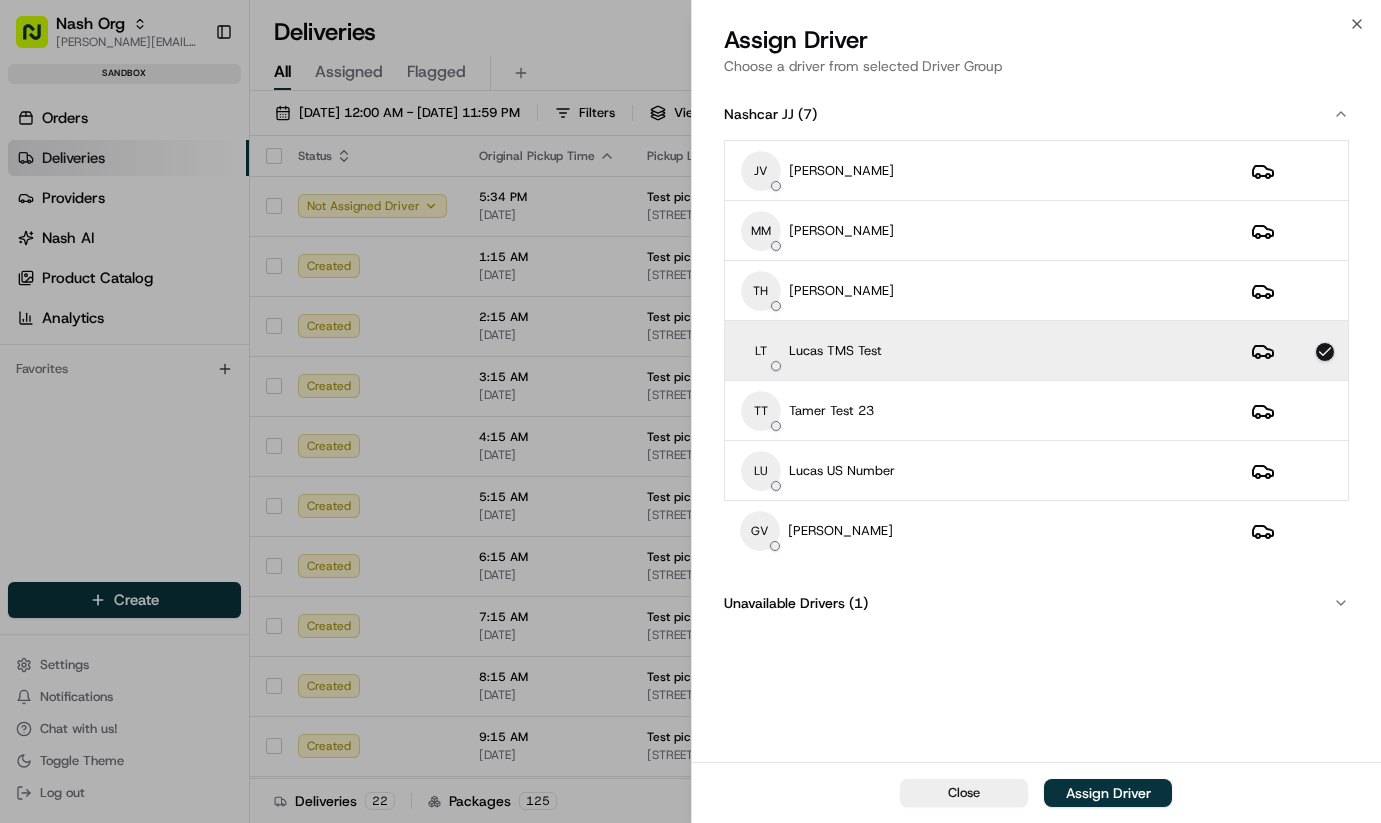 click on "Assign Driver" at bounding box center [1108, 793] 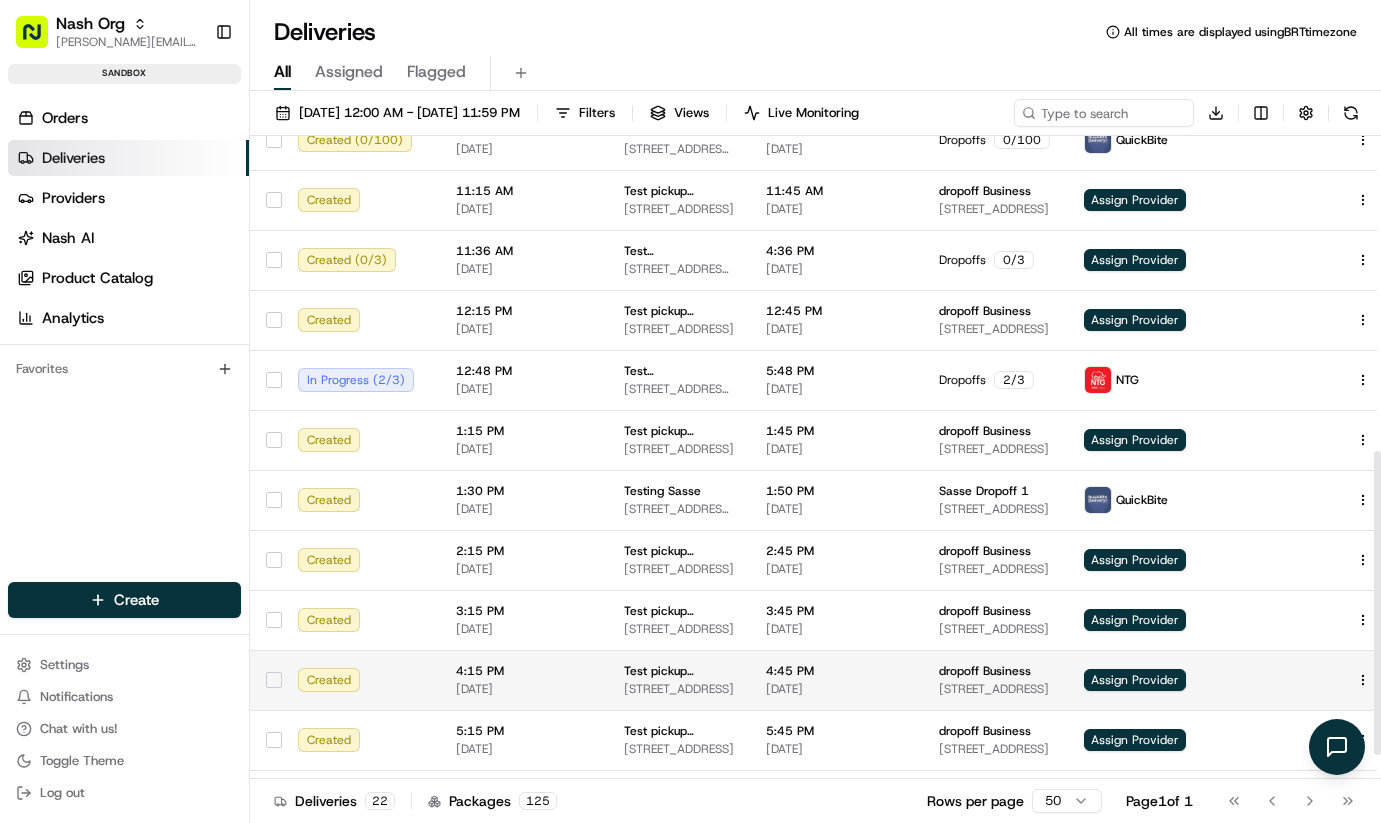 scroll, scrollTop: 717, scrollLeft: 0, axis: vertical 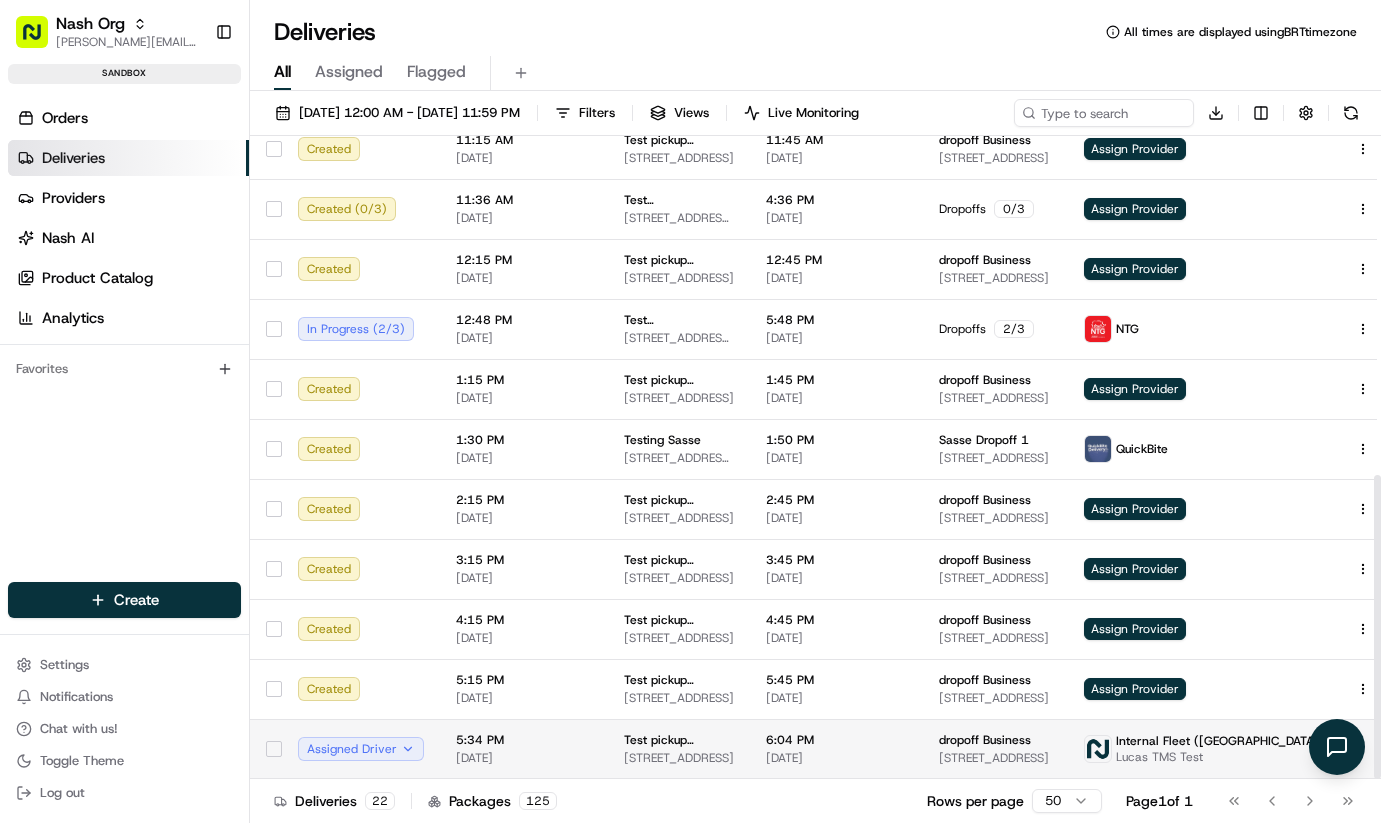 click on "Test pickup Business 185 University Ave, Palo Alto, CA 94301, USA" at bounding box center (679, 749) 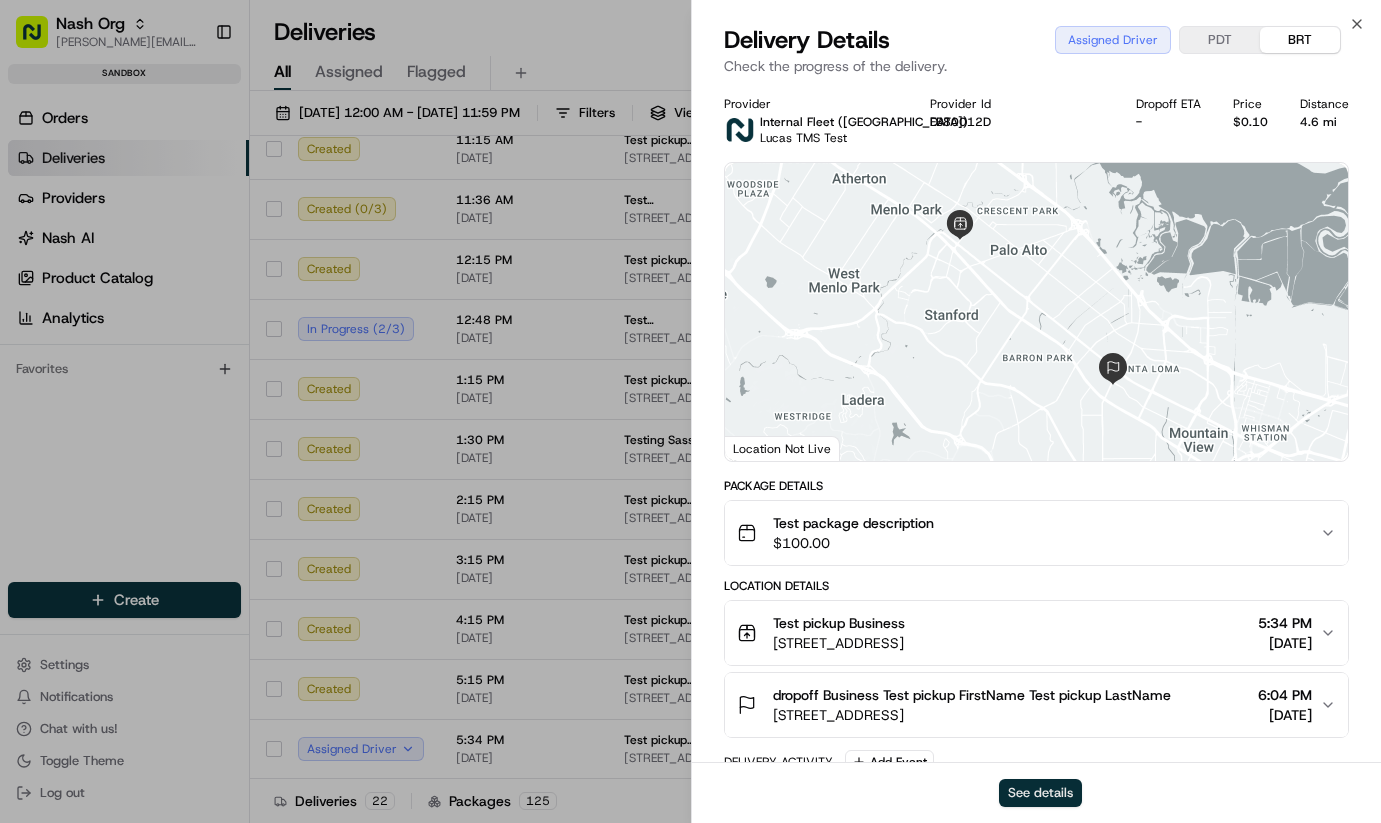 click on "See details" at bounding box center [1040, 793] 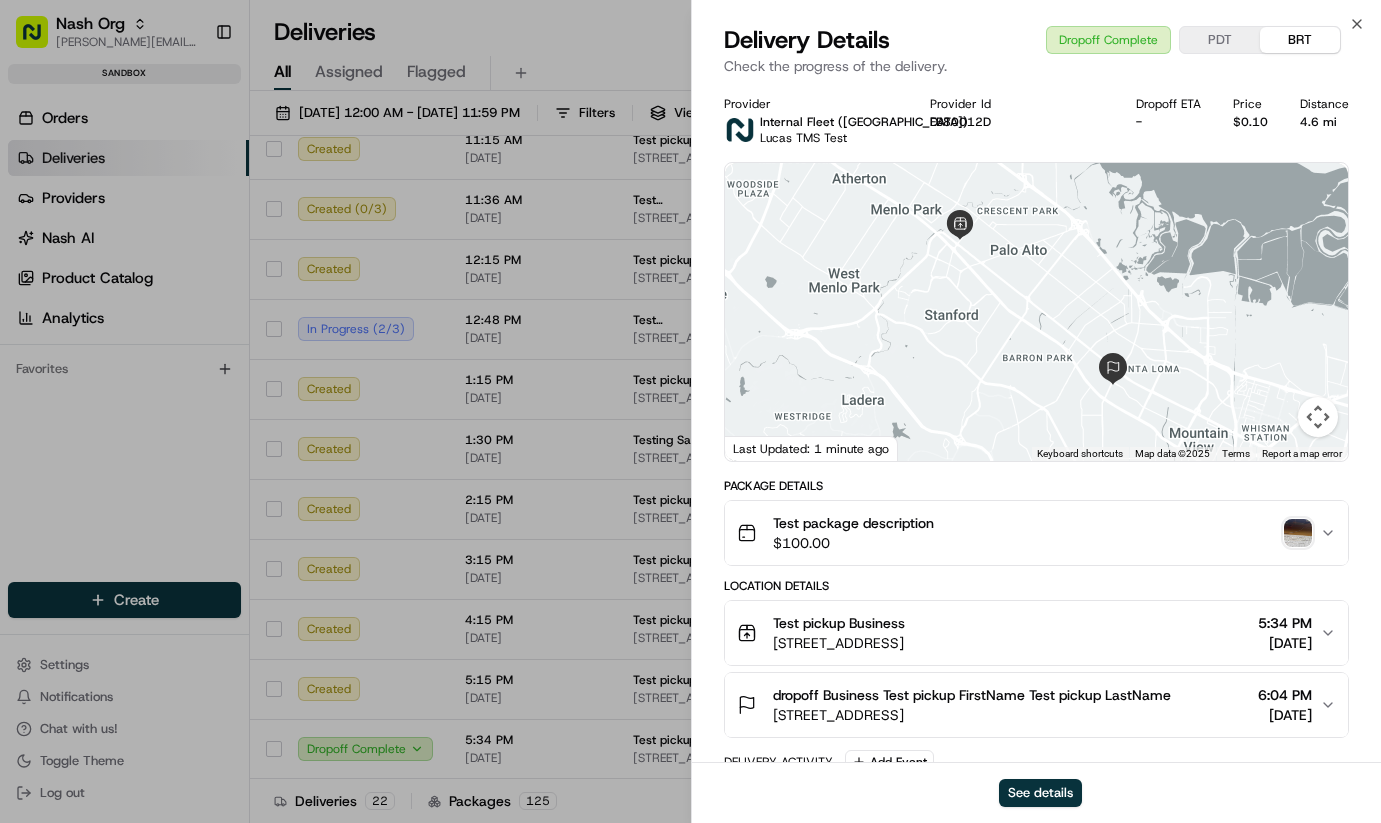 type 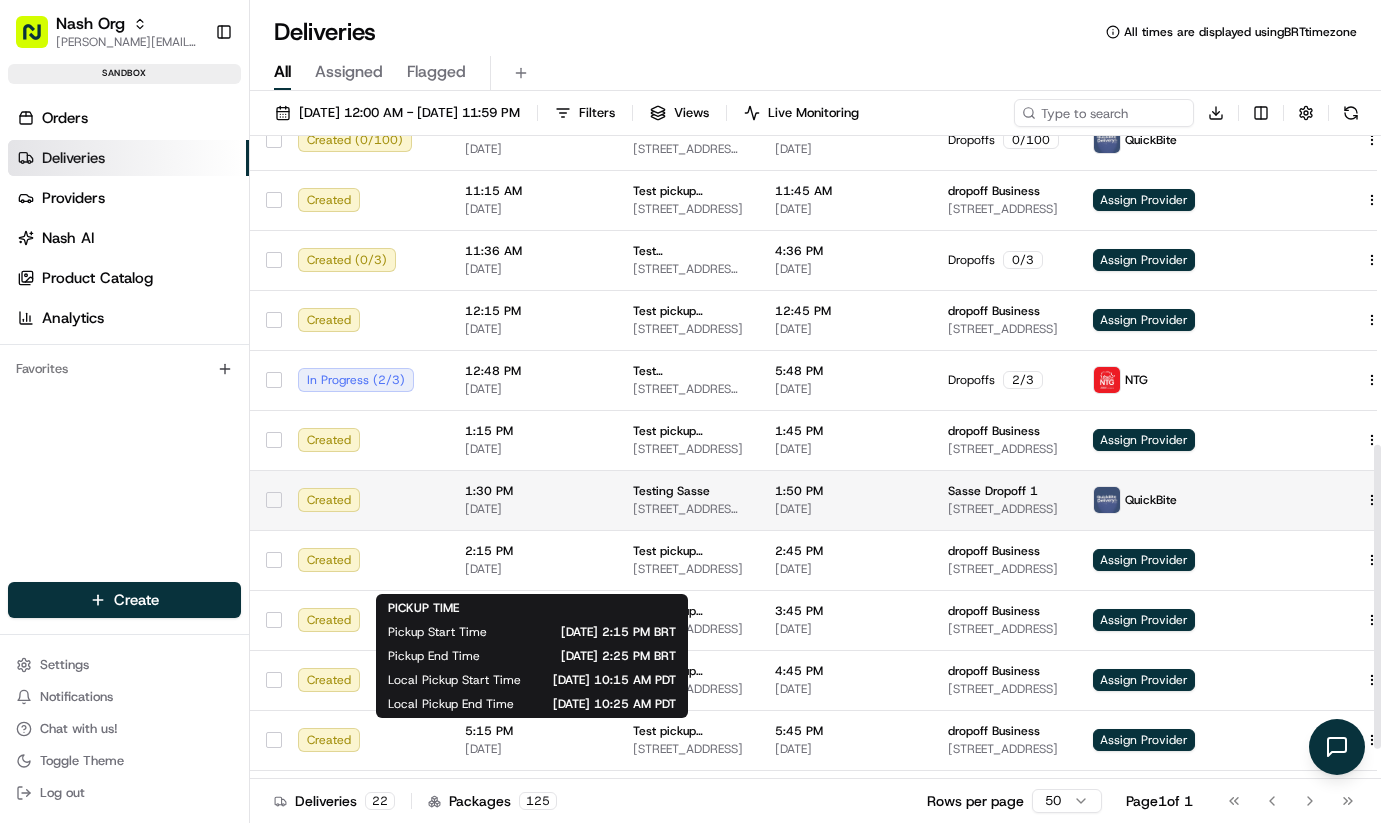 scroll, scrollTop: 653, scrollLeft: 0, axis: vertical 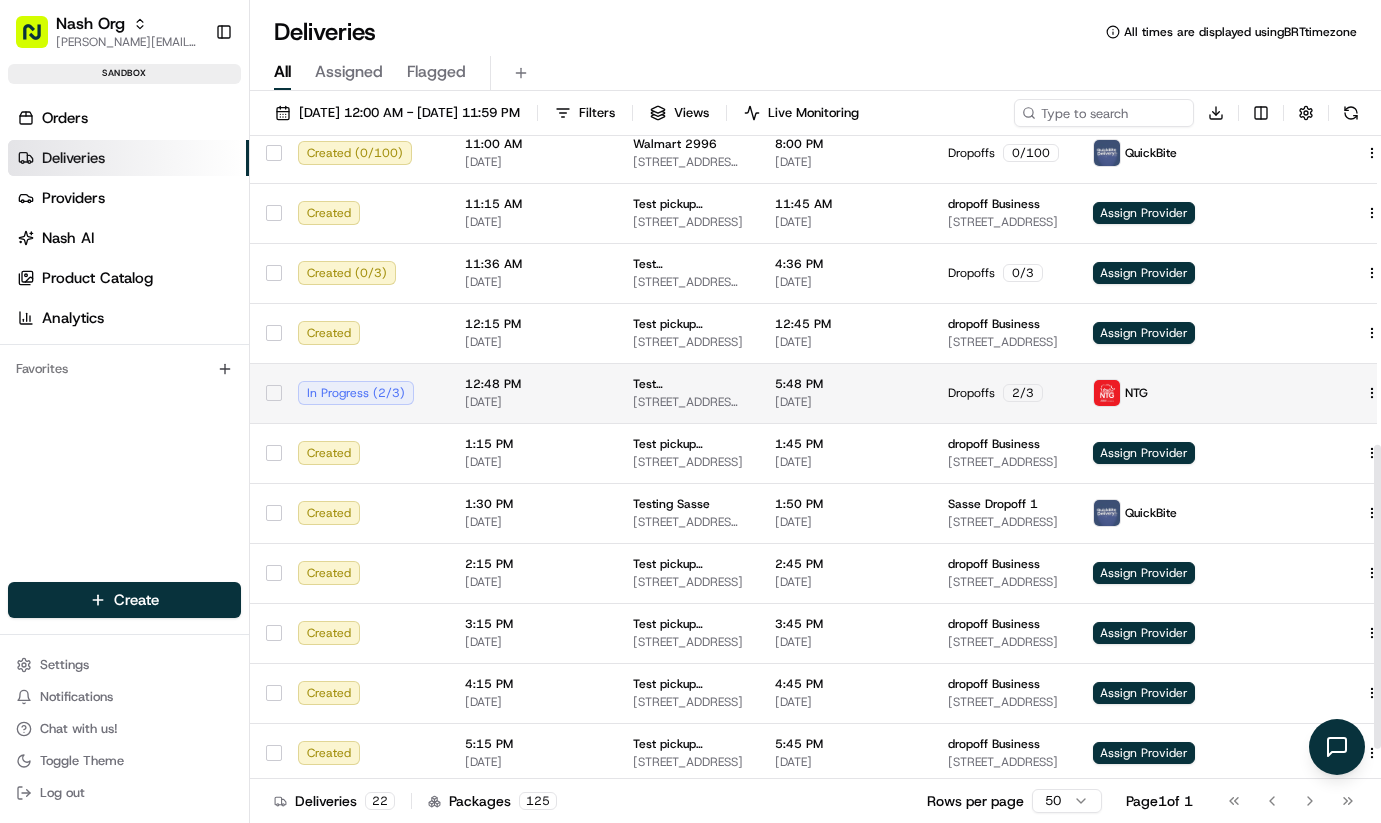 click on "12:48 PM 07/15/2025" at bounding box center (533, 393) 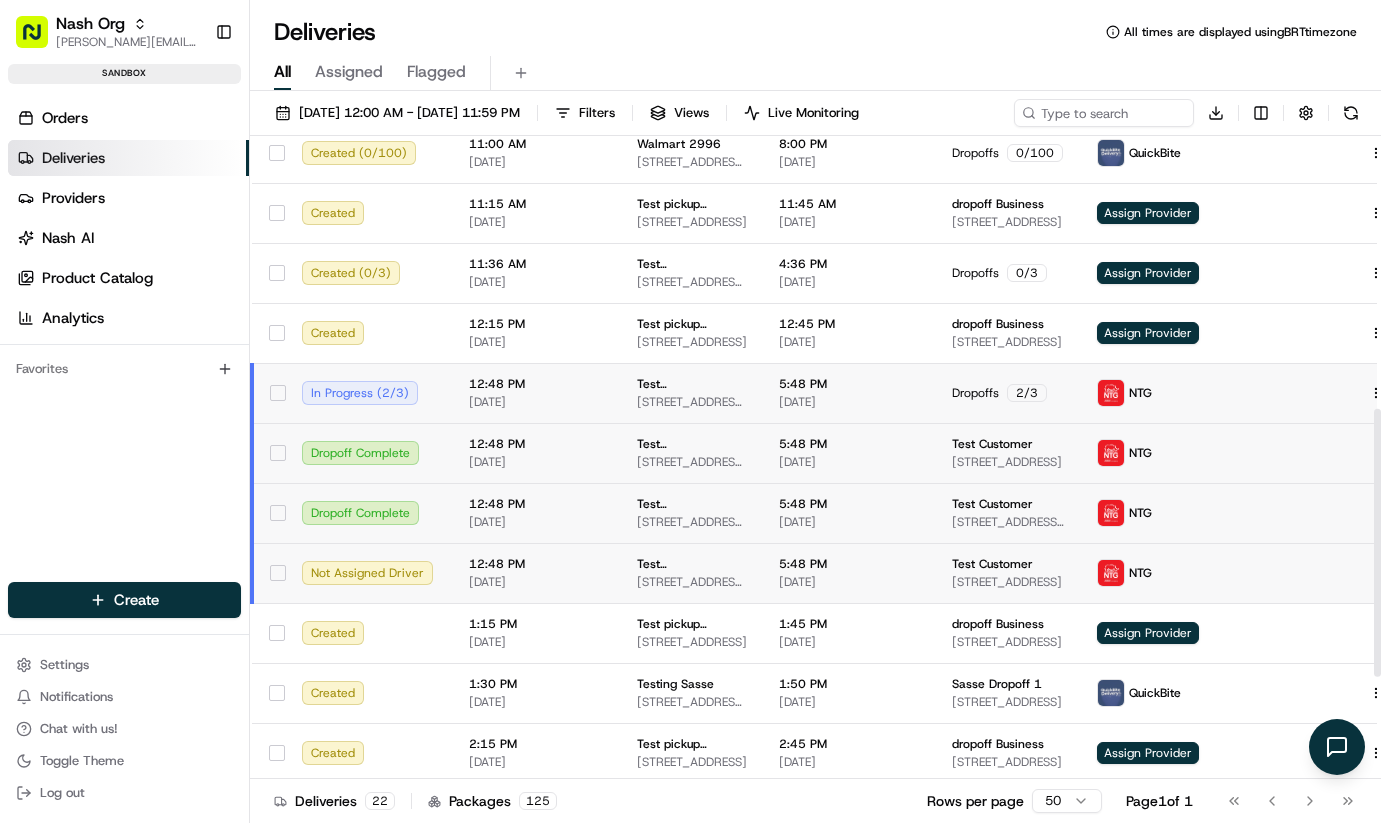 click on "12:48 PM 07/15/2025" at bounding box center [537, 393] 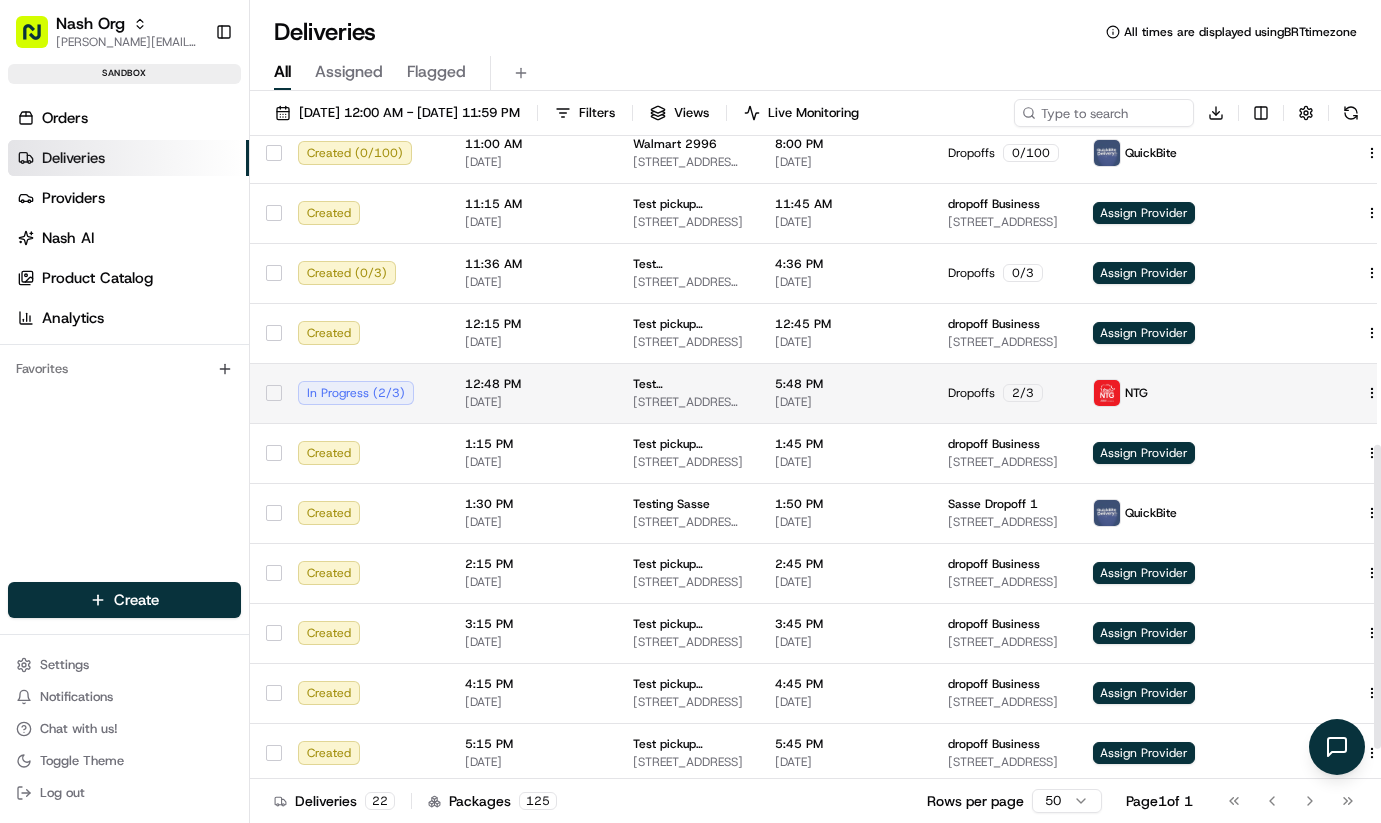 click on "12:48 PM 07/15/2025" at bounding box center [533, 393] 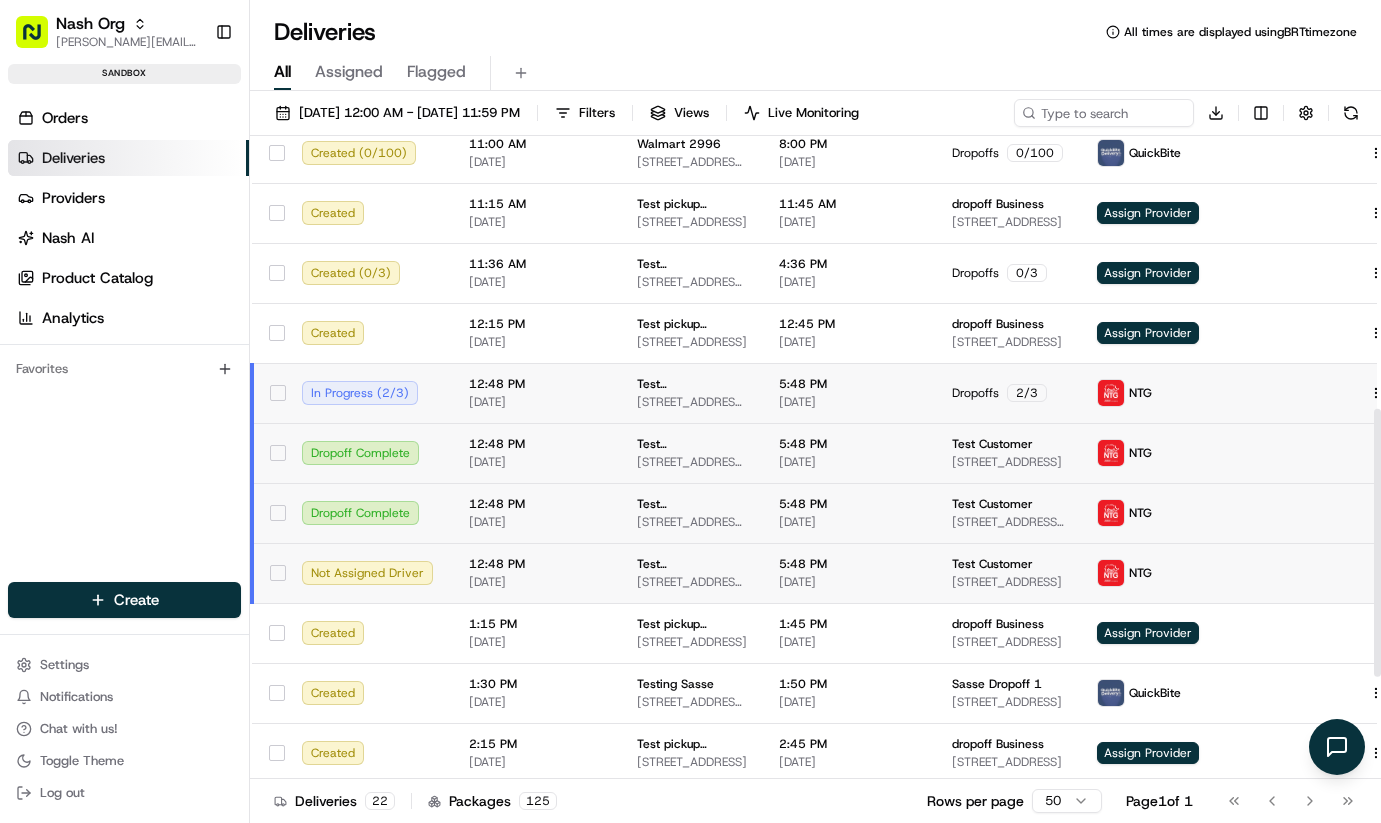 click on "12:48 PM 07/15/2025" at bounding box center (537, 393) 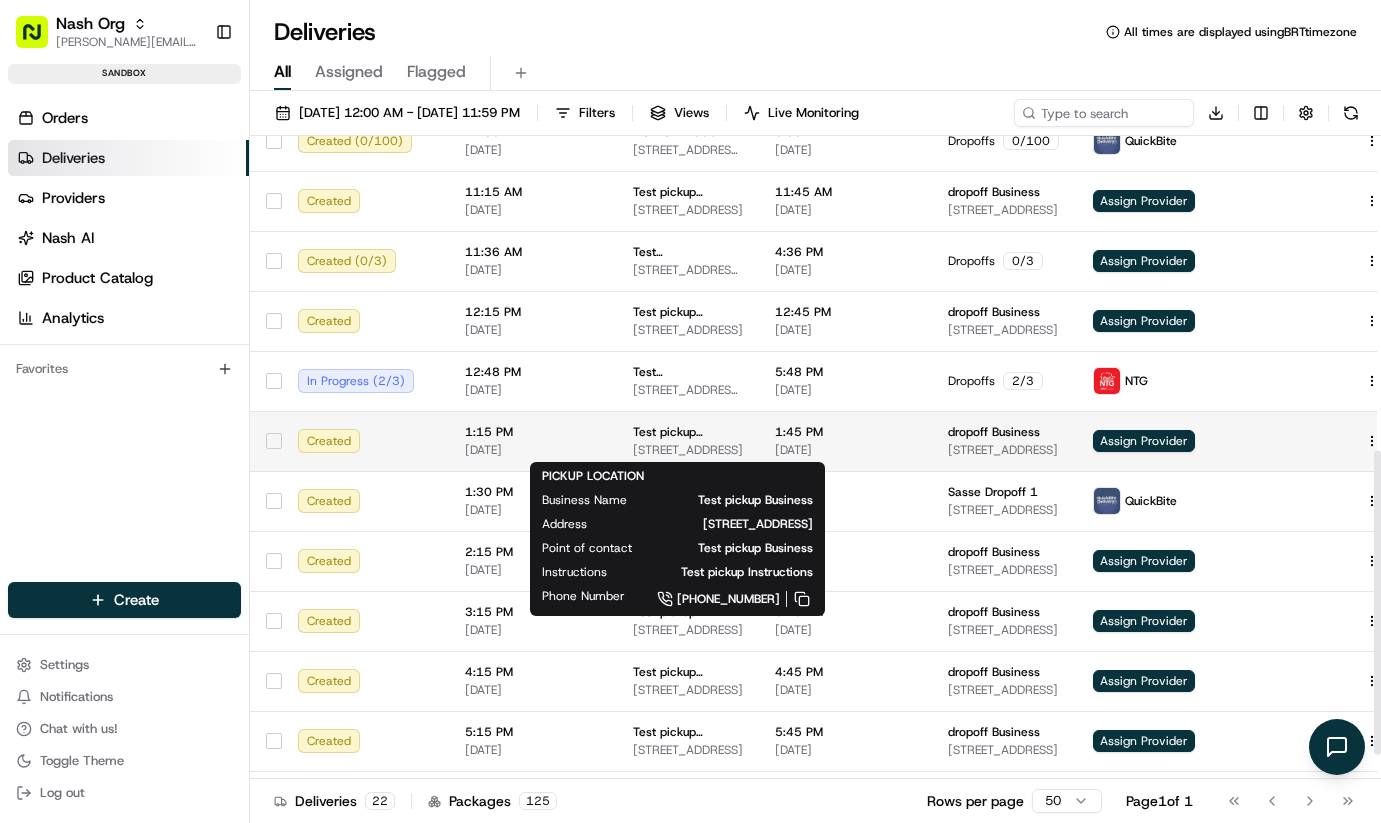 scroll, scrollTop: 464, scrollLeft: 0, axis: vertical 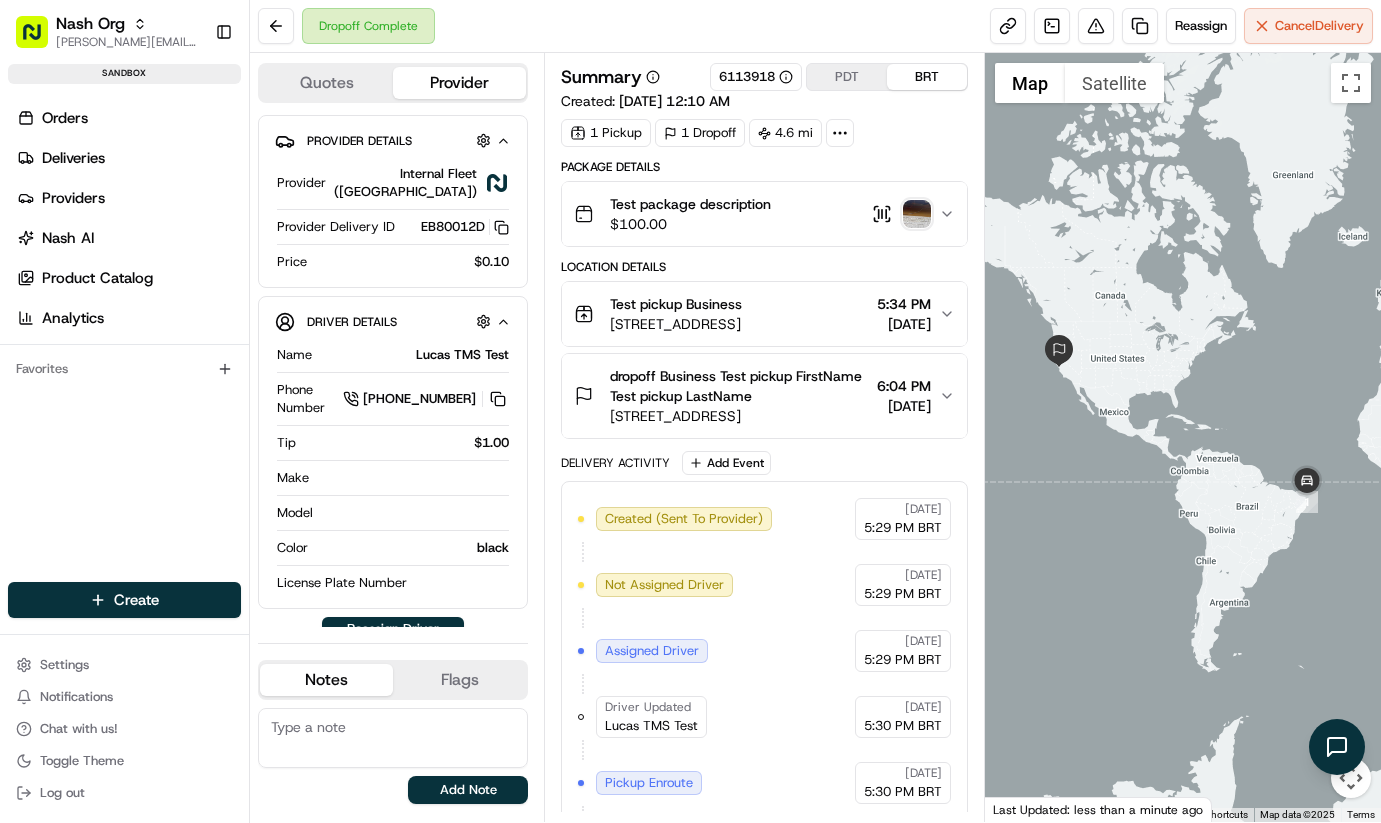 click at bounding box center [917, 214] 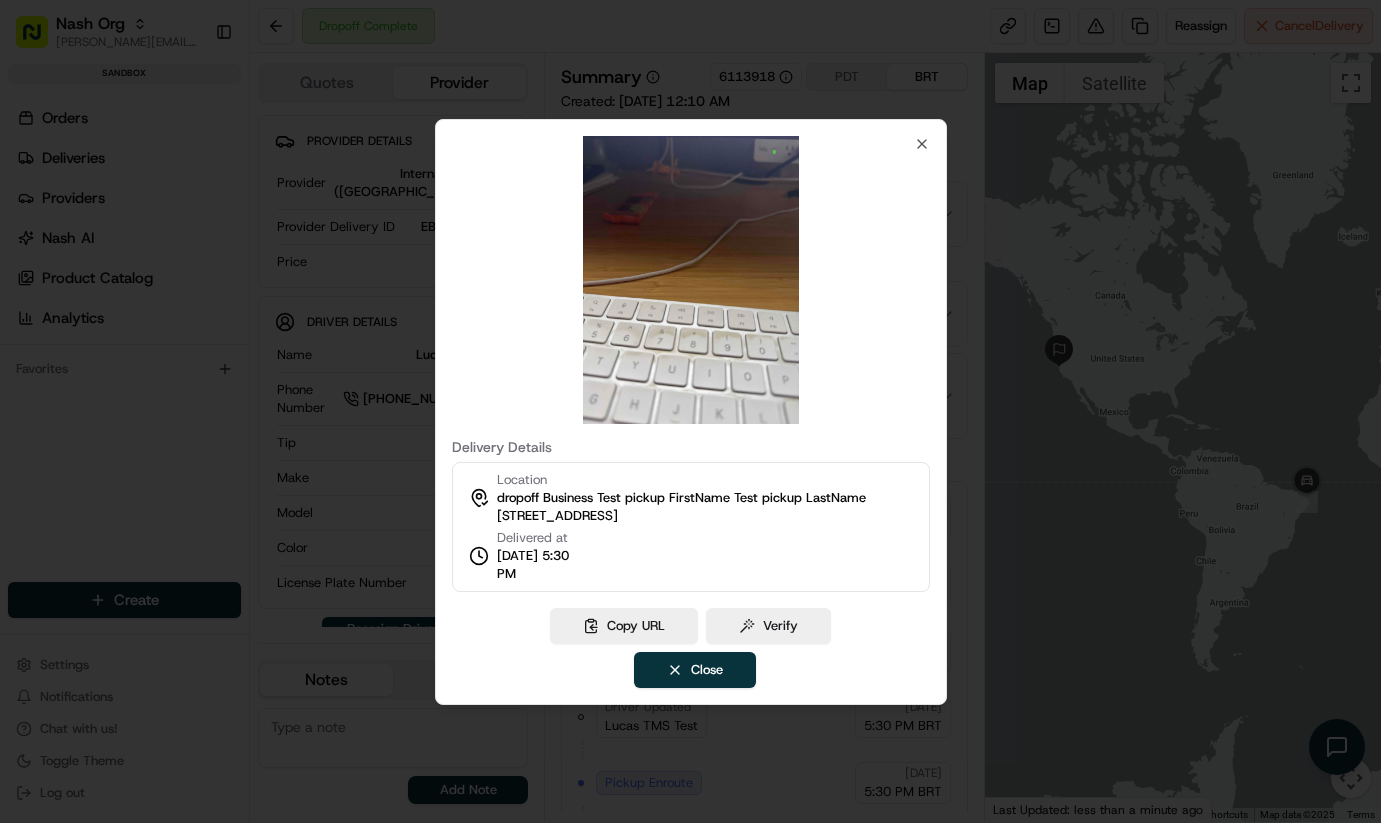 click at bounding box center (690, 411) 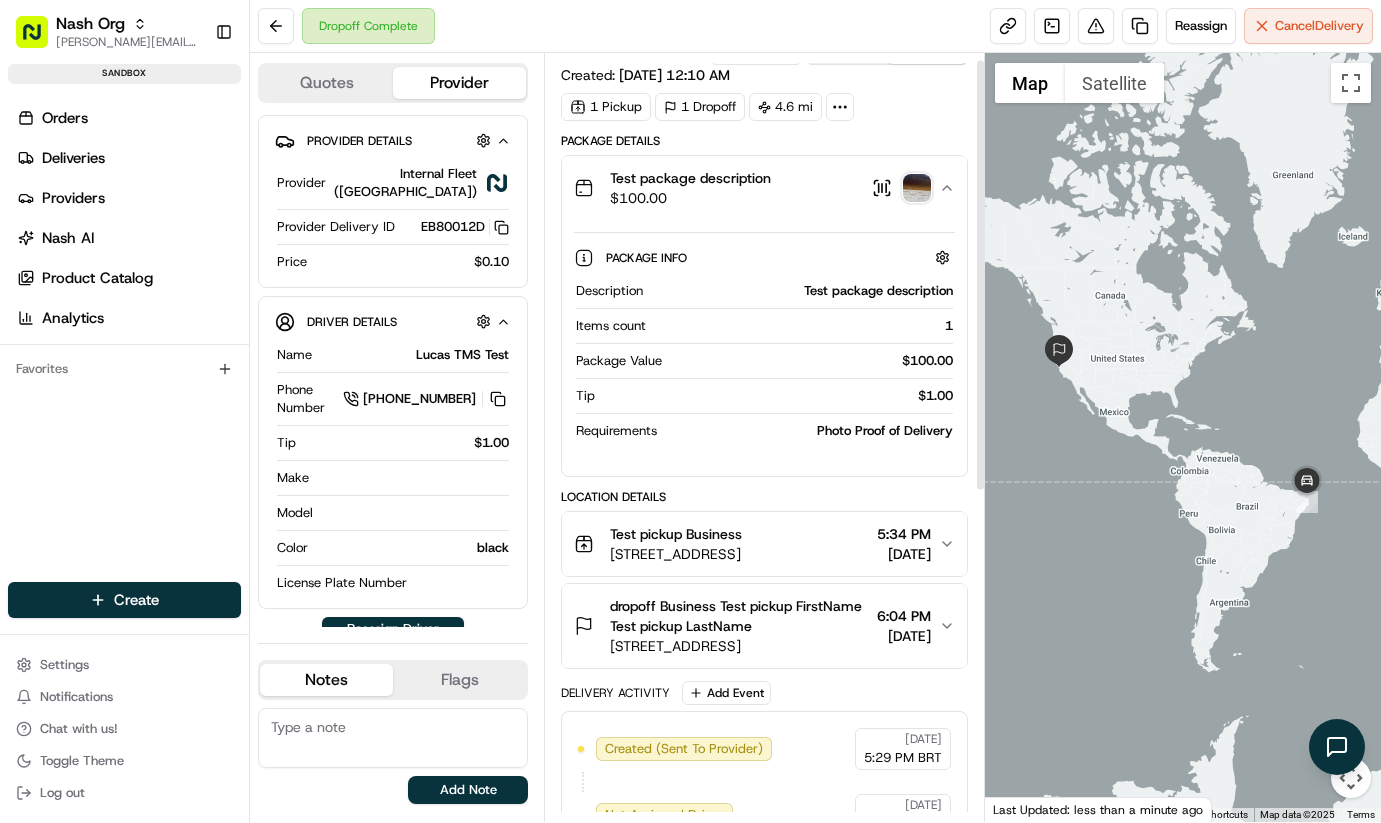 scroll, scrollTop: 0, scrollLeft: 0, axis: both 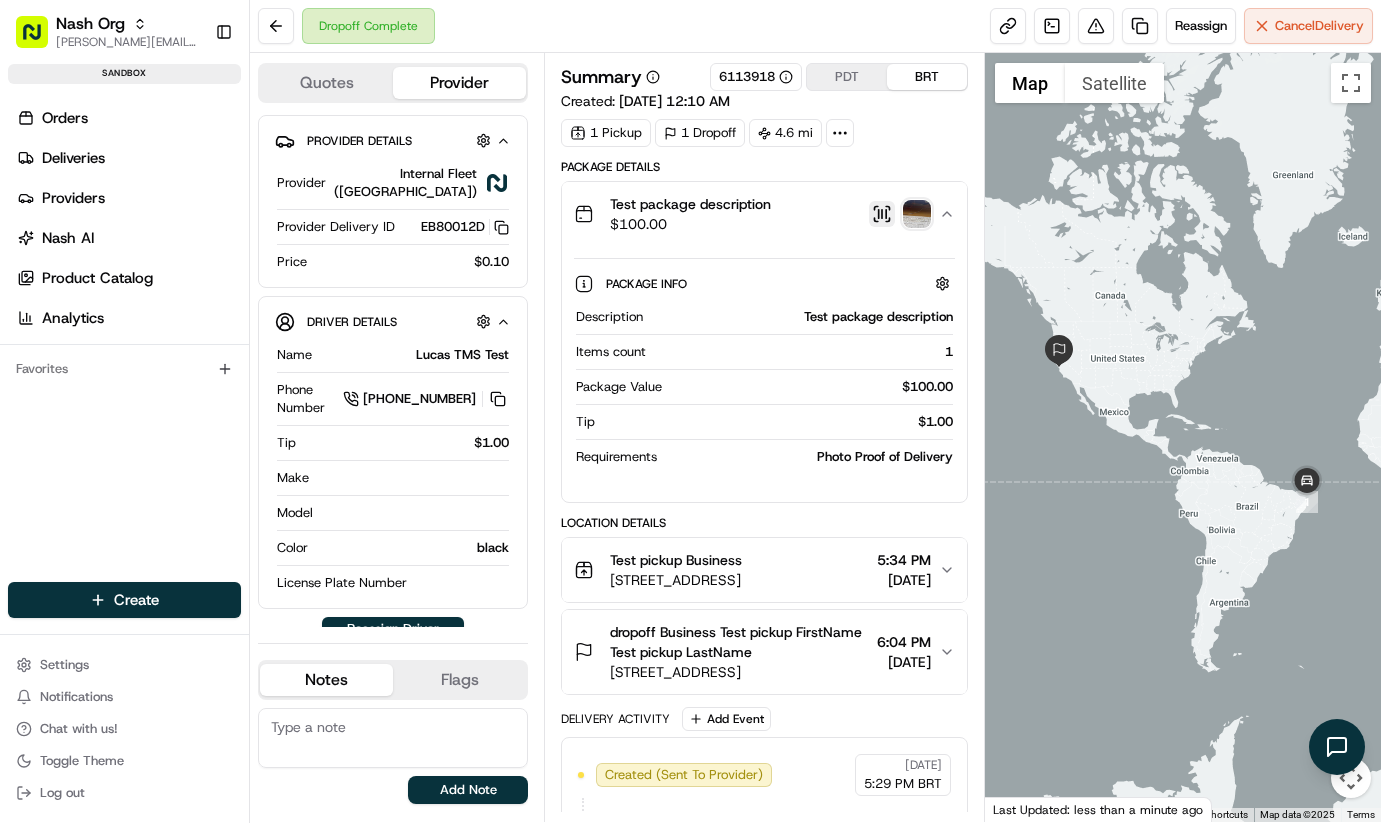 click at bounding box center [882, 214] 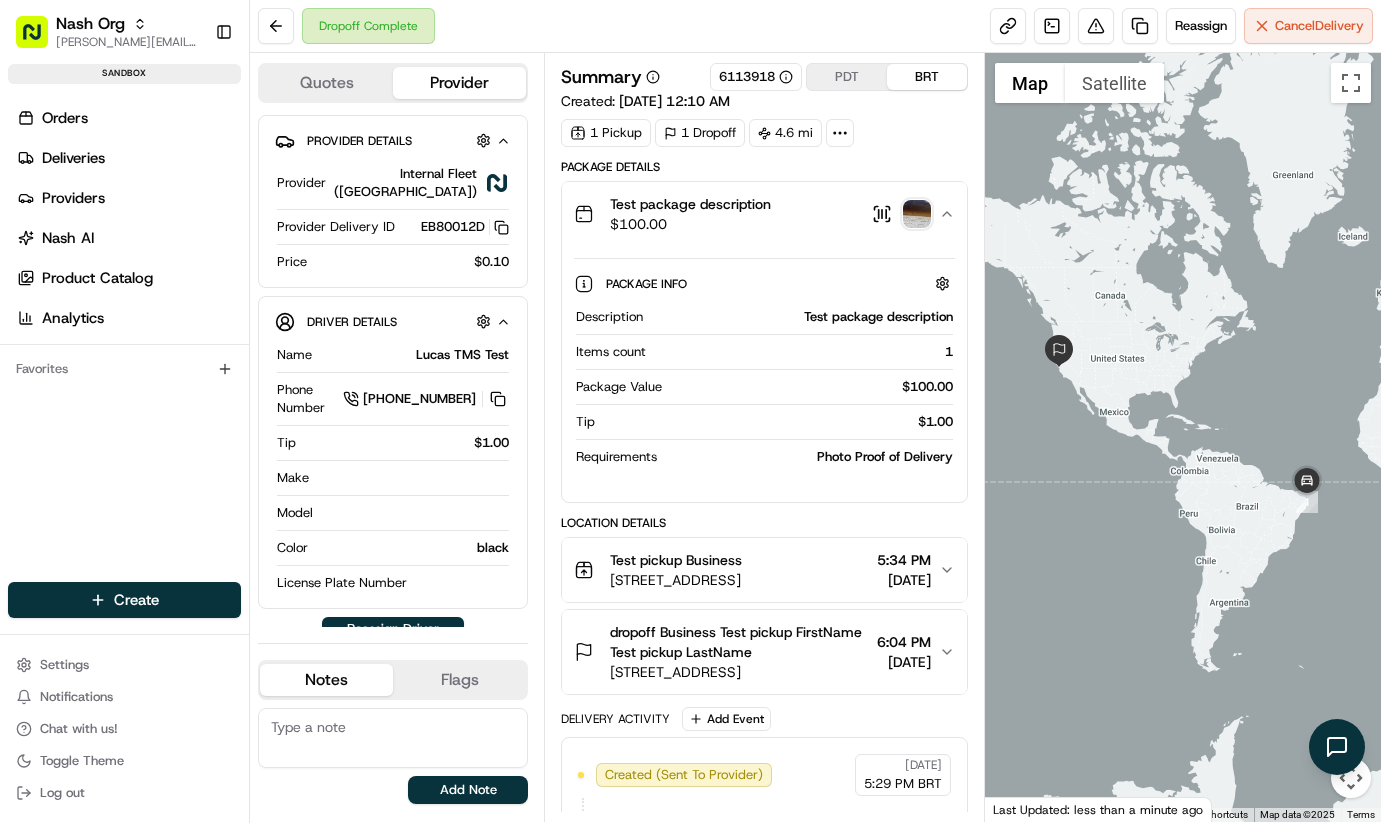 click on "Package Info Hidden ( 6 ) Description Test package description Items count 1 Package Value $ 100.00 Tip $ 1.00 Requirements Photo Proof of Delivery" at bounding box center [764, 366] 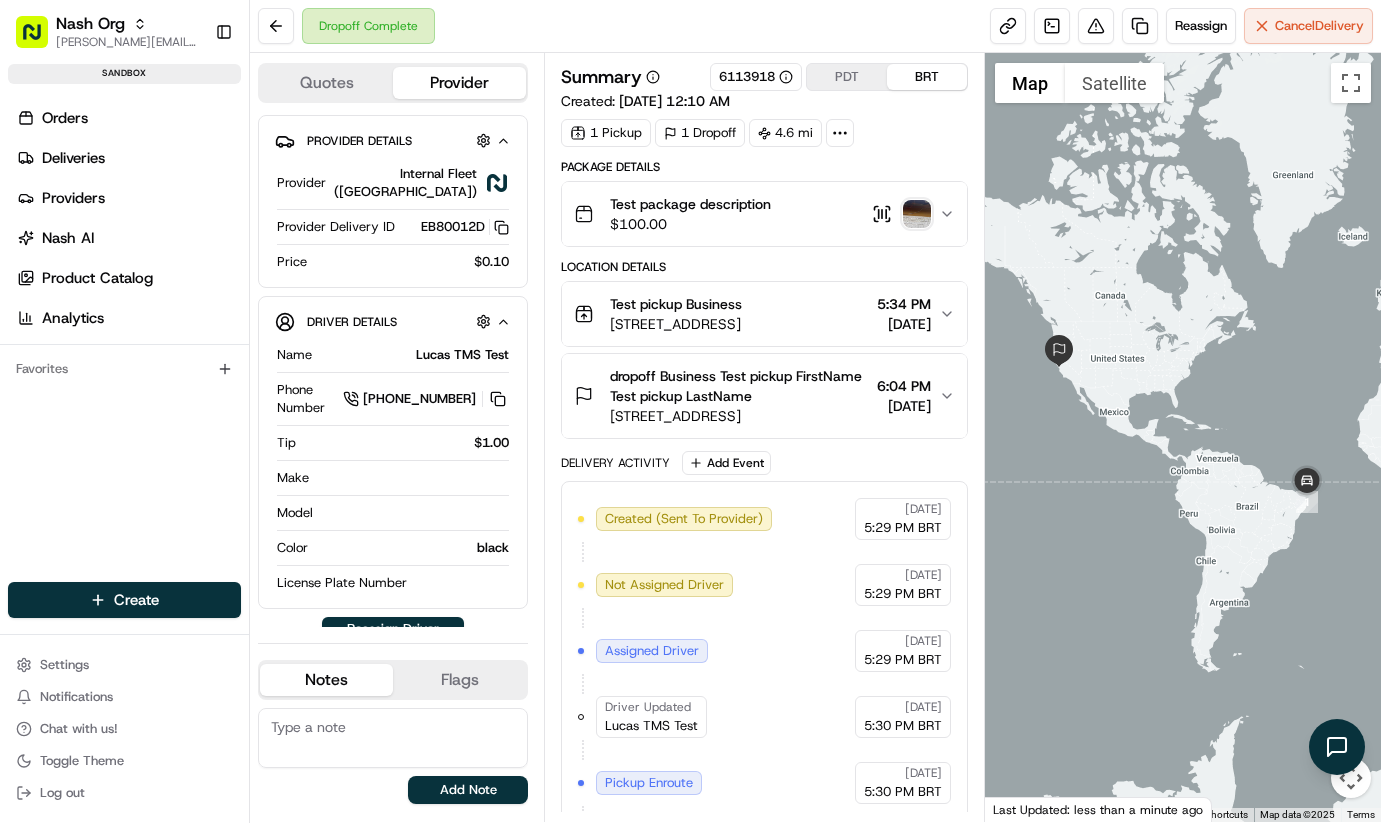 click on "Test package description $ 100.00" at bounding box center (756, 214) 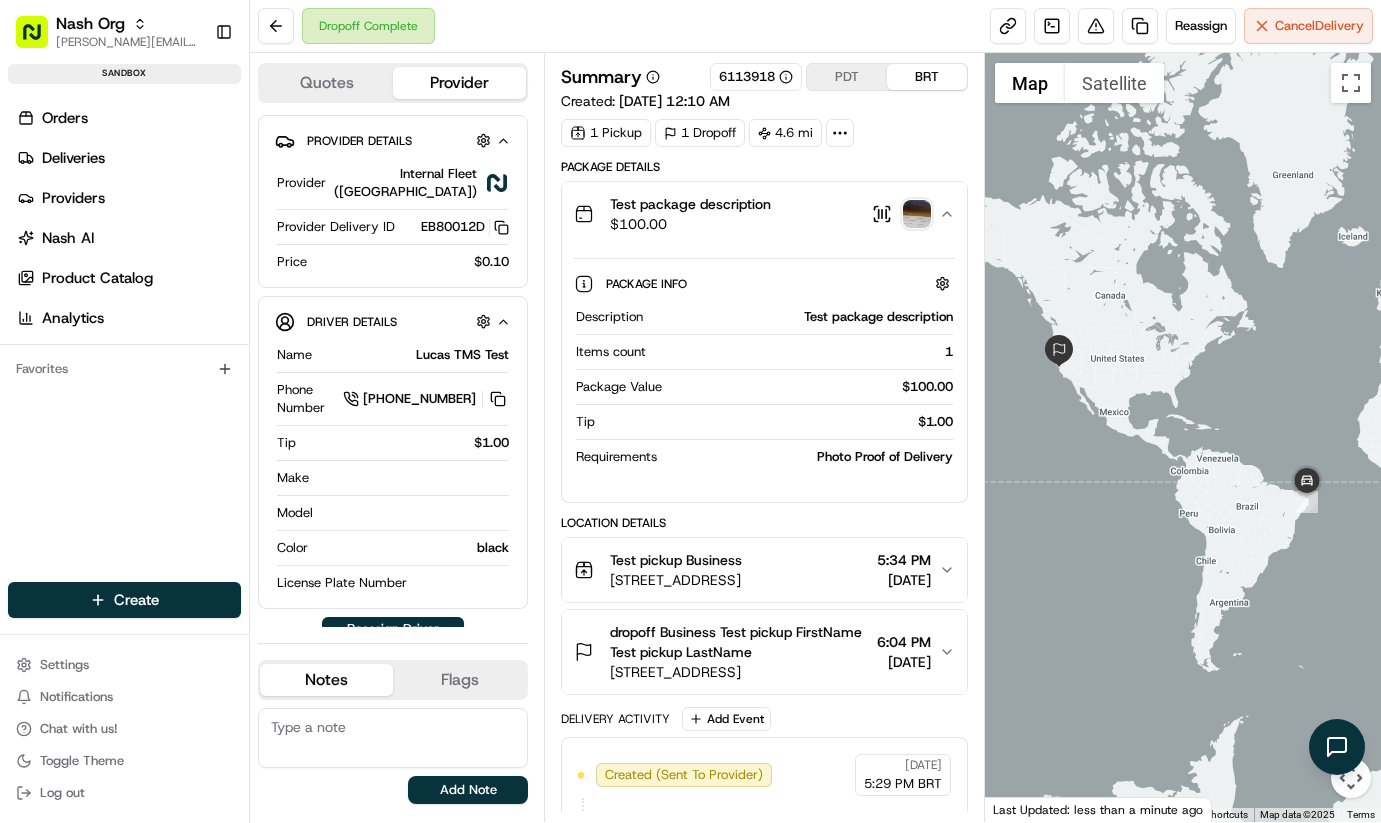 scroll, scrollTop: 595, scrollLeft: 0, axis: vertical 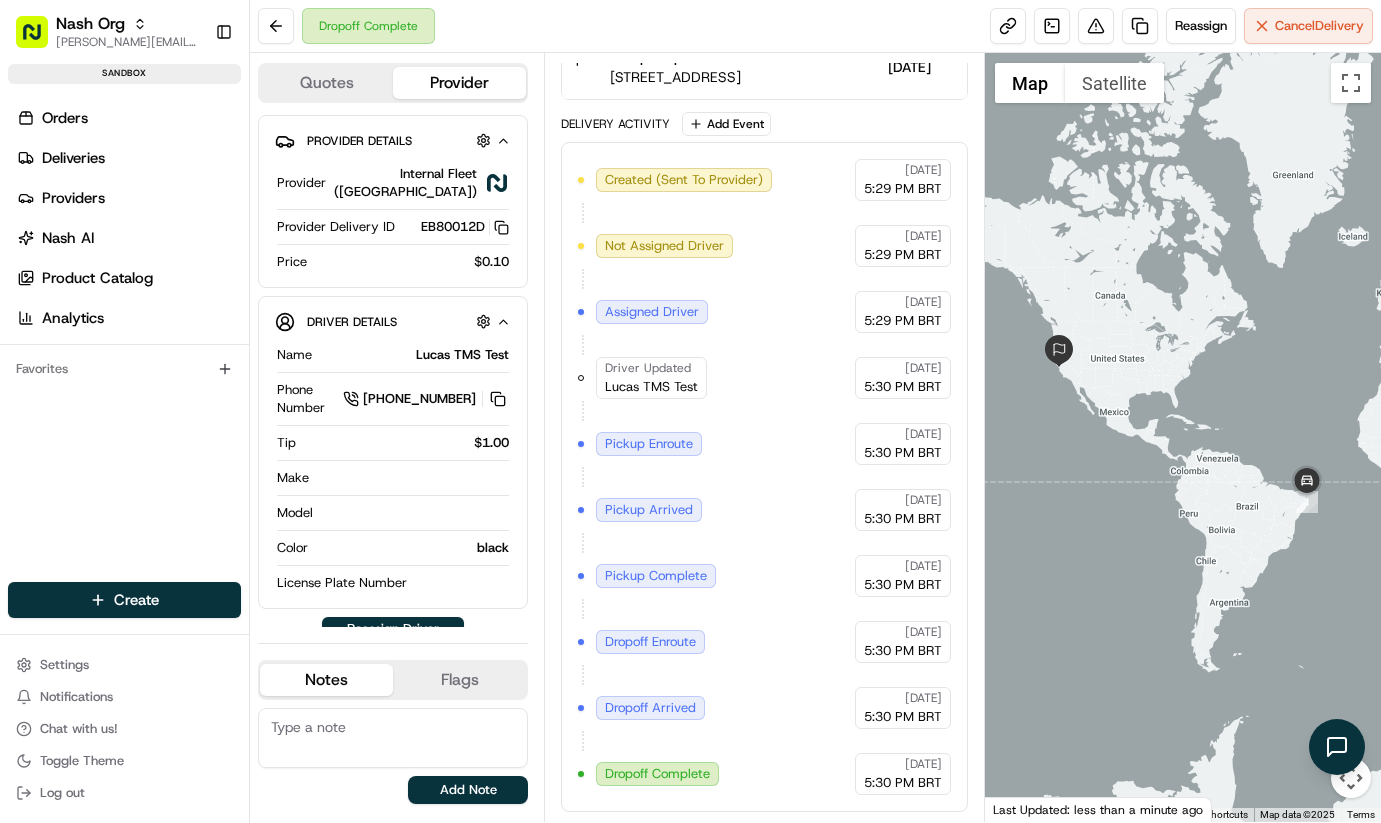 click on "Created (Sent To Provider) Internal Fleet (Nashcar) 07/15/2025 5:29 PM BRT Not Assigned Driver Internal Fleet (Nashcar) 07/15/2025 5:29 PM BRT Assigned Driver Internal Fleet (Nashcar) 07/15/2025 5:29 PM BRT Driver Updated Lucas TMS Test Internal Fleet (Nashcar) 07/15/2025 5:30 PM BRT Pickup Enroute Internal Fleet (Nashcar) 07/15/2025 5:30 PM BRT Pickup Arrived Internal Fleet (Nashcar) 07/15/2025 5:30 PM BRT Pickup Complete Internal Fleet (Nashcar) 07/15/2025 5:30 PM BRT Dropoff Enroute Internal Fleet (Nashcar) 07/15/2025 5:30 PM BRT Dropoff Arrived Internal Fleet (Nashcar) 07/15/2025 5:30 PM BRT Dropoff Complete Internal Fleet (Nashcar) 07/15/2025 5:30 PM BRT" at bounding box center [764, 477] 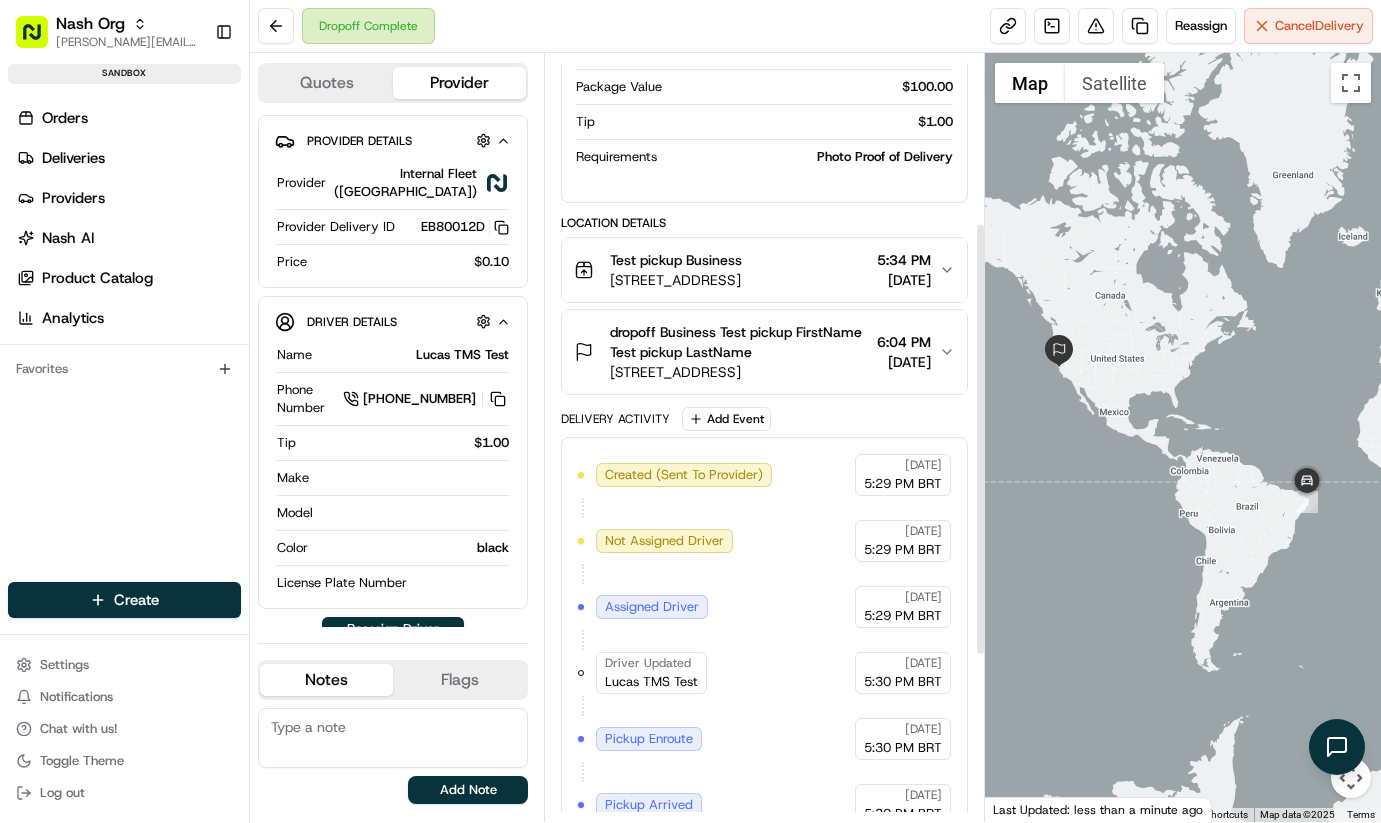 scroll, scrollTop: 0, scrollLeft: 0, axis: both 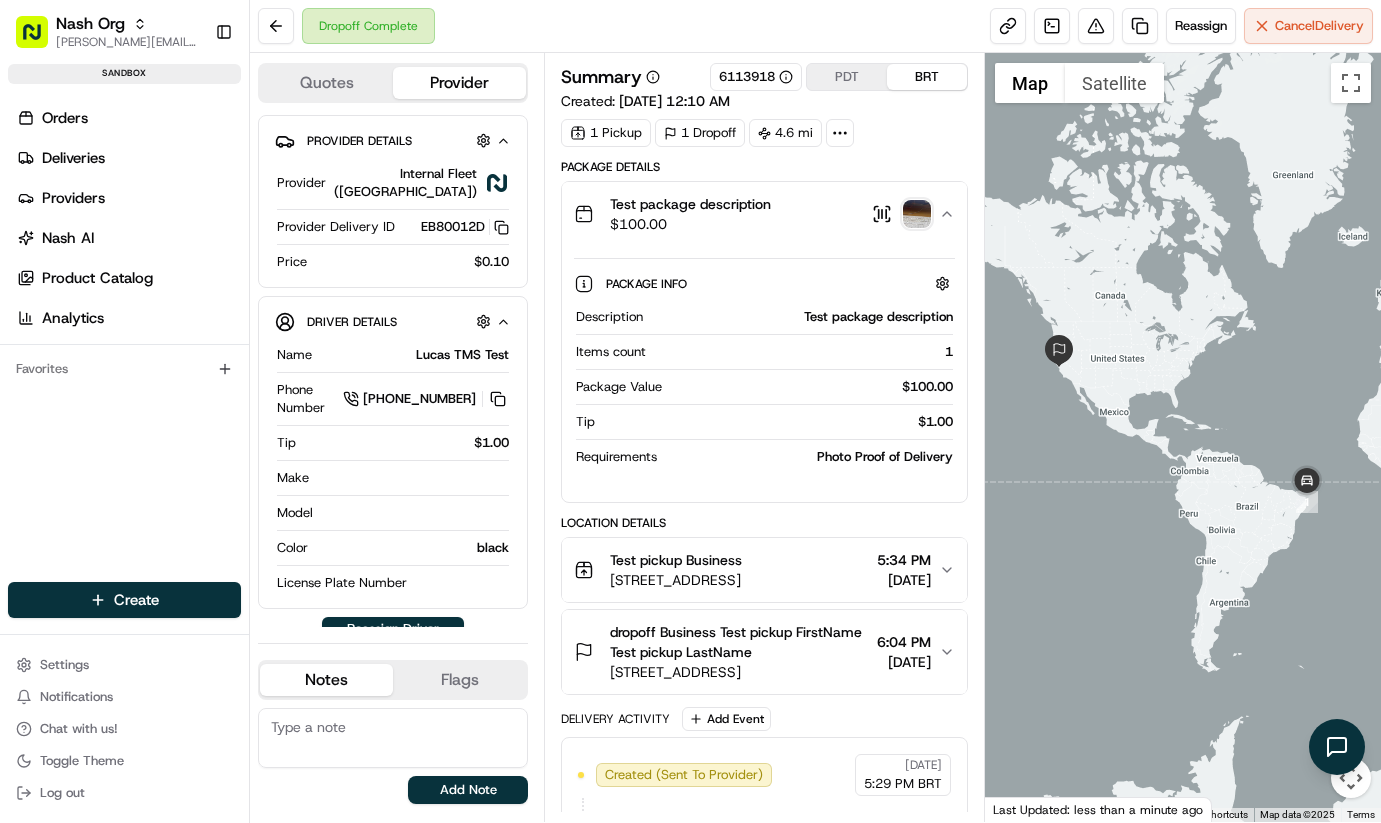 click on "Package Details Test package description $ 100.00 Package Info Hidden ( 6 ) Description Test package description Items count 1 Package Value $ 100.00 Tip $ 1.00 Requirements Photo Proof of Delivery Location Details Test pickup Business 185 University Ave, Palo Alto, CA 94301, USA 5:34 PM 07/15/2025 dropoff Business Test pickup FirstName Test pickup LastName 401 San Antonio Rd, Mountain View, CA 94040, USA 6:04 PM 07/15/2025 Delivery Activity Add Event Created (Sent To Provider) Internal Fleet (Nashcar) 07/15/2025 5:29 PM BRT Not Assigned Driver Internal Fleet (Nashcar) 07/15/2025 5:29 PM BRT Assigned Driver Internal Fleet (Nashcar) 07/15/2025 5:29 PM BRT Driver Updated Lucas TMS Test Internal Fleet (Nashcar) 07/15/2025 5:30 PM BRT Pickup Enroute Internal Fleet (Nashcar) 07/15/2025 5:30 PM BRT Pickup Arrived Internal Fleet (Nashcar) 07/15/2025 5:30 PM BRT Pickup Complete Internal Fleet (Nashcar) 07/15/2025 5:30 PM BRT Dropoff Enroute Internal Fleet (Nashcar) 07/15/2025 5:30 PM BRT Dropoff Arrived 07/15/2025" at bounding box center (764, 783) 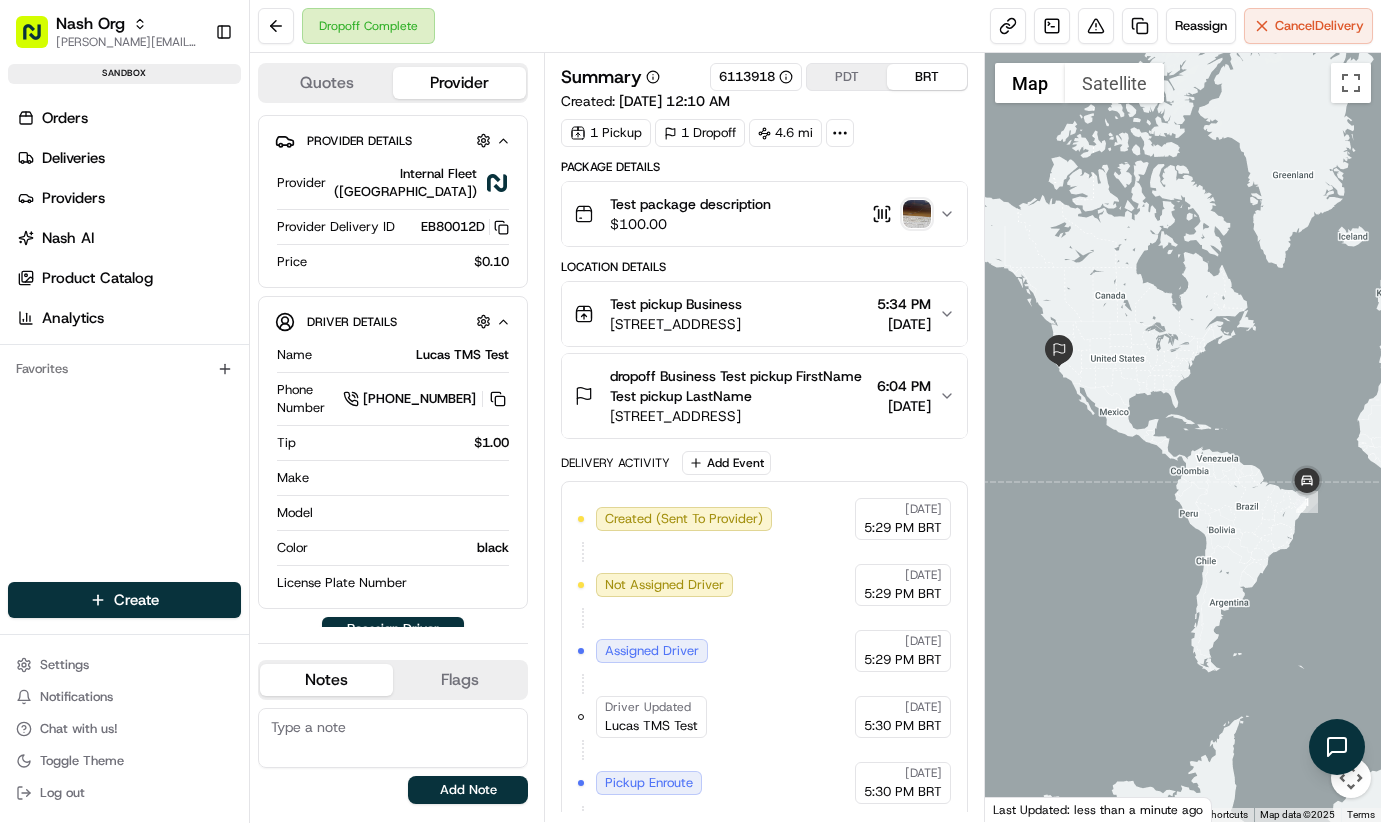 scroll, scrollTop: 6, scrollLeft: 0, axis: vertical 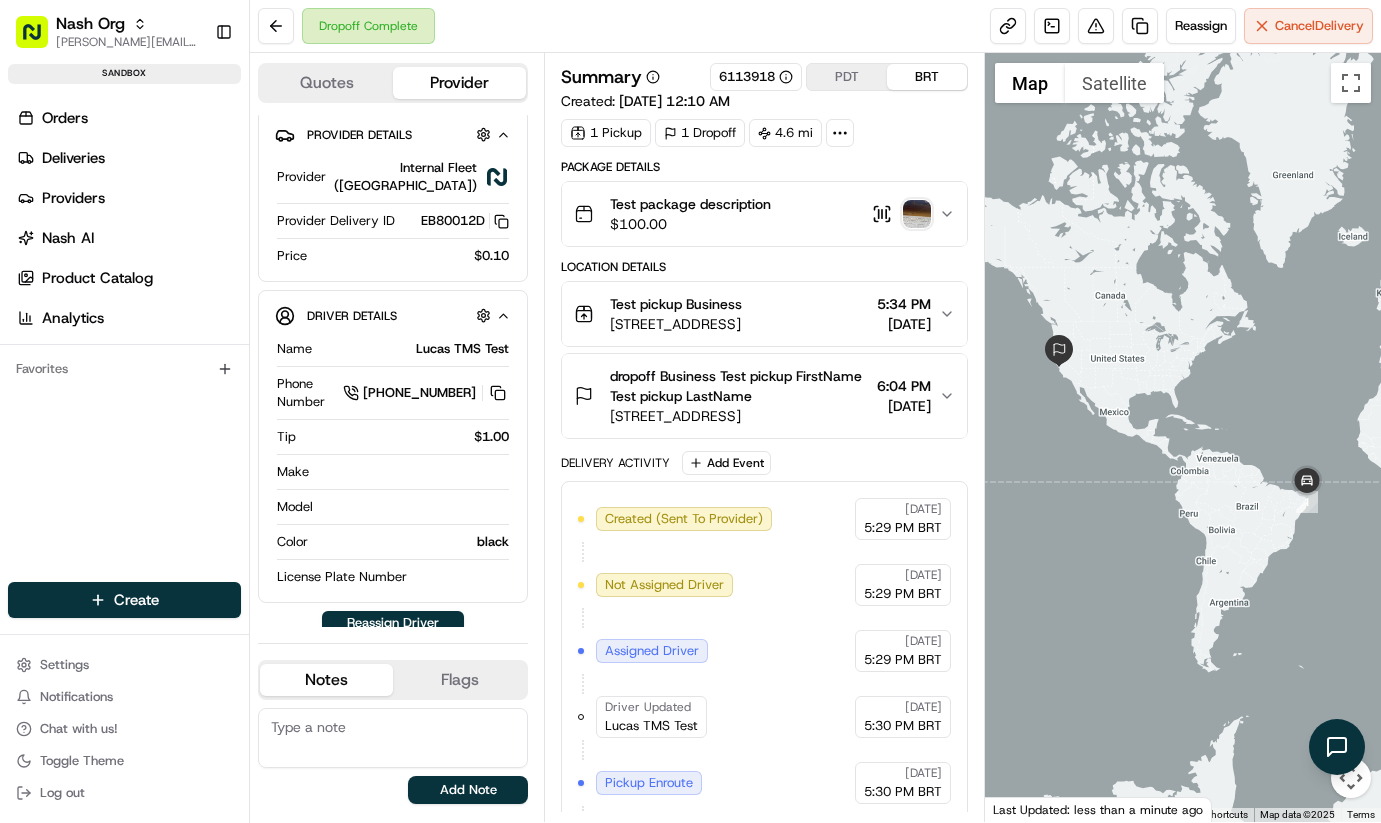 click on "Quotes Provider Provider Details Hidden ( 3 ) Provider Internal Fleet (Nashcar)   Provider Delivery ID EB80012D Copy  EB80012D Price $0.10 Driver Details Hidden ( 6 ) Name Lucas TMS Test Phone Number +55 83 99694 6668 Tip $1.00 Make Model Color black License Plate Number Reassign Driver Notes Flags support+nash@usenash.com jerry@usenash.com dean.parker@usenash.com audree@usenash.com dean@usenash.com kisha@usenash.com maimun@usenash.com jeff@usenash.com aamna@usenash.com brittany@usenash.com matt@usenash.com j.mcintosh@usenash.com mariam@usenash.com greg@usenash.com benny@usenash.com chris@usenash.com jordan@usenash.com gabrielle@usenash.com marie@usenash.com testing@usenash.com test@usenash.com grace@usenash.com brigitte@usenash.com example@usenash.com support@usenash.com brittany+05022023@usenash.com monicah@usenash.com john@usenash.com john+123@usenash.com alfozan@usenash.com aziz@usenash.com brendan@usenash.com charles@usenash.com farooq@usenash.com george@usenash.com hamid@usenash.com hasaan@usenash.com" at bounding box center (397, 437) 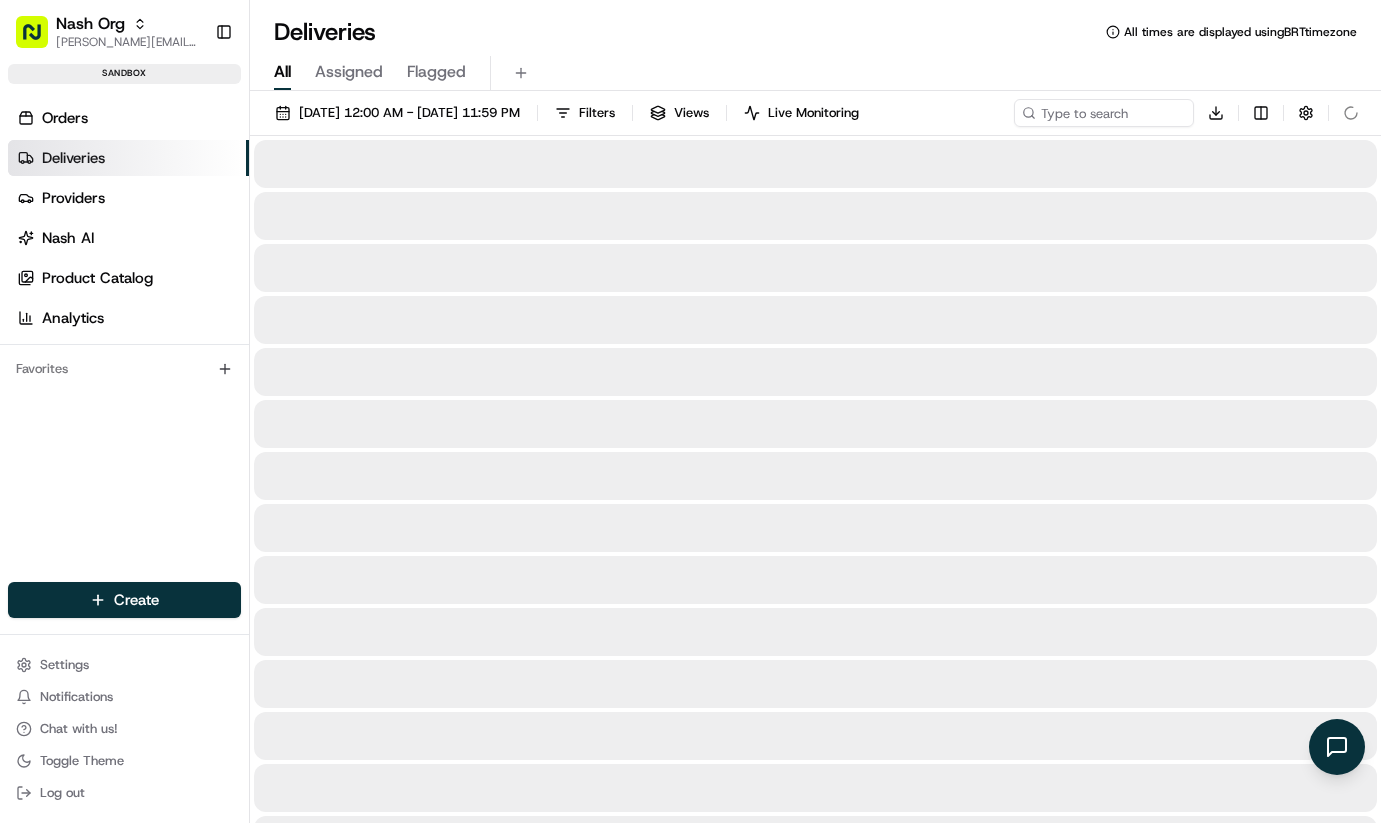 scroll, scrollTop: 0, scrollLeft: 0, axis: both 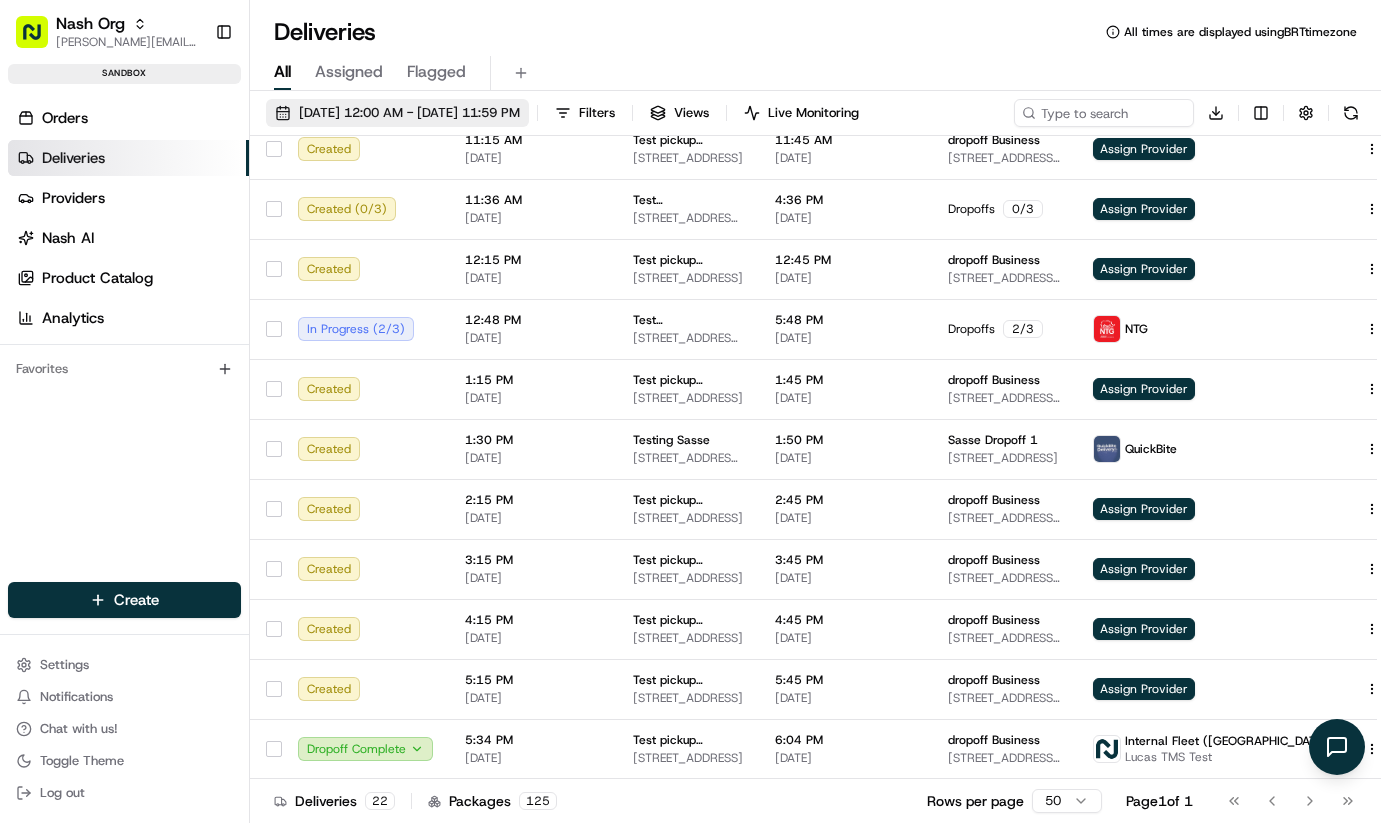 click on "07/15/2025 12:00 AM - 07/15/2025 11:59 PM" at bounding box center (409, 113) 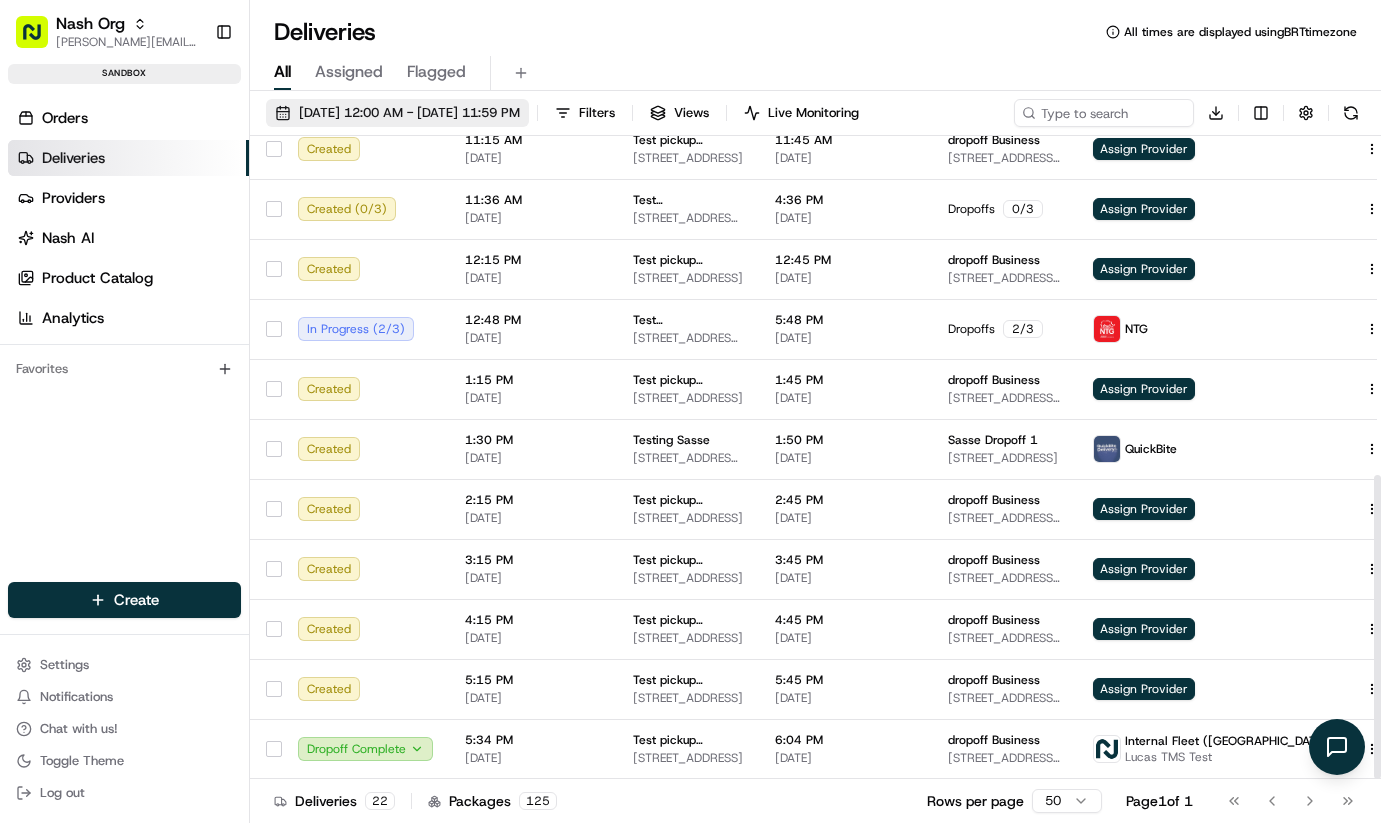 click on "07/15/2025 12:00 AM - 07/15/2025 11:59 PM" at bounding box center [409, 113] 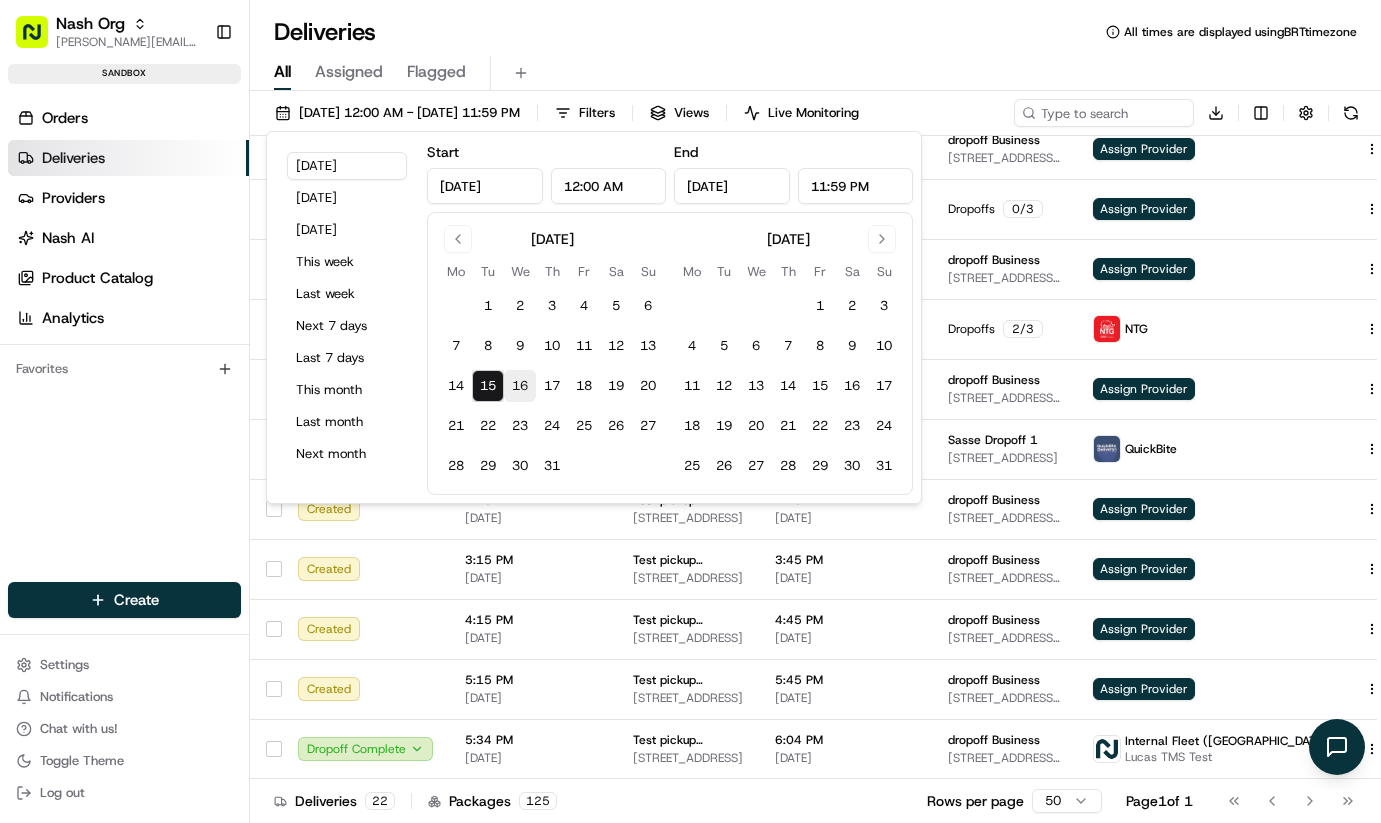 click on "16" at bounding box center (520, 386) 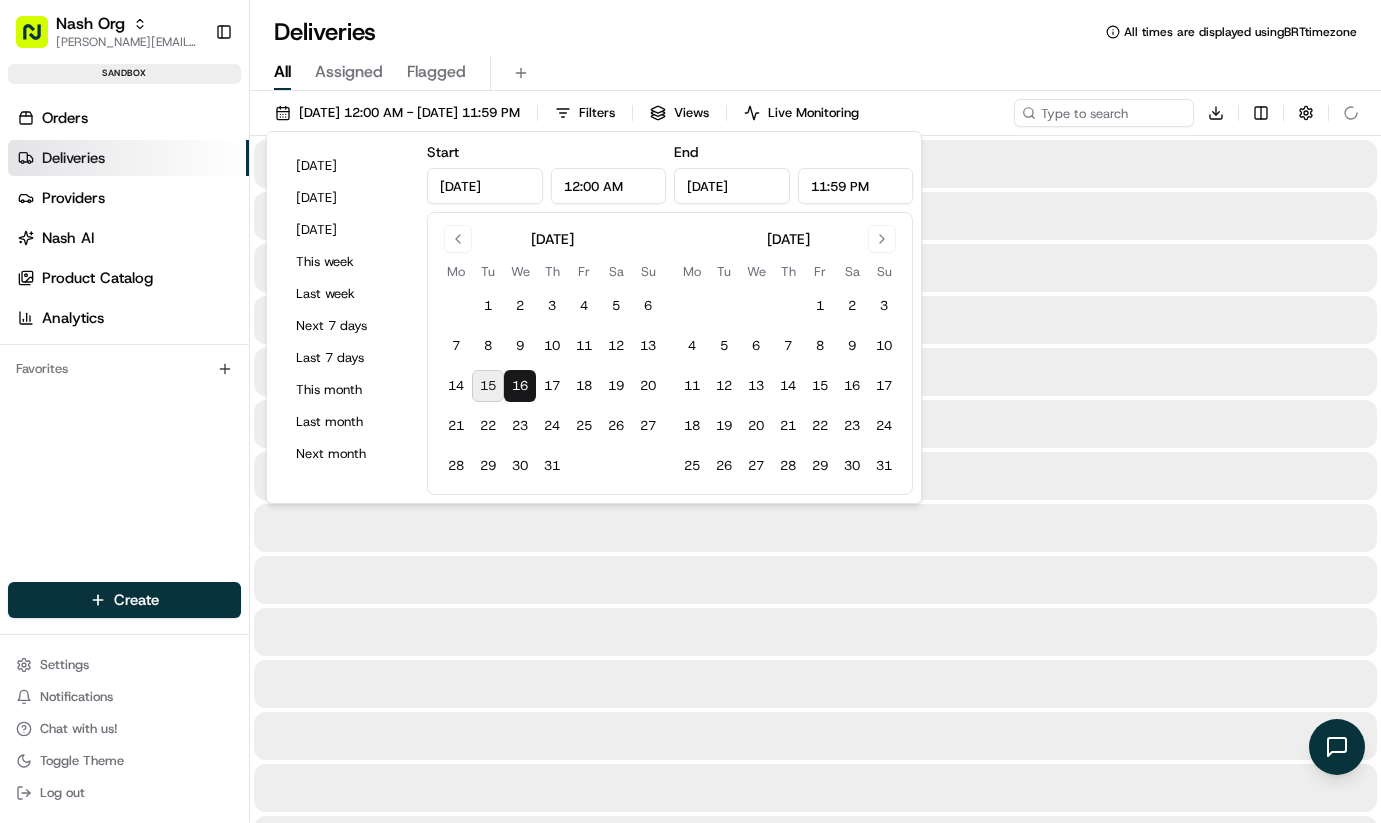 click on "All Assigned Flagged" at bounding box center [815, 73] 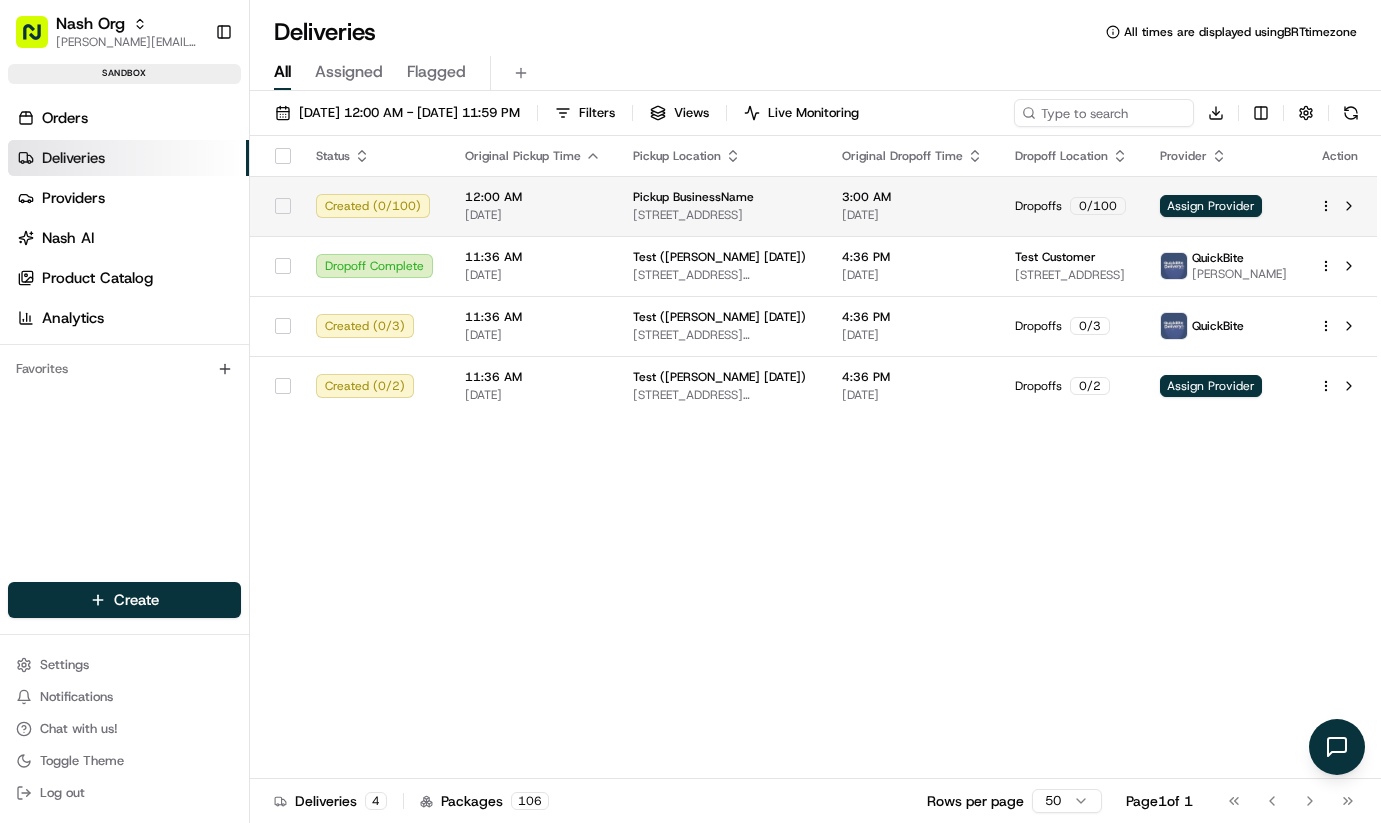 click on "Assign Provider" at bounding box center (1223, 206) 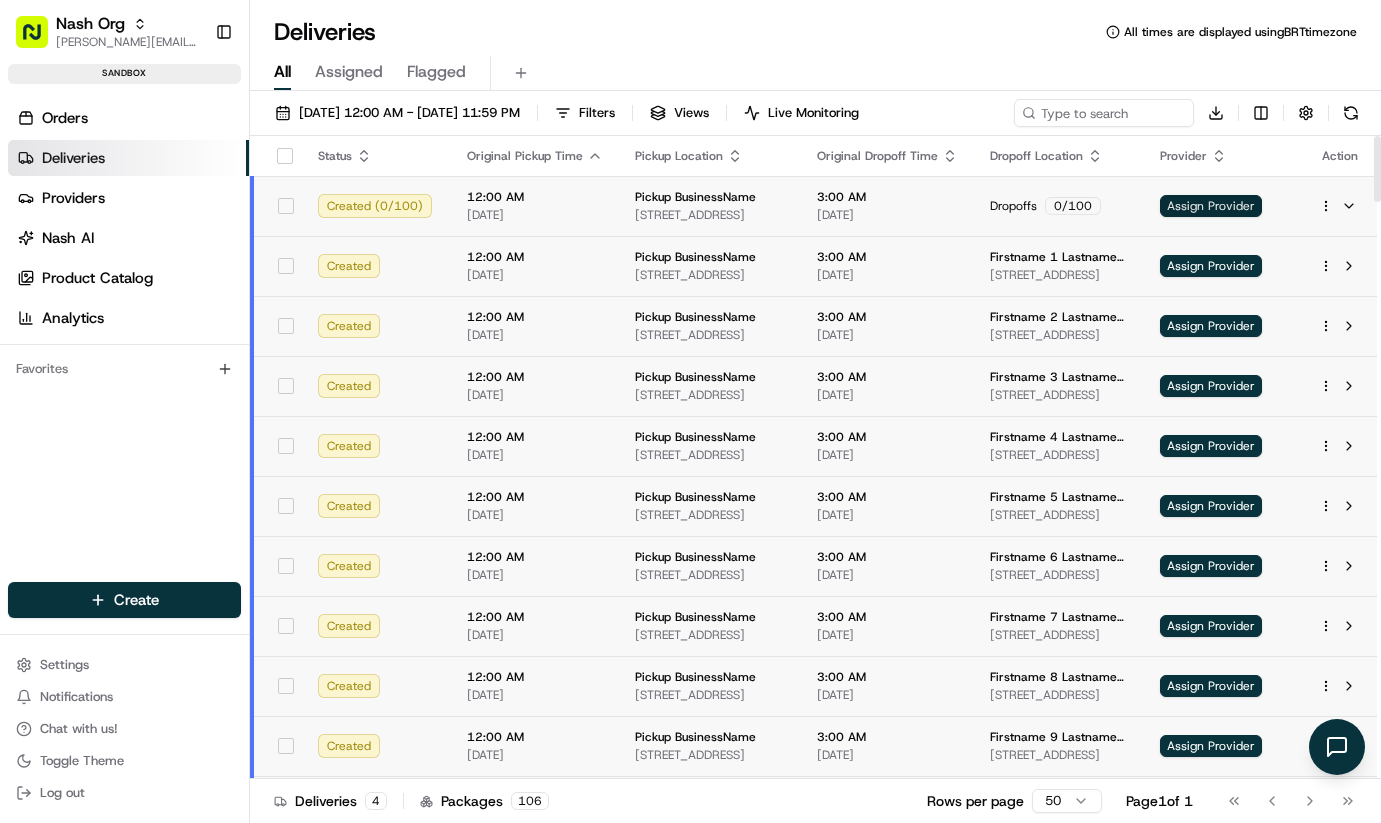 click on "Assign Provider" at bounding box center [1211, 206] 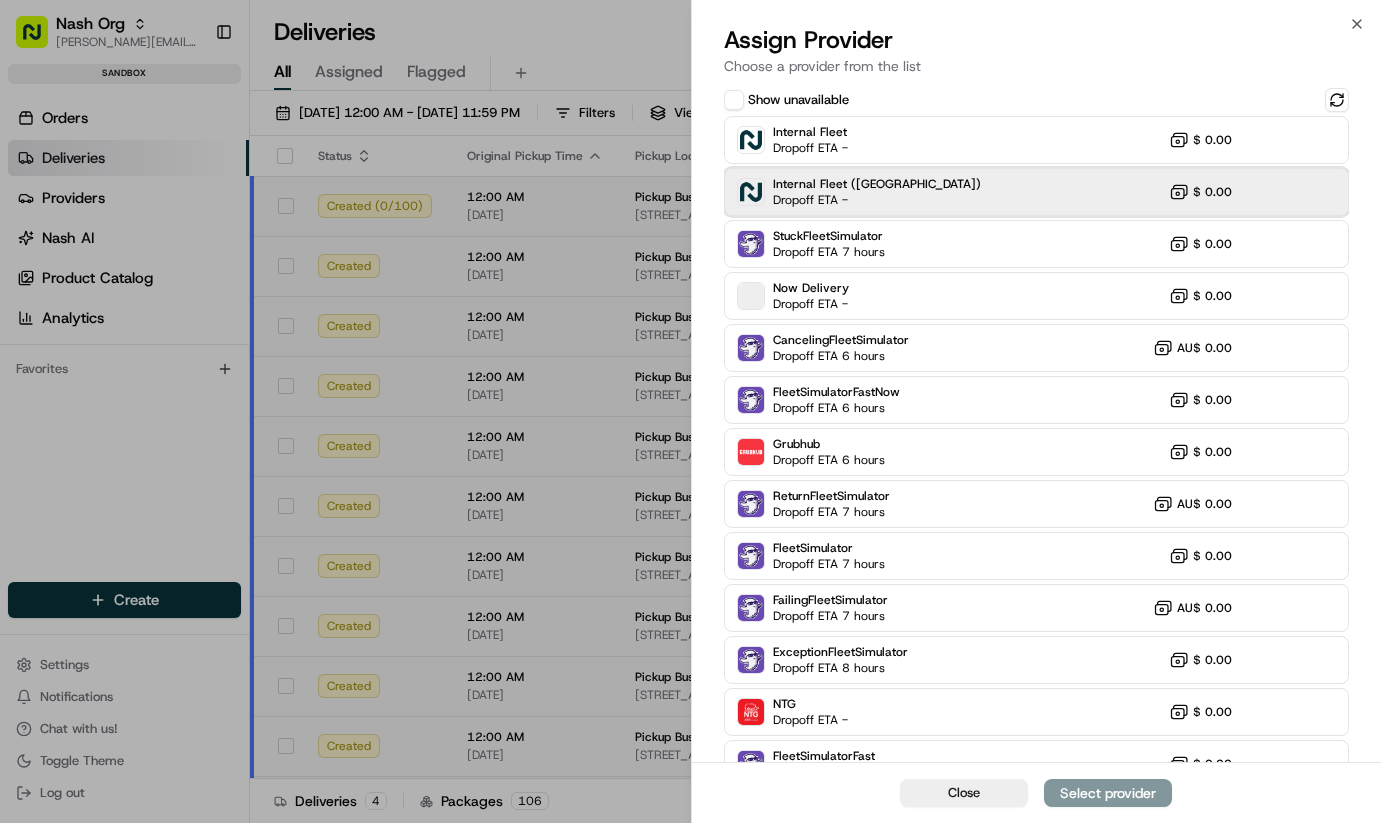 click on "Internal Fleet (Nashcar) Dropoff ETA   - $   0.00" at bounding box center (1037, 192) 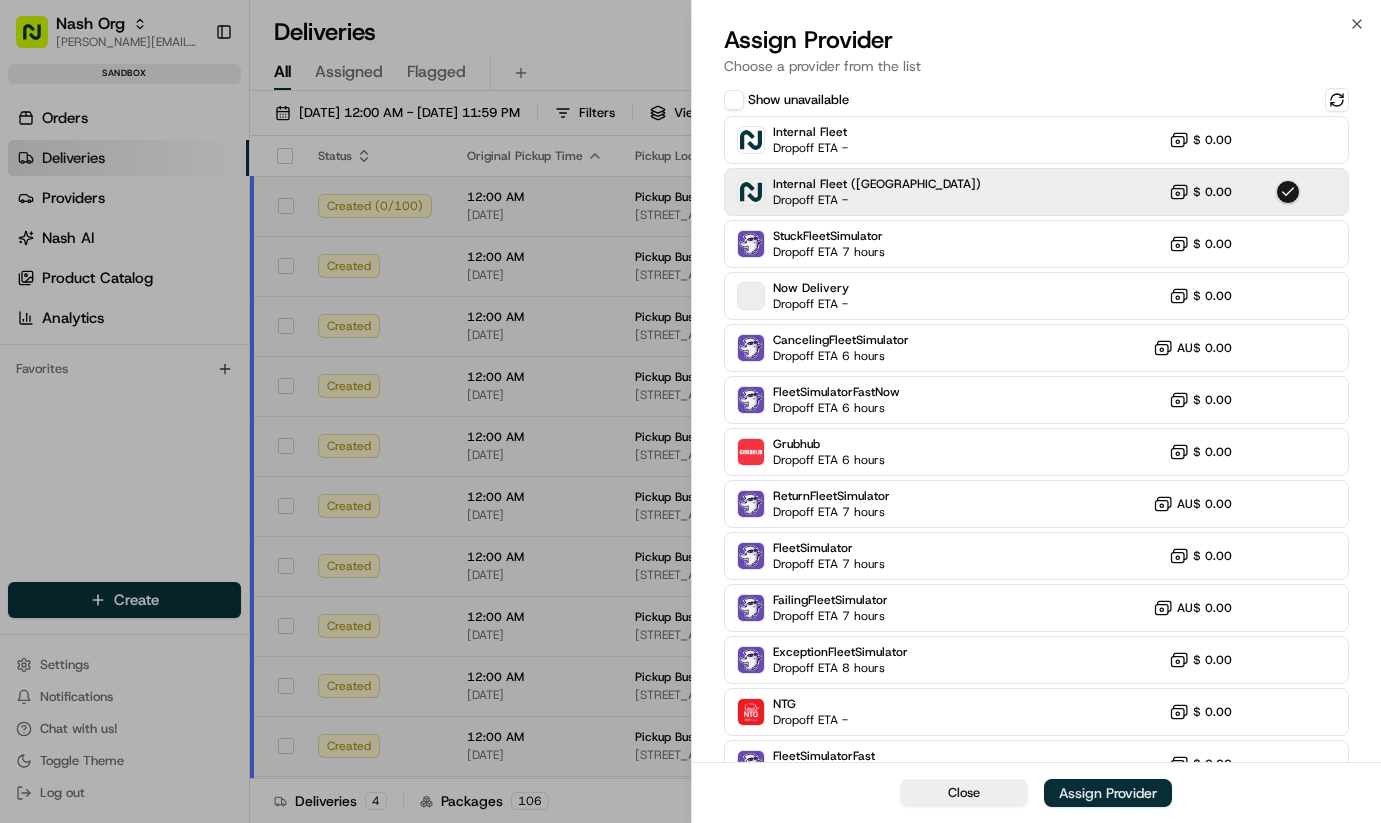 click on "Assign Provider" at bounding box center (1108, 793) 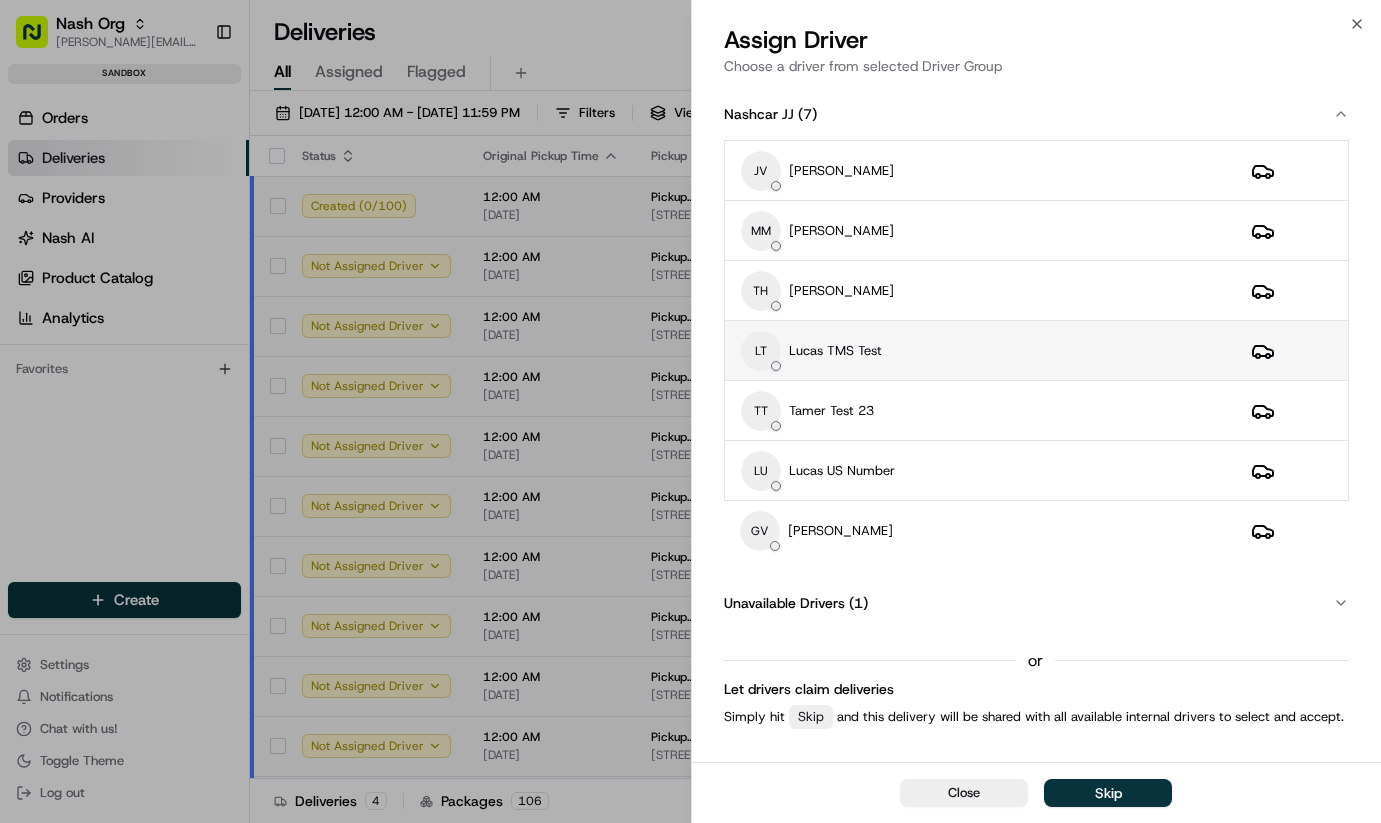 click on "LT Lucas TMS Test" at bounding box center [980, 351] 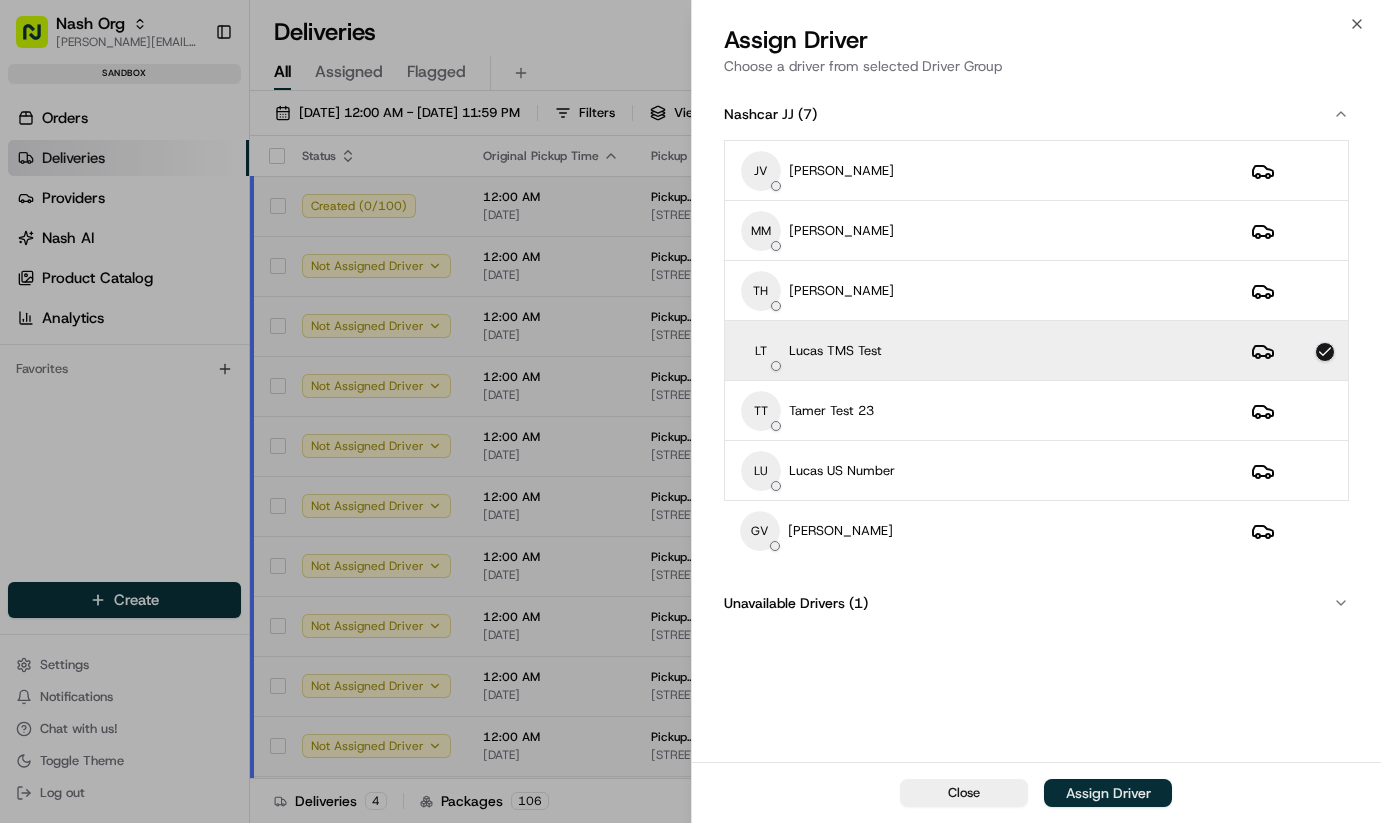click on "Assign Driver" at bounding box center [1108, 793] 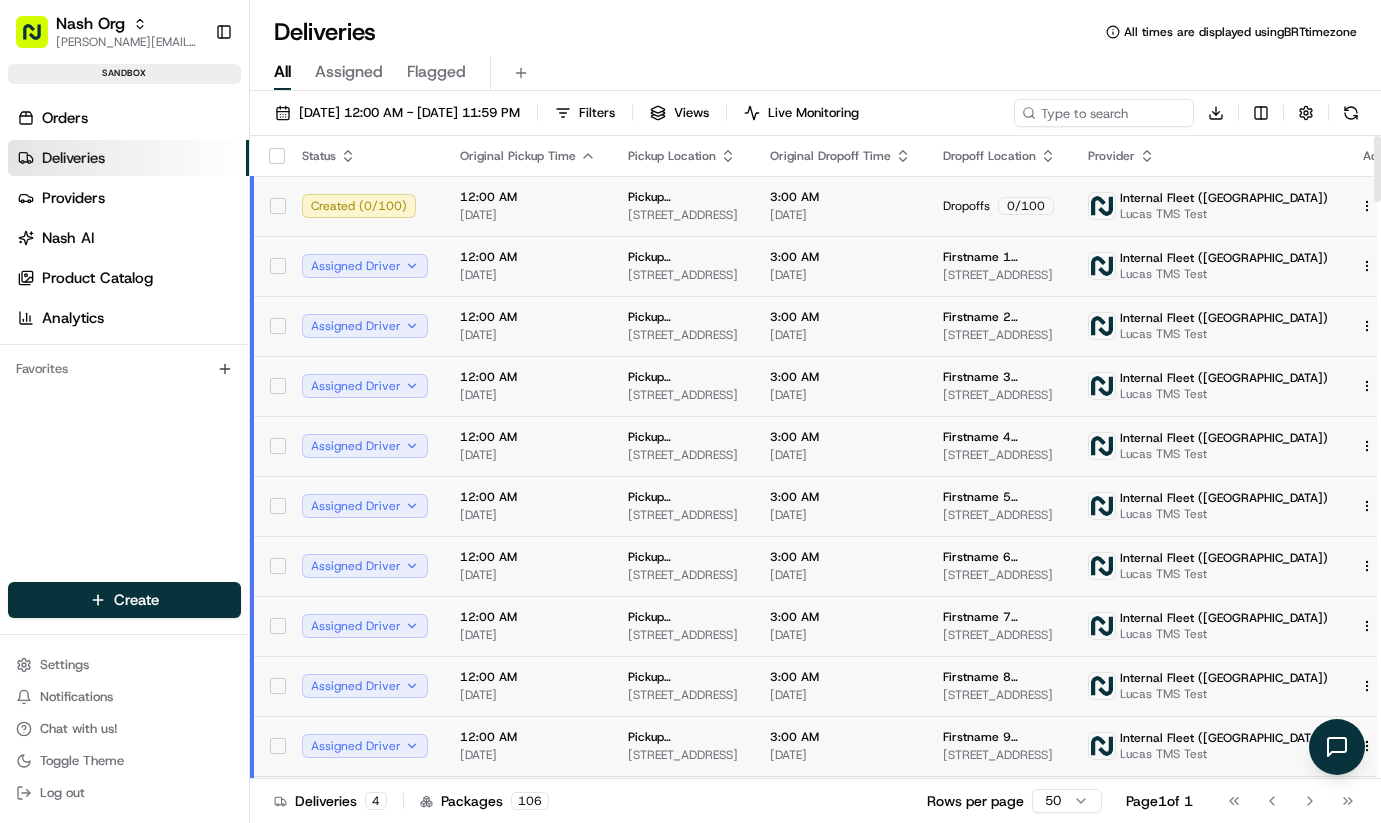 click on "12:00 AM 07/16/2025" at bounding box center [528, 206] 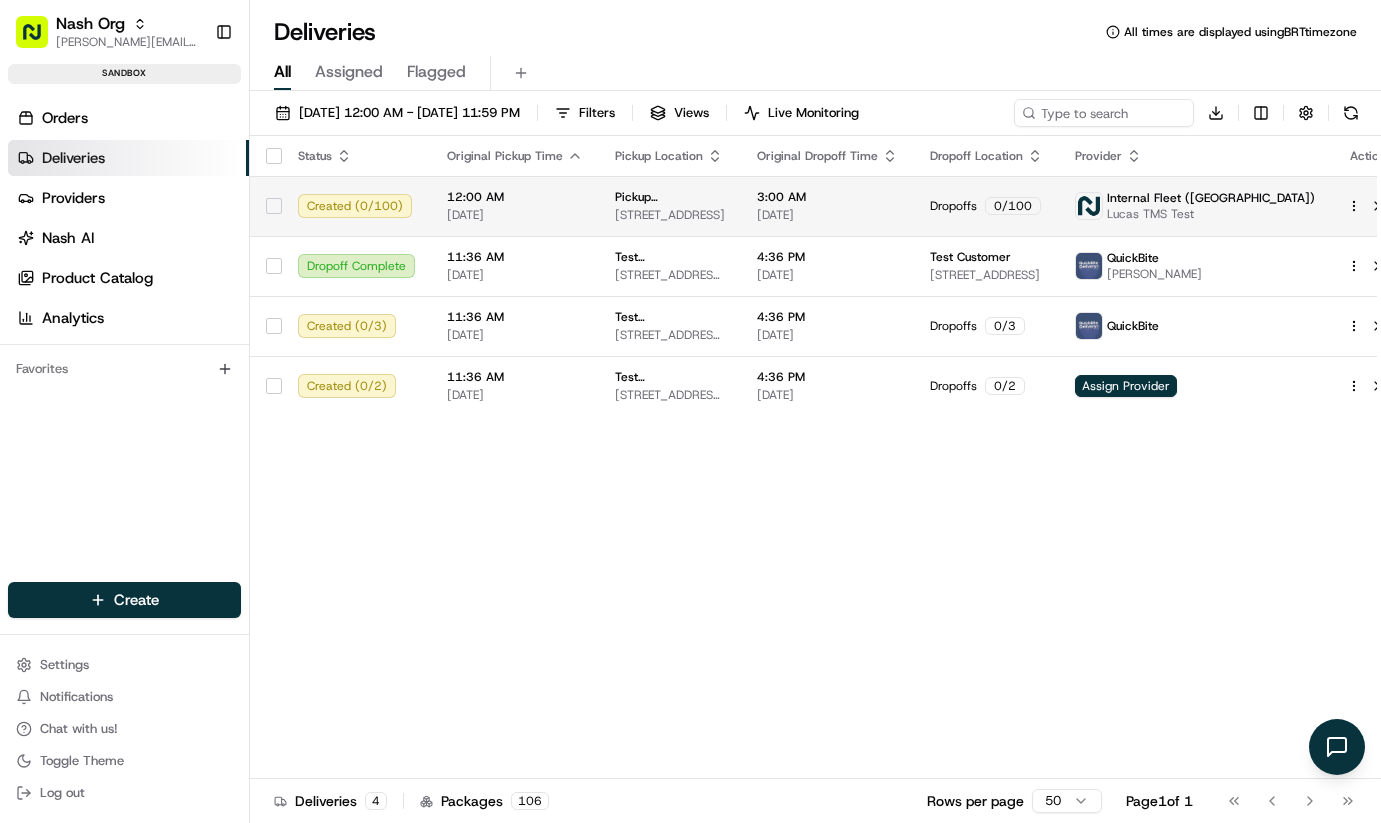 click on "12:00 AM 07/16/2025" at bounding box center [515, 206] 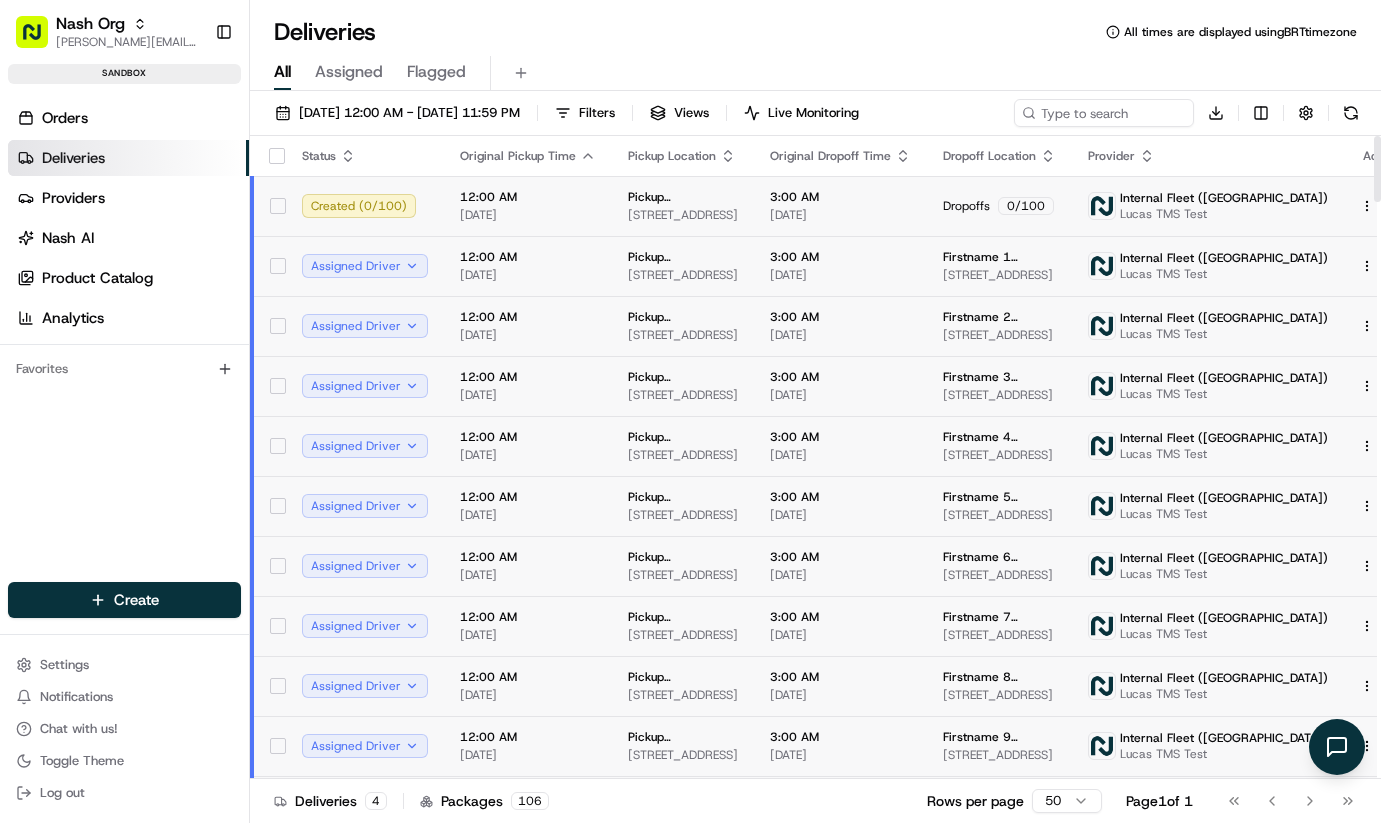 click on "07/16/2025" at bounding box center (528, 215) 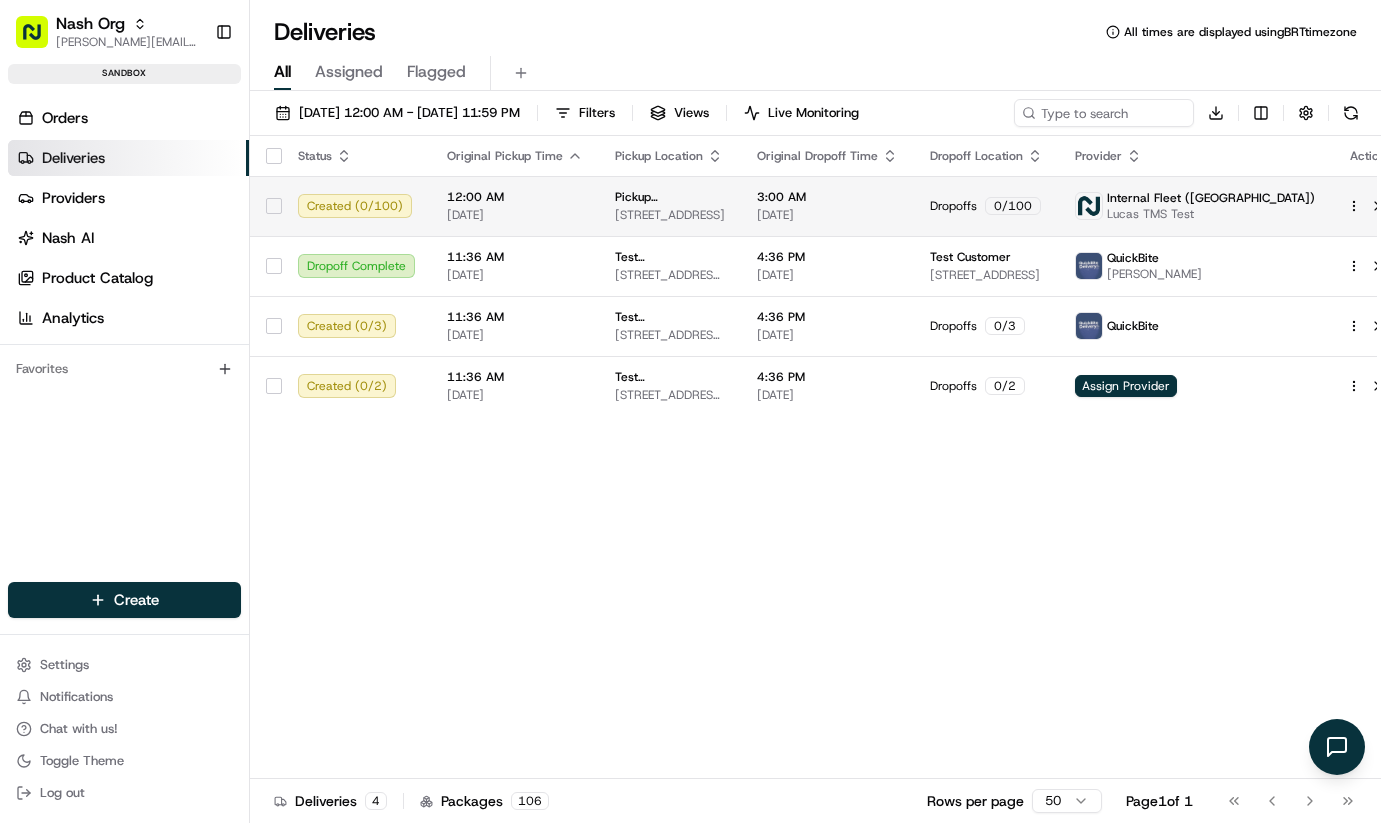 click on "07/16/2025" at bounding box center [515, 215] 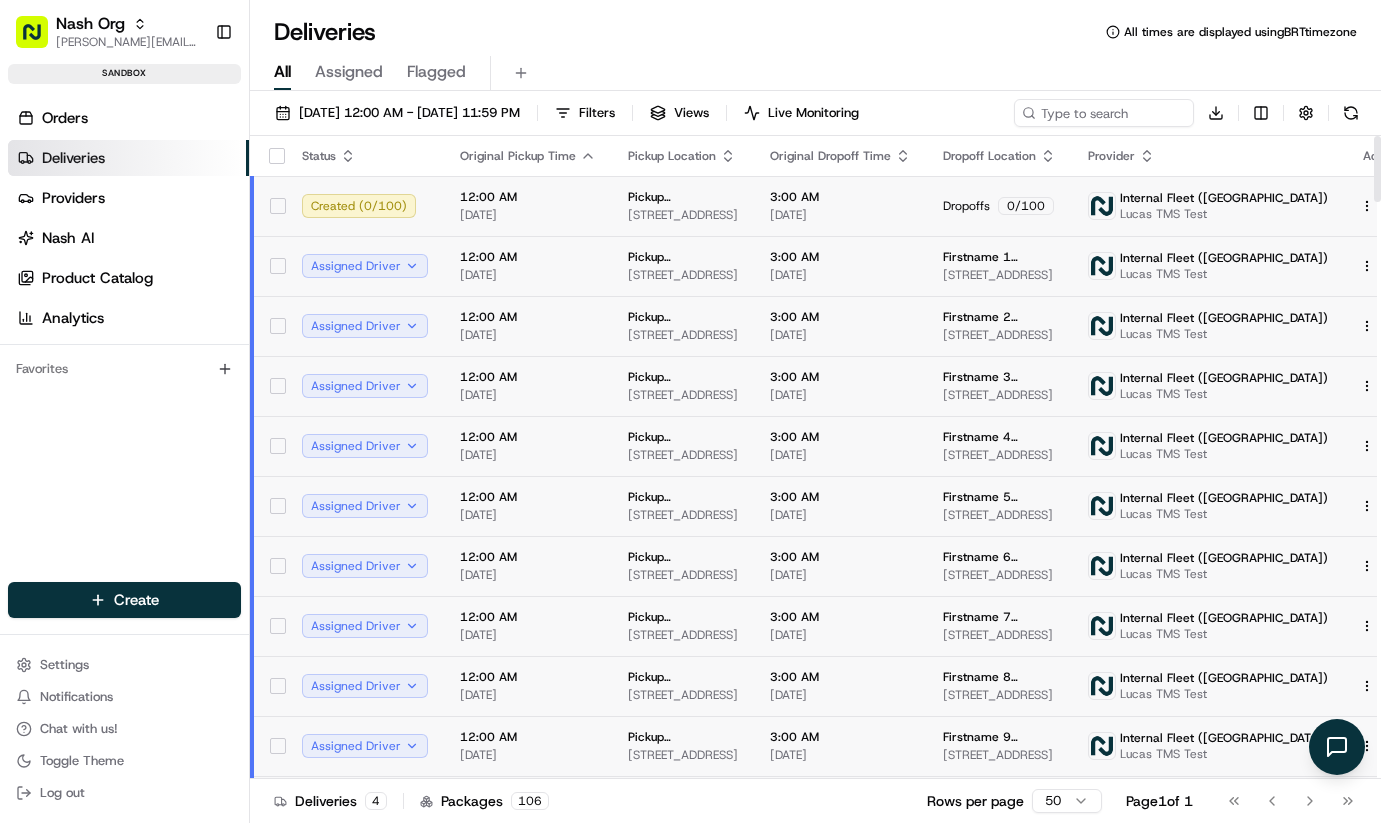 click on "07/16/2025" at bounding box center [528, 215] 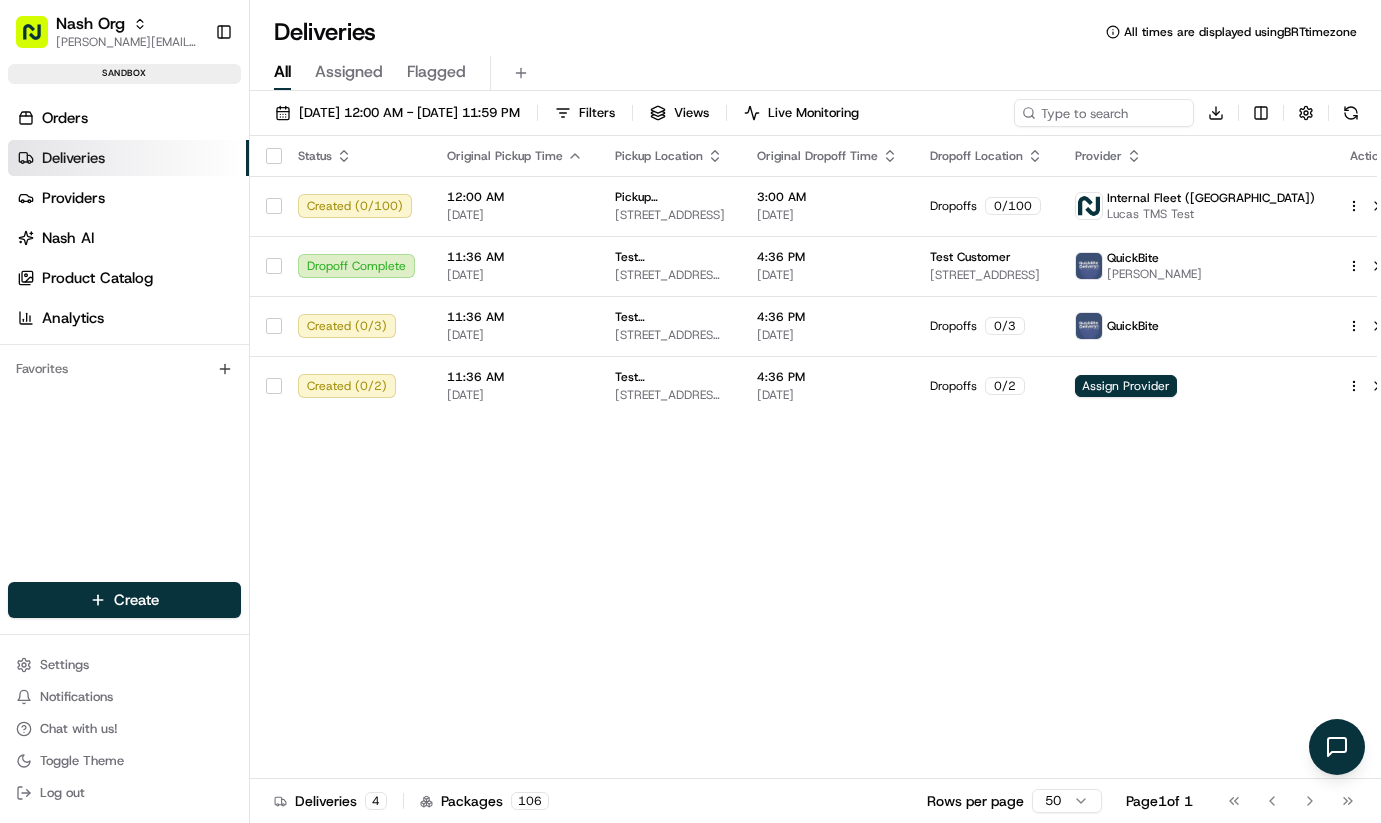click on "Status Original Pickup Time Pickup Location Original Dropoff Time Dropoff Location Provider Action Created ( 0 / 100 ) 12:00 AM 07/16/2025 Pickup BusinessName 185 University Ave, Palo Alto, CA 94301, USA 3:00 AM 07/16/2025 Dropoffs 0  /  100 Internal Fleet (Nashcar) Lucas TMS Test Dropoff Complete 11:36 AM 07/16/2025 Test (Sasse 2025-07-15) 18121 Marsh Ln, Dallas, TX 75287, USA 4:36 PM 07/16/2025 Test Customer 4405 Country Brook Dr, Dallas, TX 75287, USA QuickBite Jeff Sasse Created ( 0 / 3 ) 11:36 AM 07/16/2025 Test (Sasse 2025-07-15) 18121 Marsh Ln, Dallas, TX 75287, USA 4:36 PM 07/16/2025 Dropoffs 0  /  3 QuickBite Created ( 0 / 2 ) 11:36 AM 07/16/2025 Test (Sasse 2025-07-15) 18121 Marsh Ln, Dallas, TX 75287, USA 4:36 PM 07/16/2025 Dropoffs 0  /  2 Assign Provider" at bounding box center (827, 457) 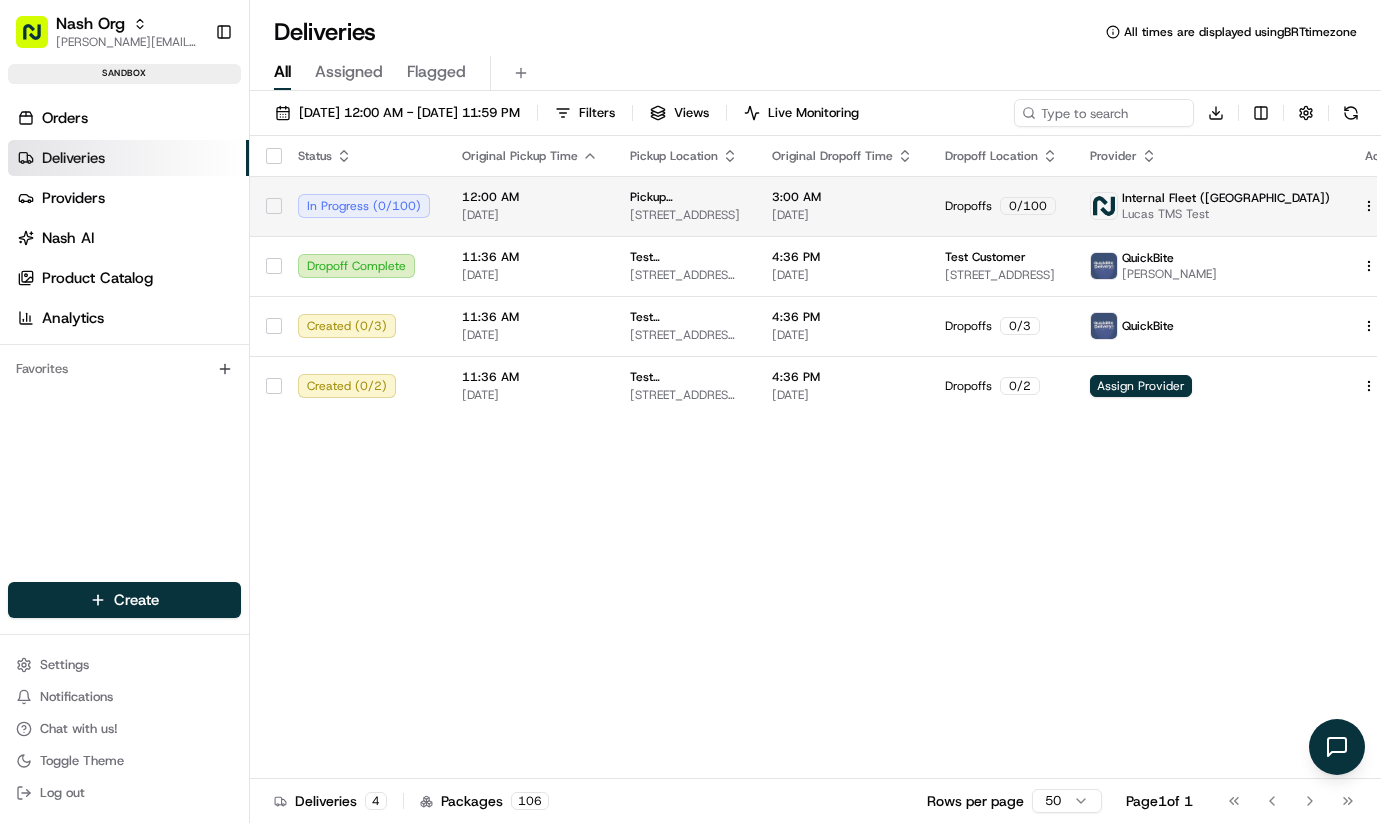 click on "12:00 AM 07/16/2025" at bounding box center (530, 206) 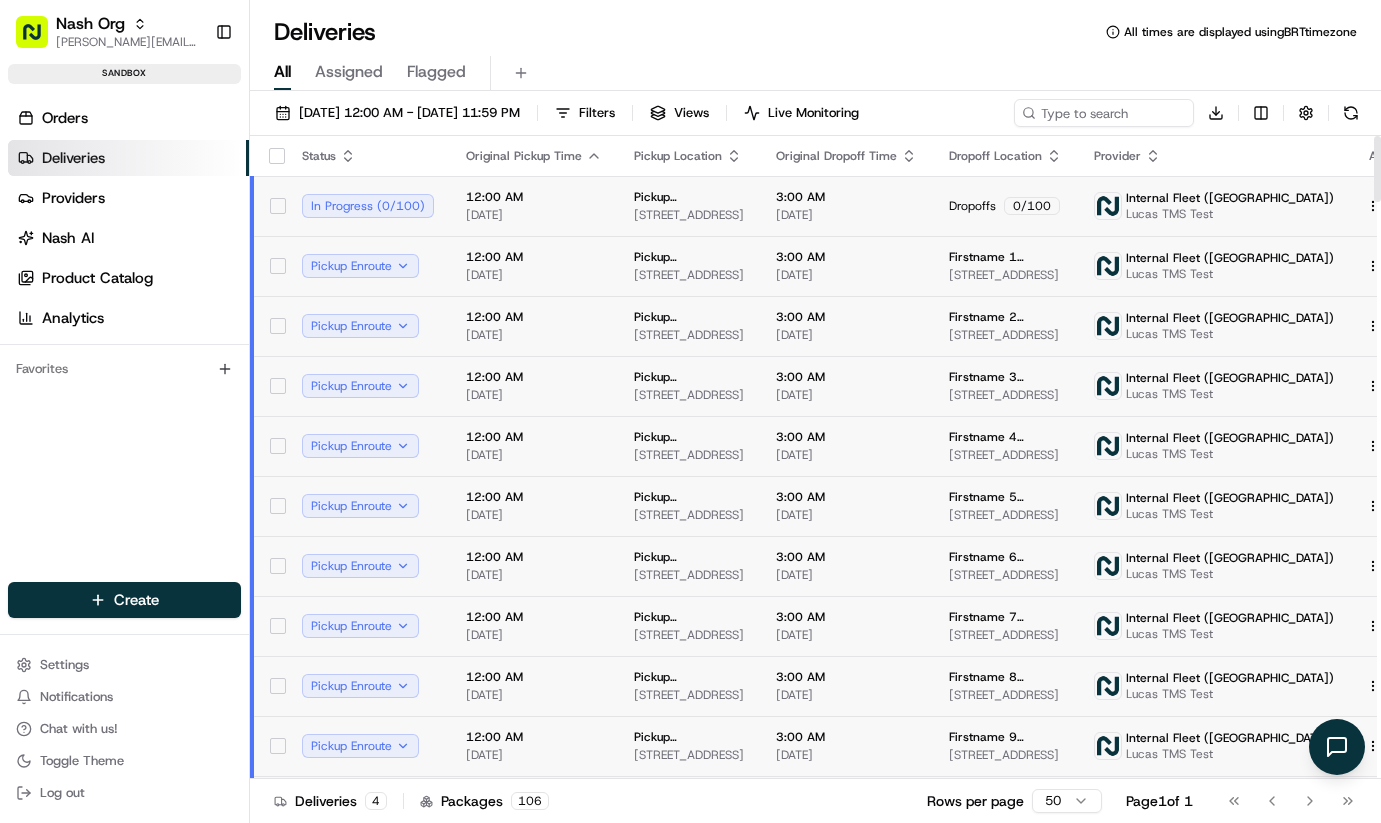 click on "Pickup BusinessName" at bounding box center (689, 197) 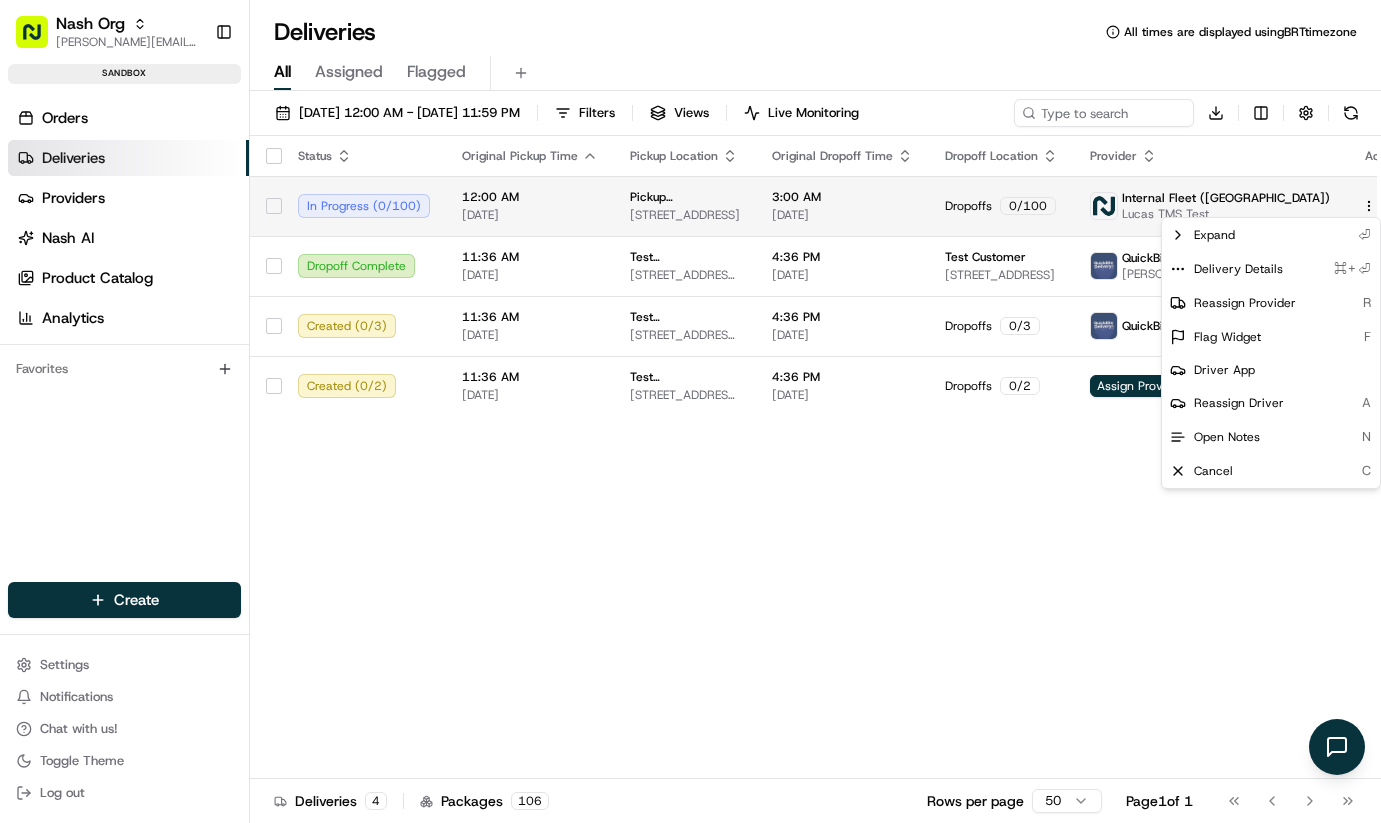 click on "Nash Org lucas@usenash.com Toggle Sidebar sandbox Orders Deliveries Providers Nash AI Product Catalog Analytics Favorites Main Menu Members & Organization Organization Users Roles Preferences Customization Portal Tracking Orchestration Automations Dispatch Strategy Optimization Strategy Shipping Labels Manifest Locations Pickup Locations Dropoff Locations Zones Shifts Delivery Windows AI Support Call Agent Billing Billing Refund Requests Integrations Notification Triggers Webhooks API Keys Request Logs Other Feature Flags Create Settings Notifications Chat with us! Toggle Theme Log out Deliveries All times are displayed using  BRT  timezone All Assigned Flagged 07/16/2025 12:00 AM - 07/16/2025 11:59 PM Filters Views Live Monitoring Download Status Original Pickup Time Pickup Location Original Dropoff Time Dropoff Location Provider Action In Progress ( 0 / 100 ) 12:00 AM 07/16/2025 Pickup BusinessName 185 University Ave, Palo Alto, CA 94301, USA 3:00 AM 07/16/2025 Dropoffs 0  /  100 11:36 AM (" at bounding box center [690, 411] 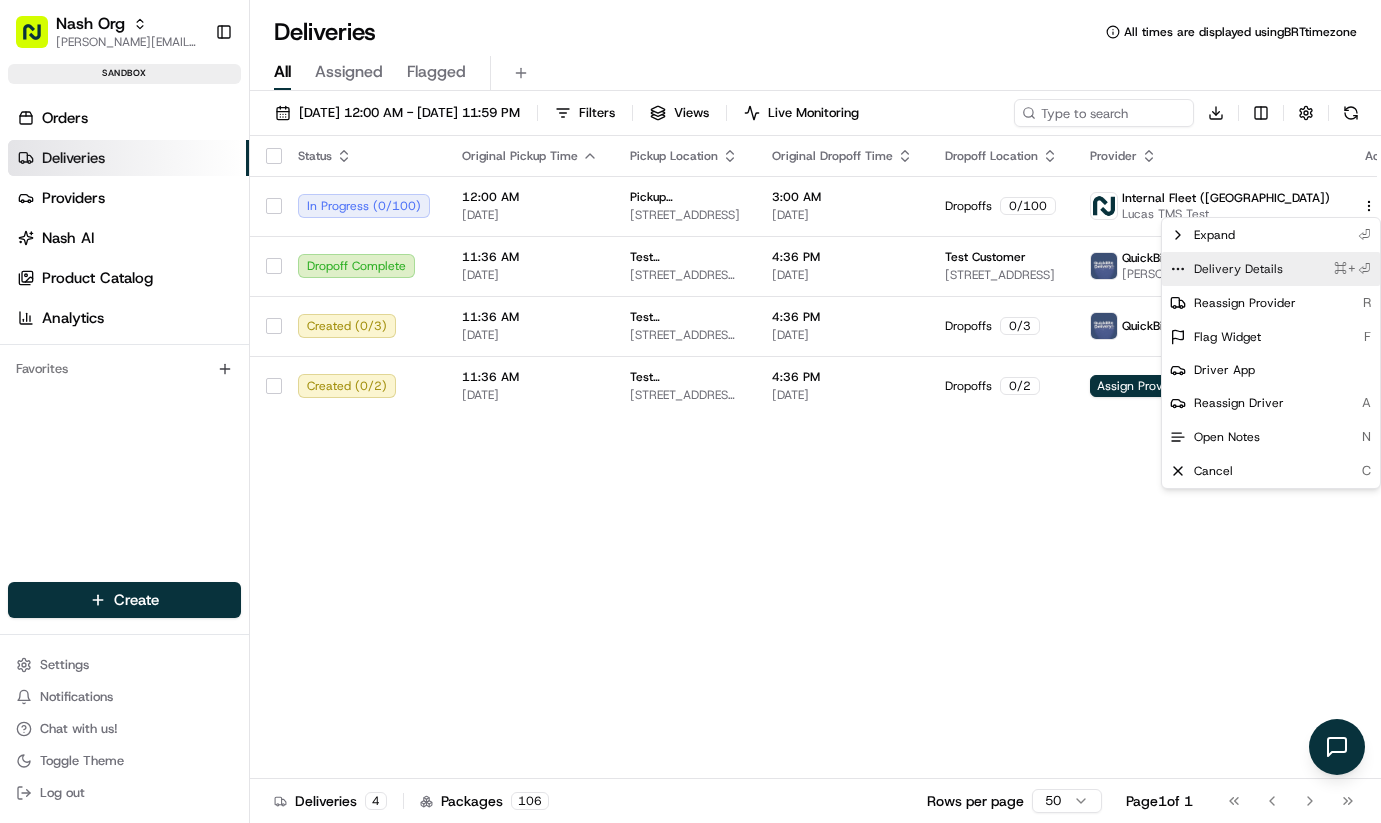 click on "Delivery Details ⌘+⏎" at bounding box center (1271, 269) 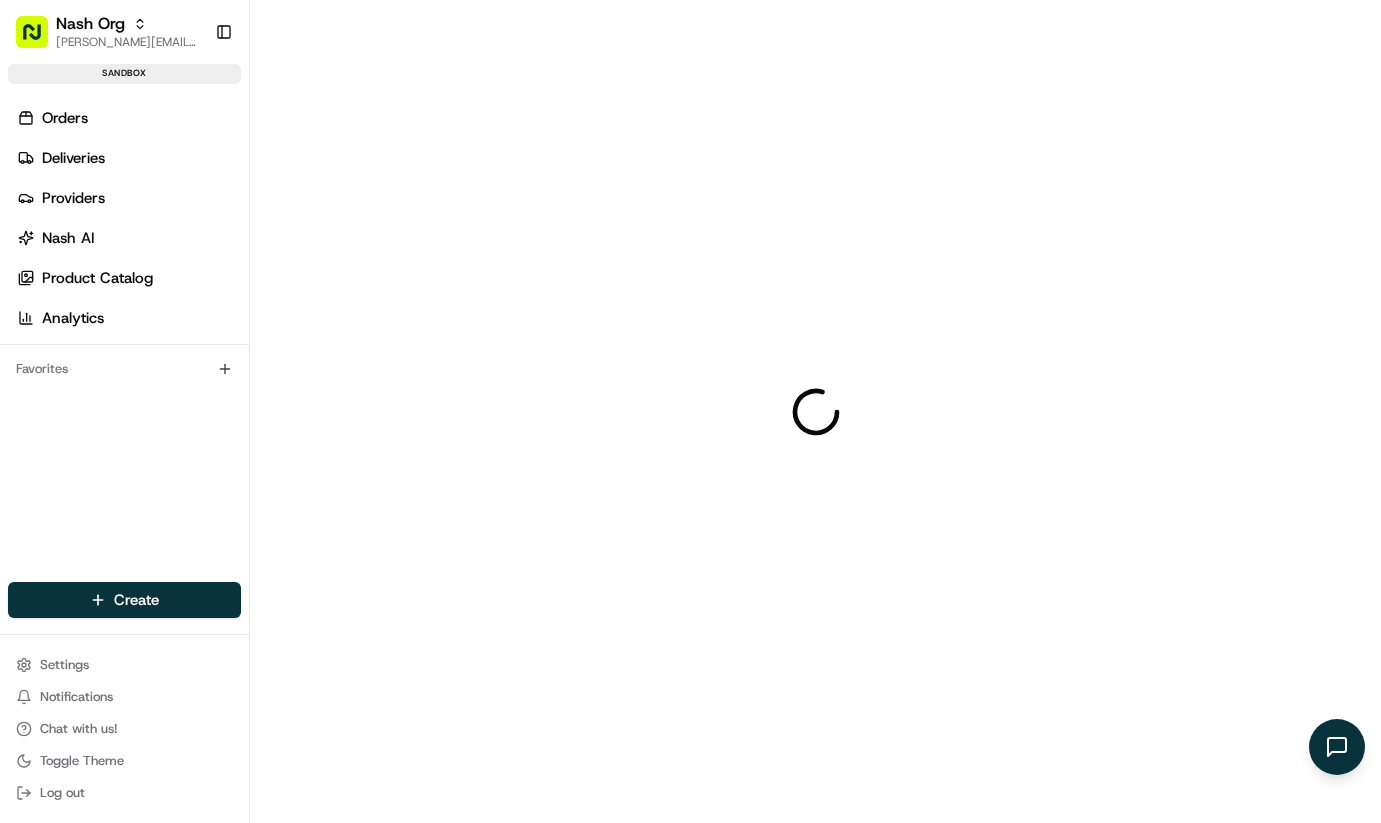 scroll, scrollTop: 0, scrollLeft: 0, axis: both 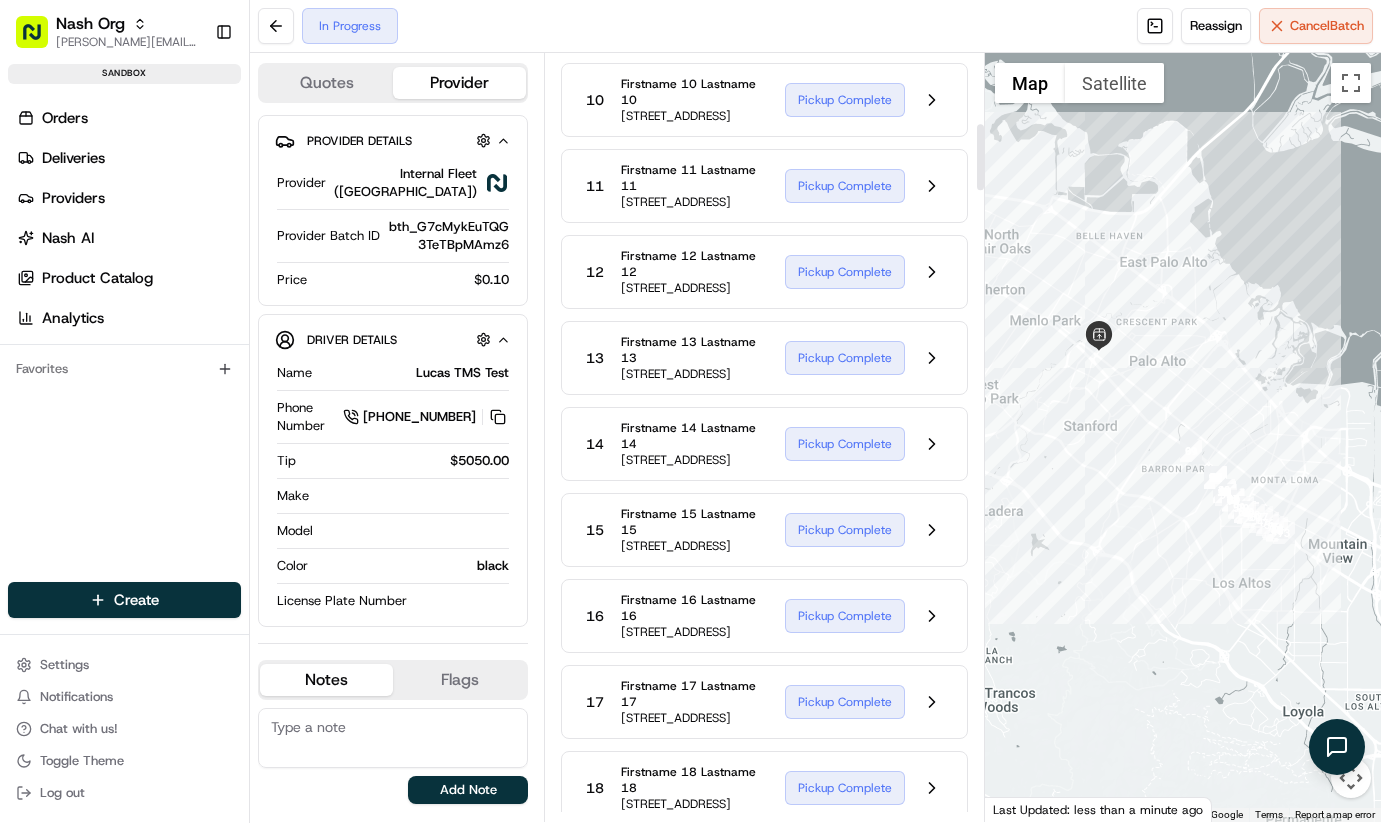 click on "[STREET_ADDRESS]" at bounding box center [695, 460] 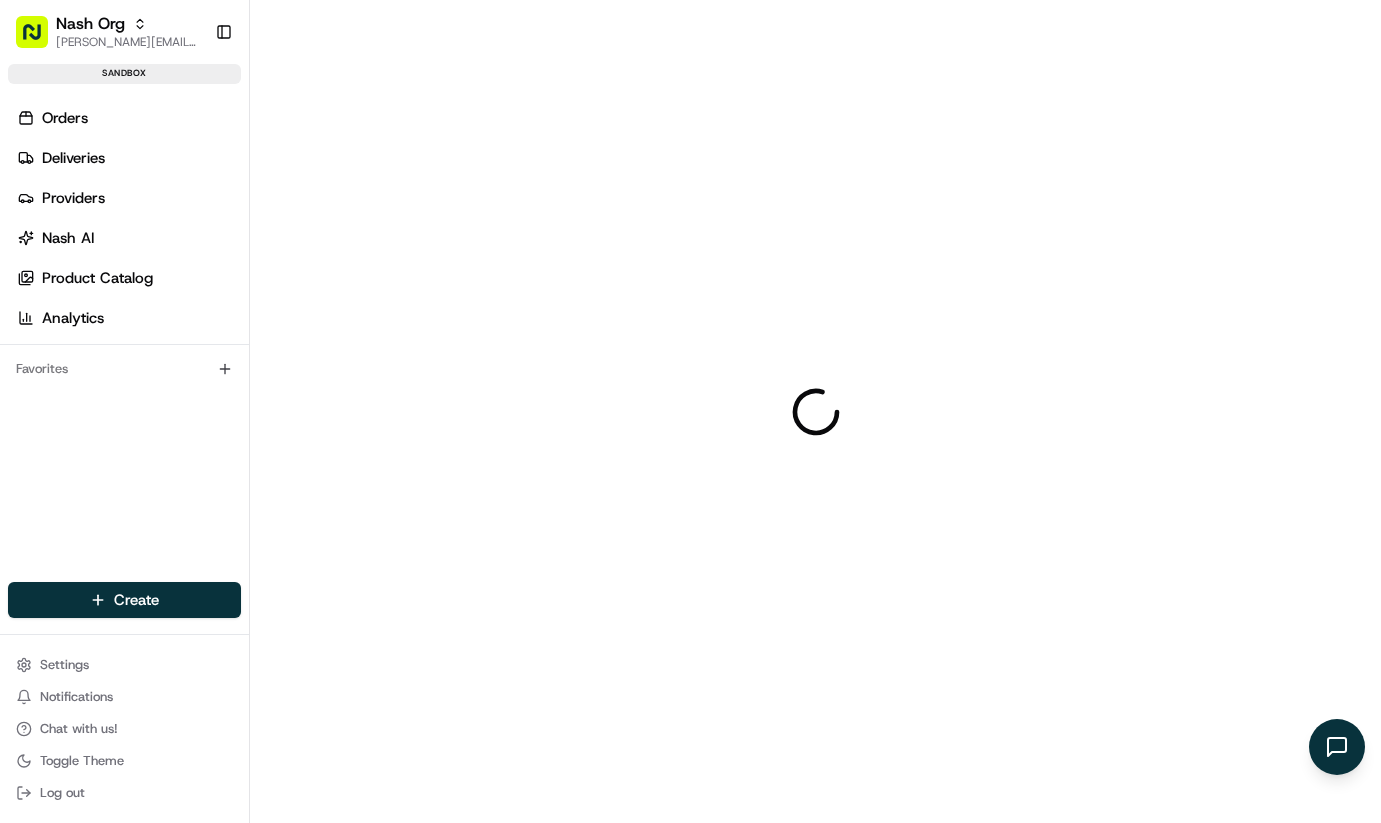 scroll, scrollTop: 0, scrollLeft: 0, axis: both 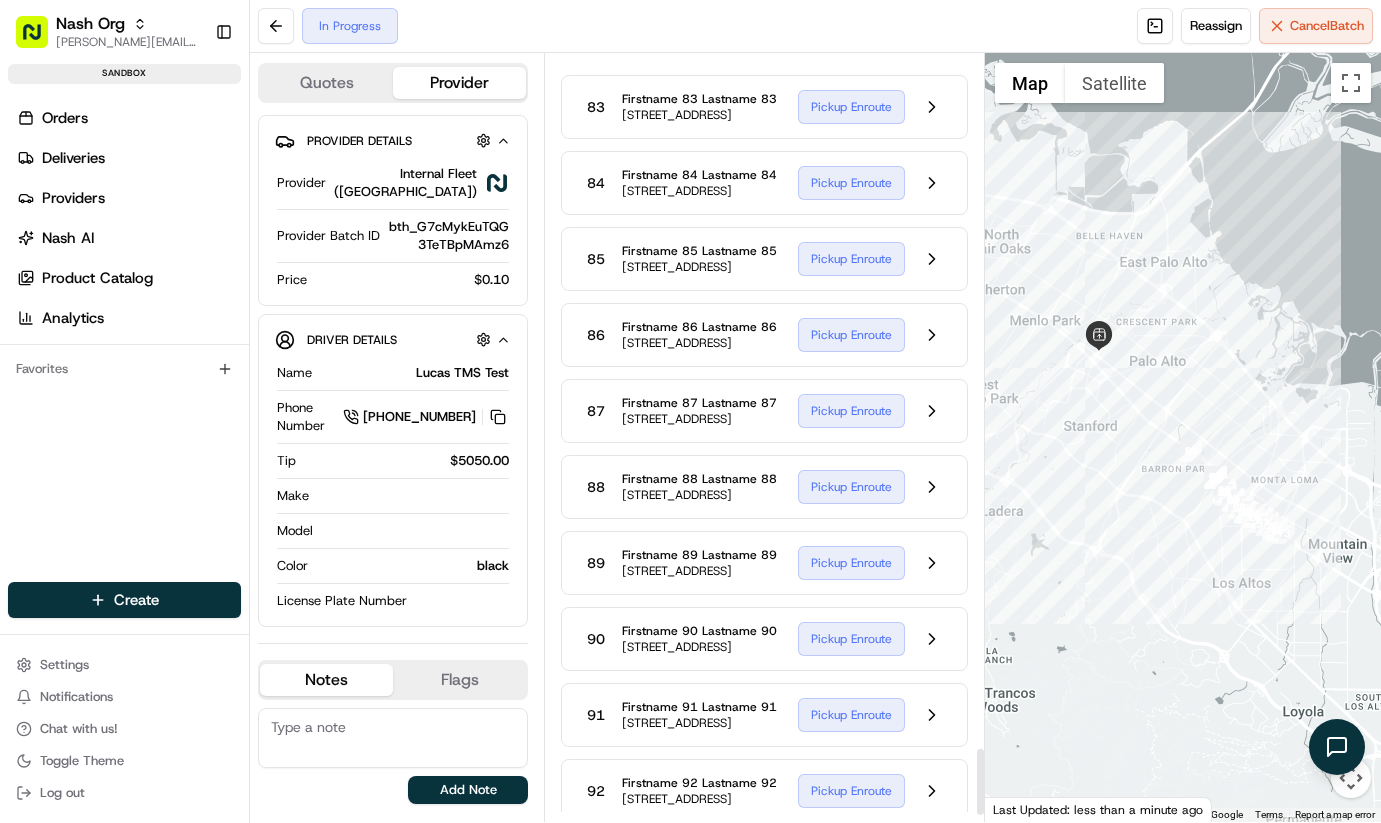 click on "Packages 1 Firstname 1 Lastname 1 [STREET_ADDRESS] Pickup Complete 2 Firstname 2 Lastname 2 [STREET_ADDRESS] Pickup Complete 3 Firstname 3 Lastname 3 [STREET_ADDRESS] Pickup Complete 4 Firstname 4 Lastname 4 [STREET_ADDRESS] Pickup Complete 5 Firstname 5 Lastname 5 [STREET_ADDRESS] Pickup Complete 6 Firstname 6 Lastname 6 [STREET_ADDRESS] Pickup Complete 7 Firstname 7 Lastname 7 [STREET_ADDRESS] Pickup Complete 8 Firstname 8 Lastname 8 [STREET_ADDRESS] Pickup Complete 9 Firstname 9 Lastname 9 [STREET_ADDRESS] Pickup Complete 10 Firstname 10 Lastname 10 [STREET_ADDRESS] Pickup Complete 11 Firstname 11 Lastname 11 [STREET_ADDRESS] Pickup Complete 12 Pickup Complete 13 14" at bounding box center [764, -2482] 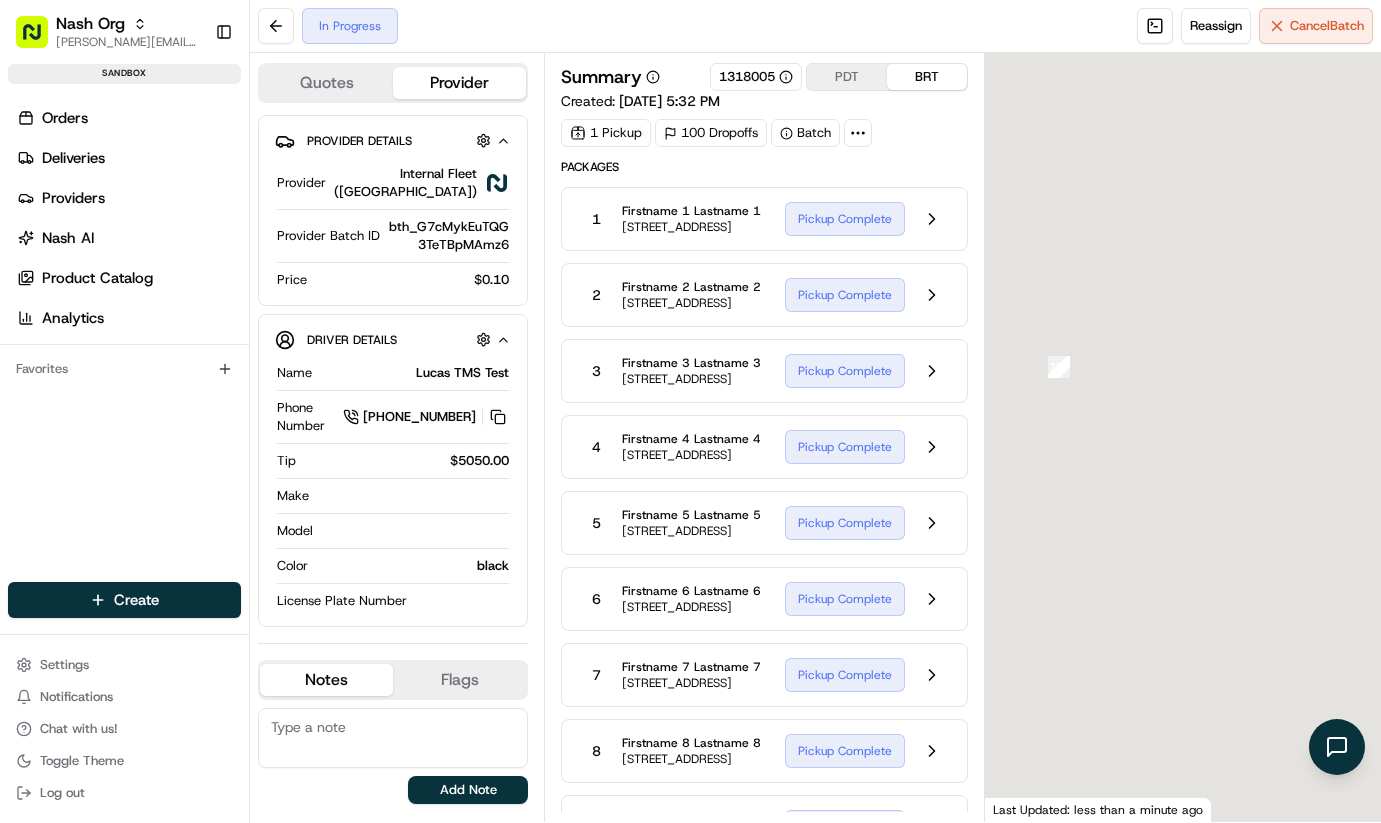 scroll, scrollTop: 0, scrollLeft: 0, axis: both 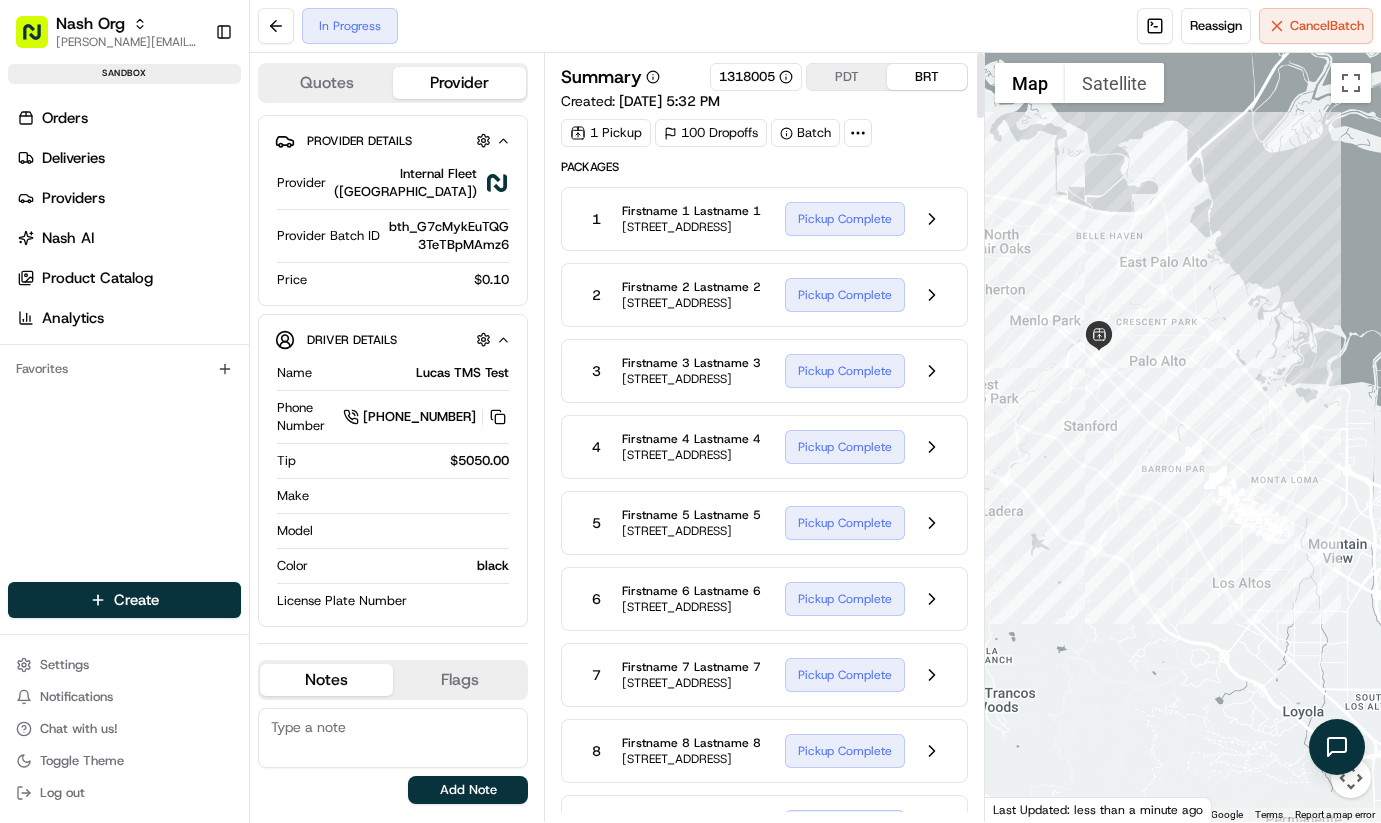click on "Packages 1 Firstname 1 Lastname 1 [STREET_ADDRESS] Pickup Complete 2 Firstname 2 Lastname 2 [STREET_ADDRESS] Pickup Complete 3 Firstname 3 Lastname 3 [STREET_ADDRESS] Pickup Complete 4 Firstname 4 Lastname 4 [STREET_ADDRESS] Pickup Complete 5 Firstname 5 Lastname 5 [STREET_ADDRESS] Pickup Complete 6 Firstname 6 Lastname 6 [STREET_ADDRESS] Pickup Complete 7 Firstname 7 Lastname 7 [STREET_ADDRESS] Pickup Complete 8 Firstname 8 Lastname 8 [STREET_ADDRESS] Pickup Complete 9 Firstname 9 Lastname 9 [STREET_ADDRESS] Pickup Complete 10 Firstname 10 Lastname 10 [STREET_ADDRESS] Pickup Complete 11 Firstname 11 Lastname 11 [STREET_ADDRESS] Pickup Complete 12 Pickup Complete 13 14" at bounding box center [764, 4382] 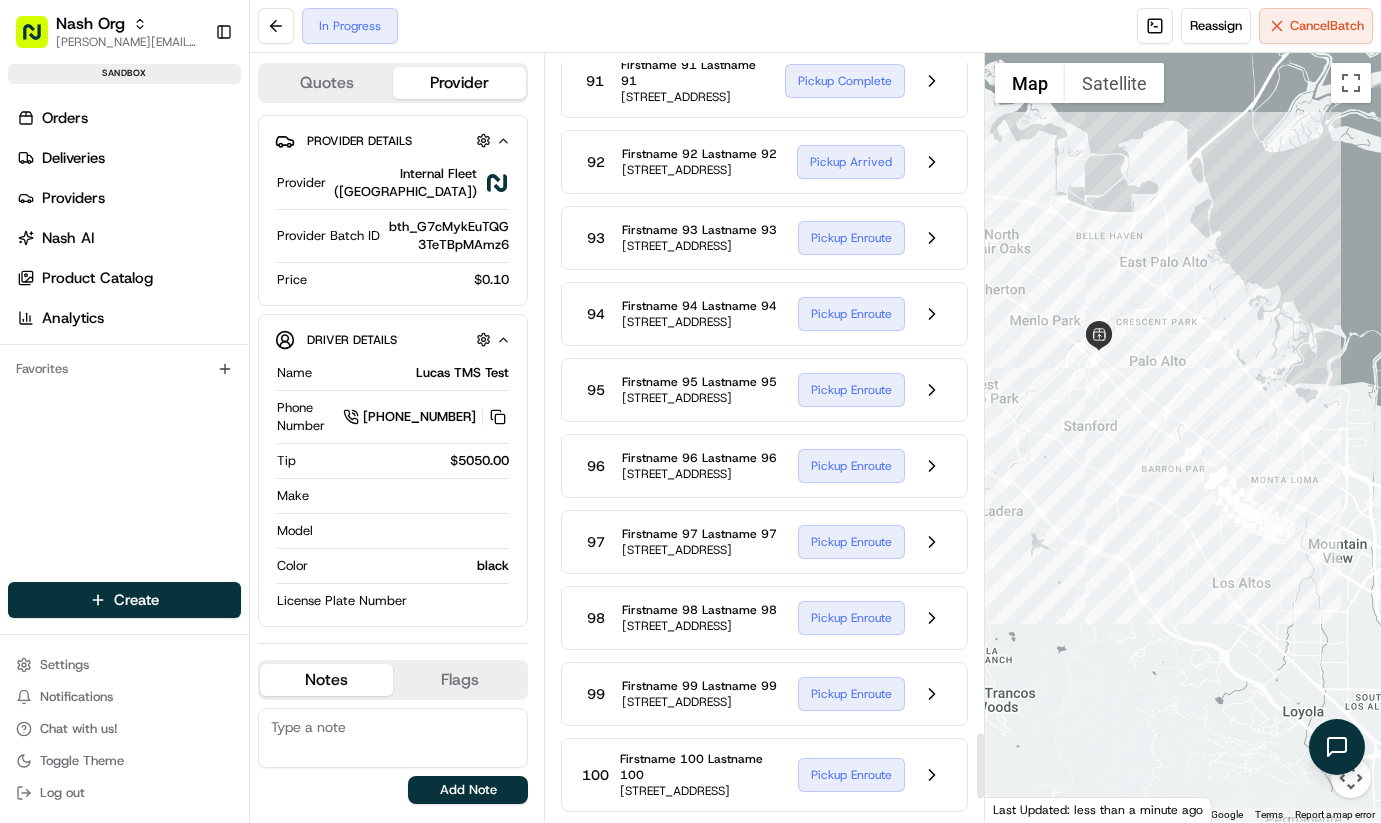 scroll, scrollTop: 7819, scrollLeft: 0, axis: vertical 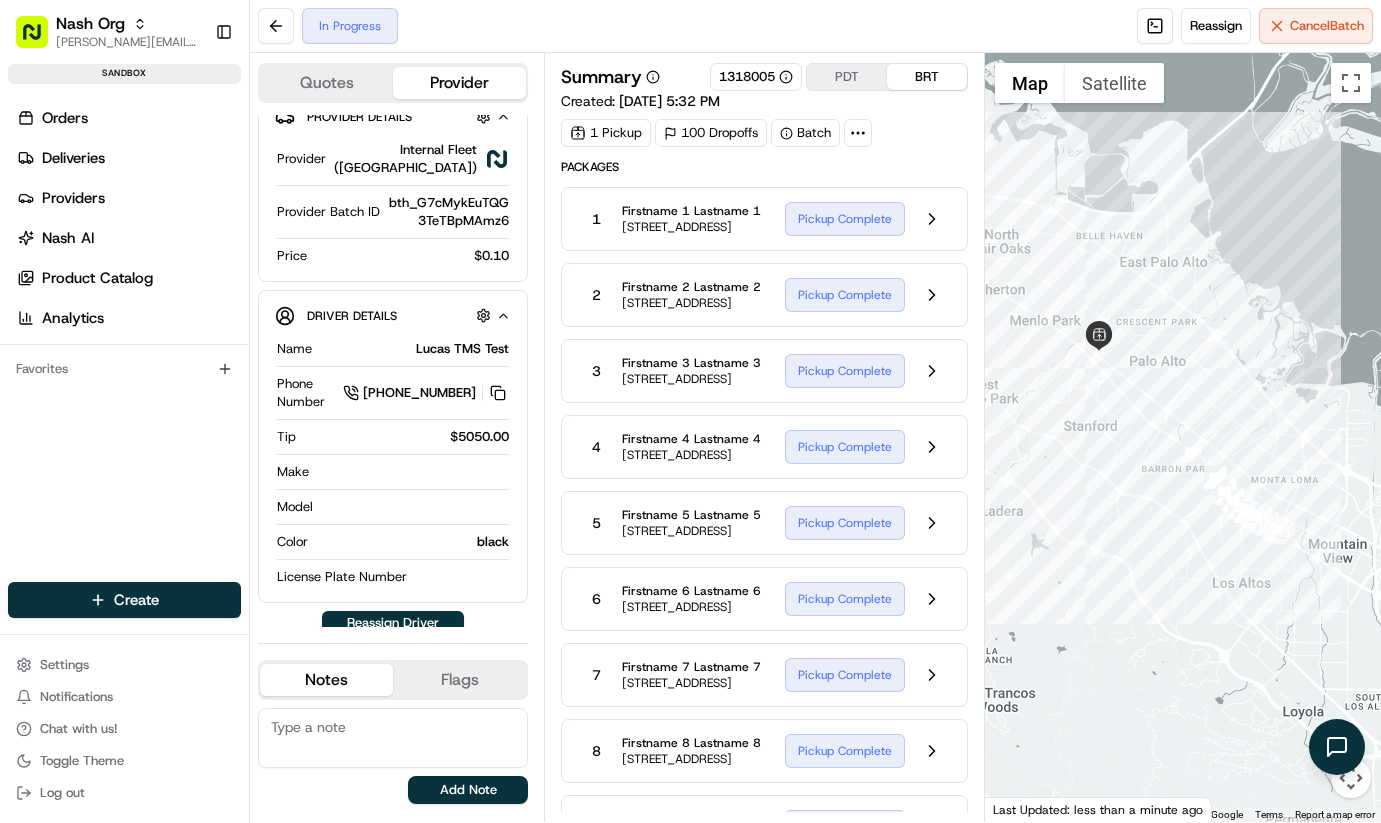 click on "[STREET_ADDRESS]" at bounding box center (691, 455) 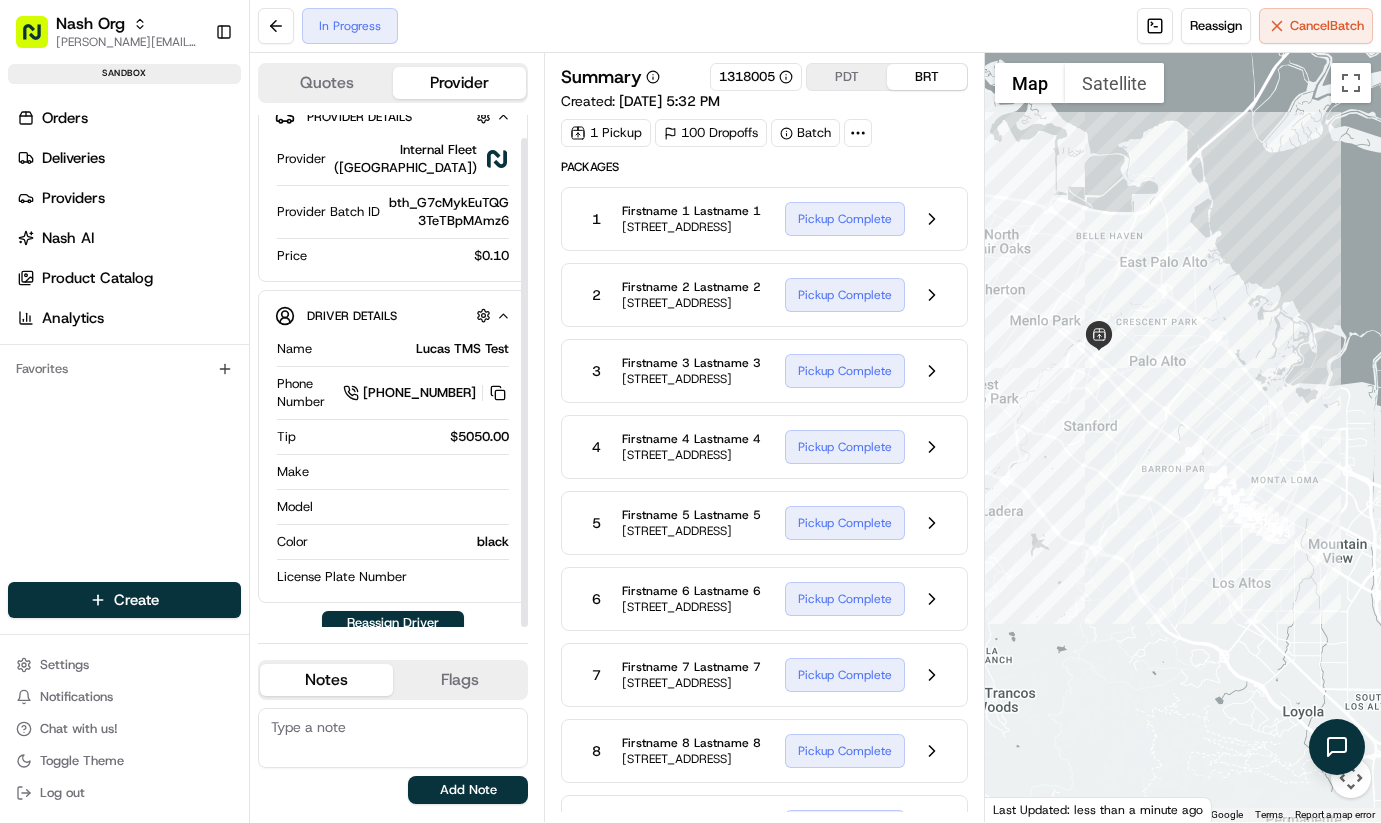 scroll, scrollTop: 0, scrollLeft: 0, axis: both 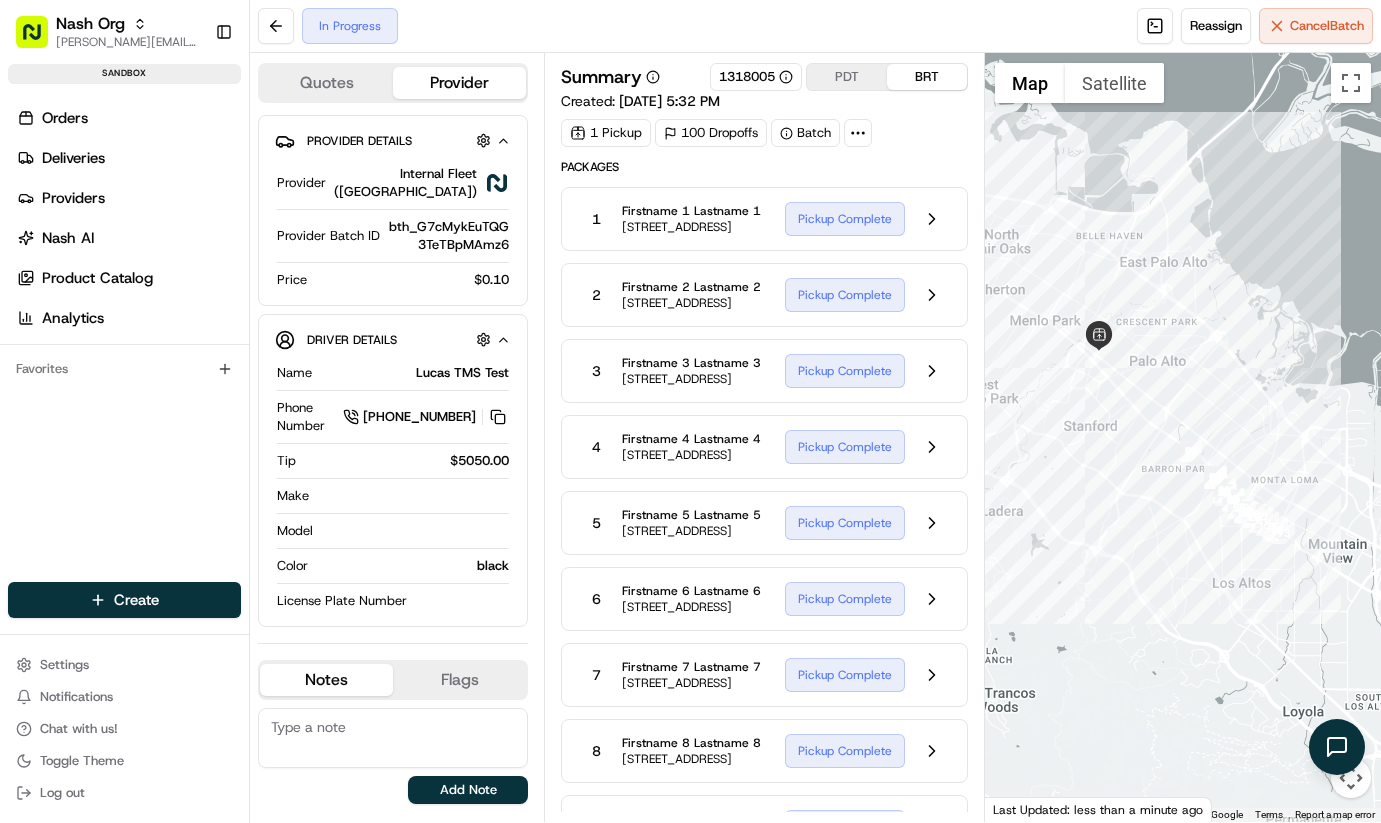 click on "In Progress Reassign Cancel  Batch" at bounding box center (815, 26) 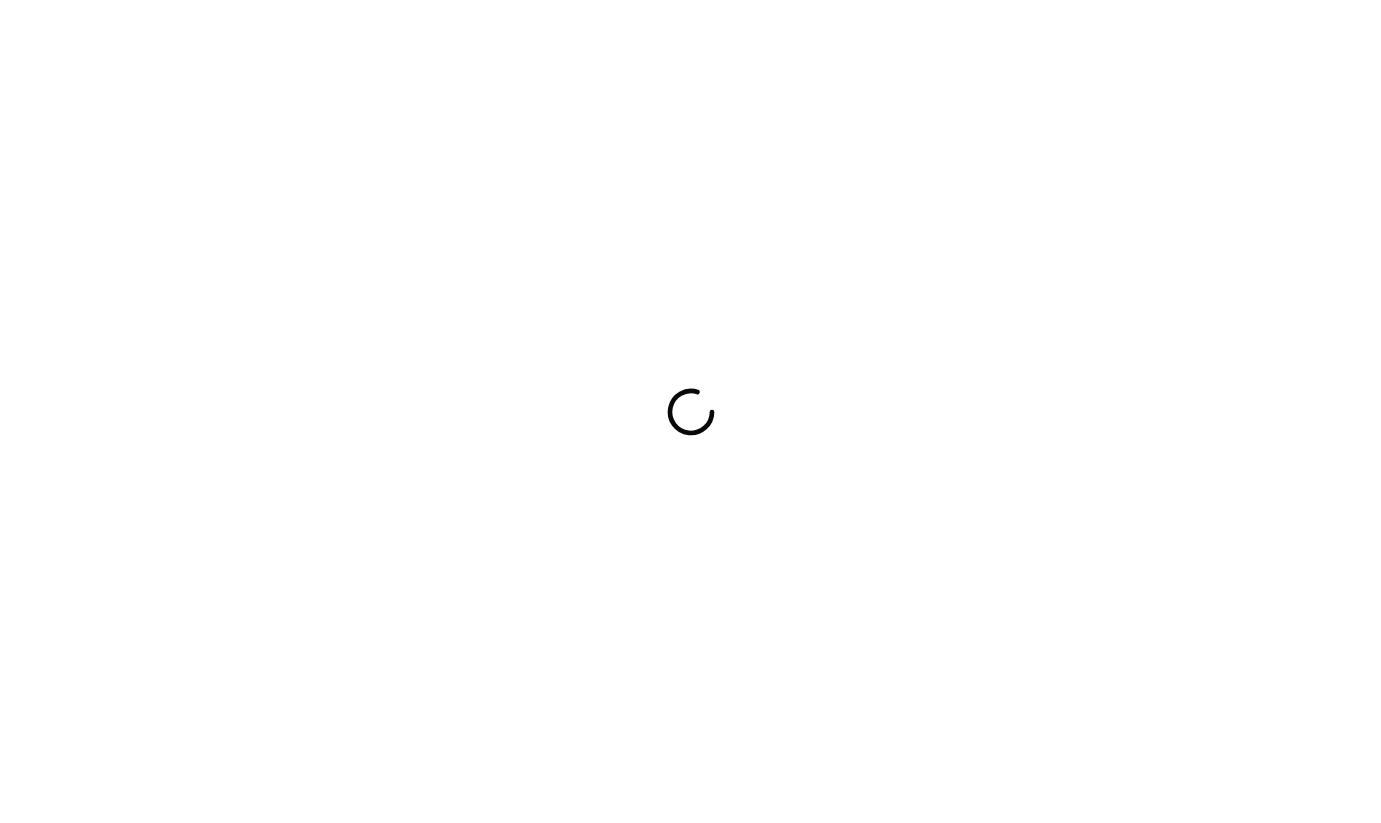 scroll, scrollTop: 0, scrollLeft: 0, axis: both 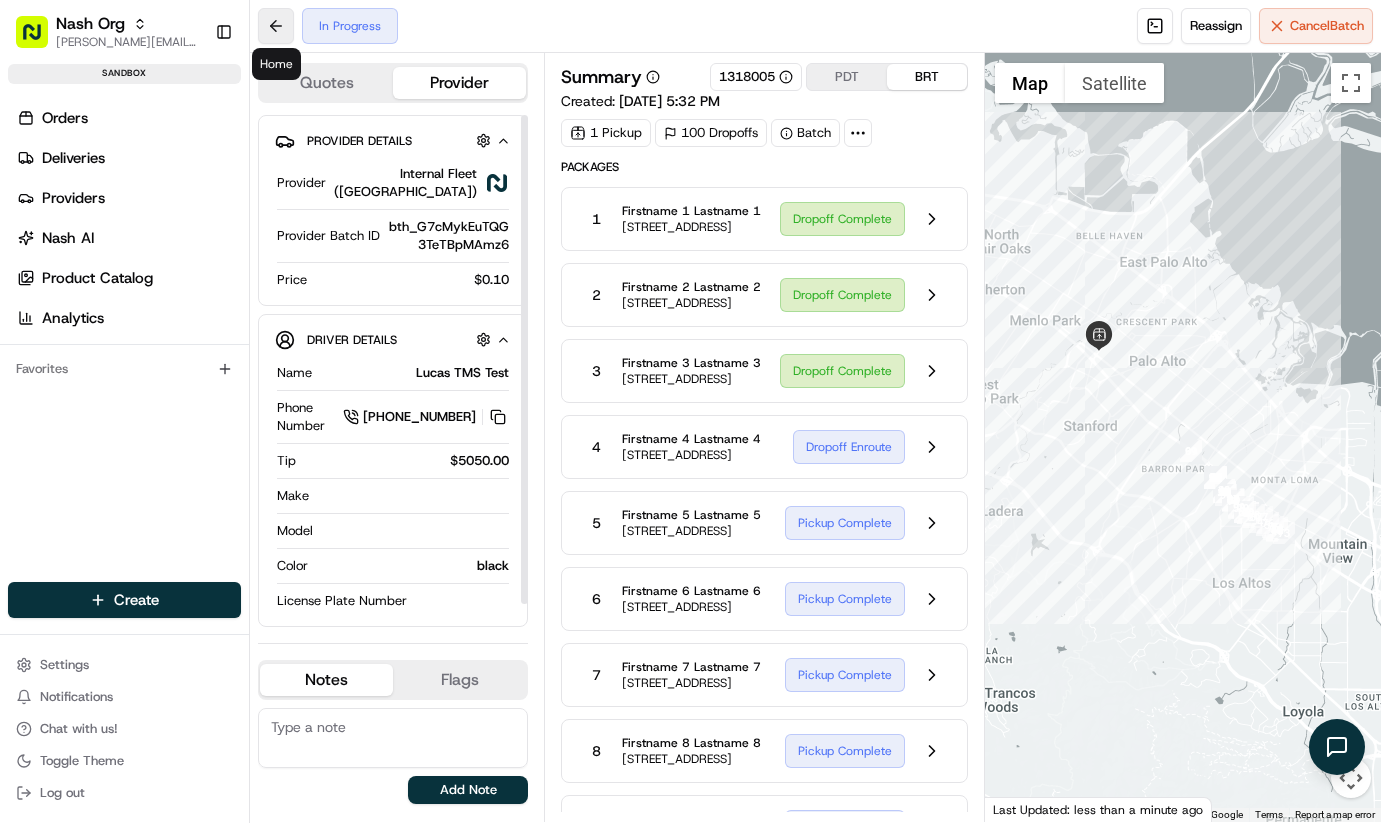 click at bounding box center (276, 26) 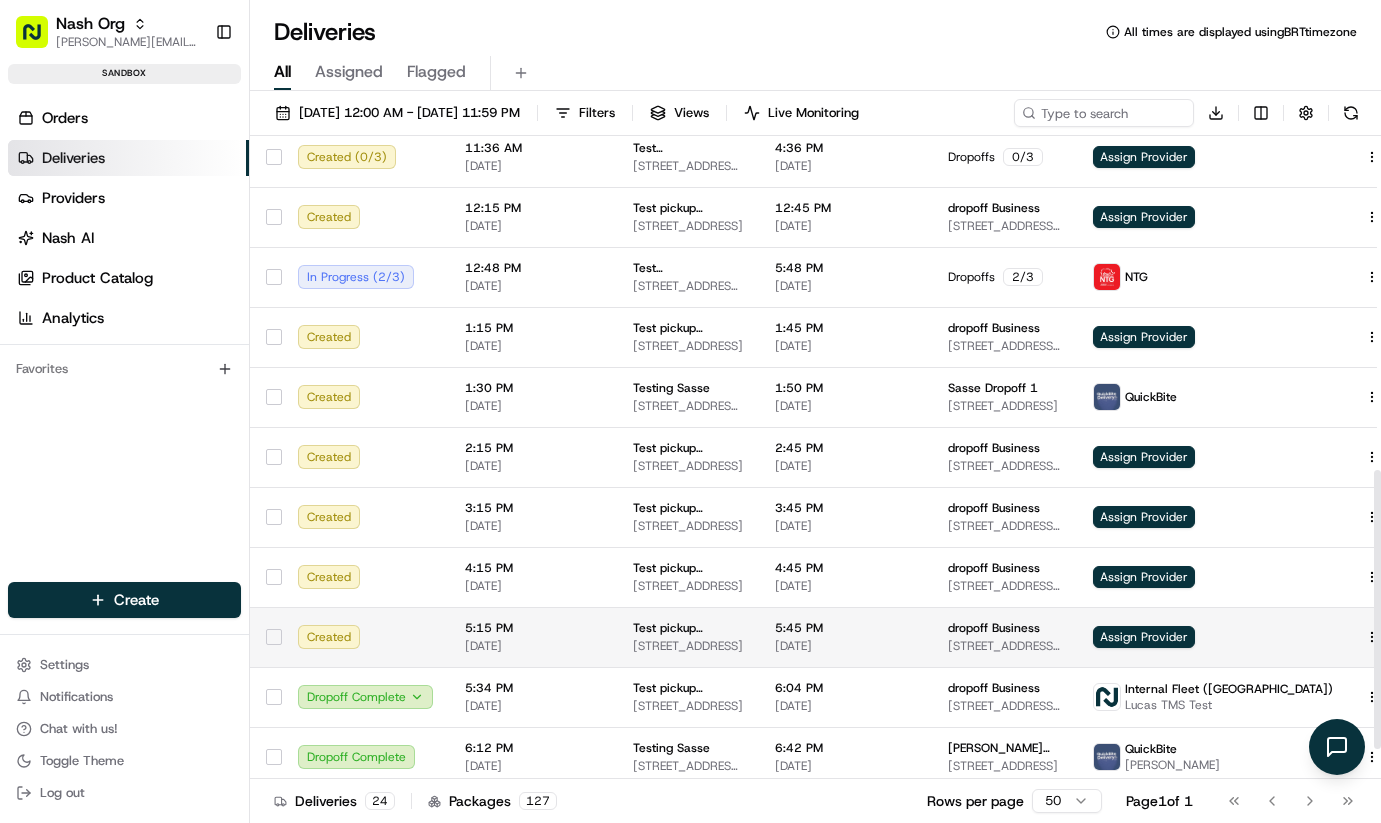 scroll, scrollTop: 837, scrollLeft: 0, axis: vertical 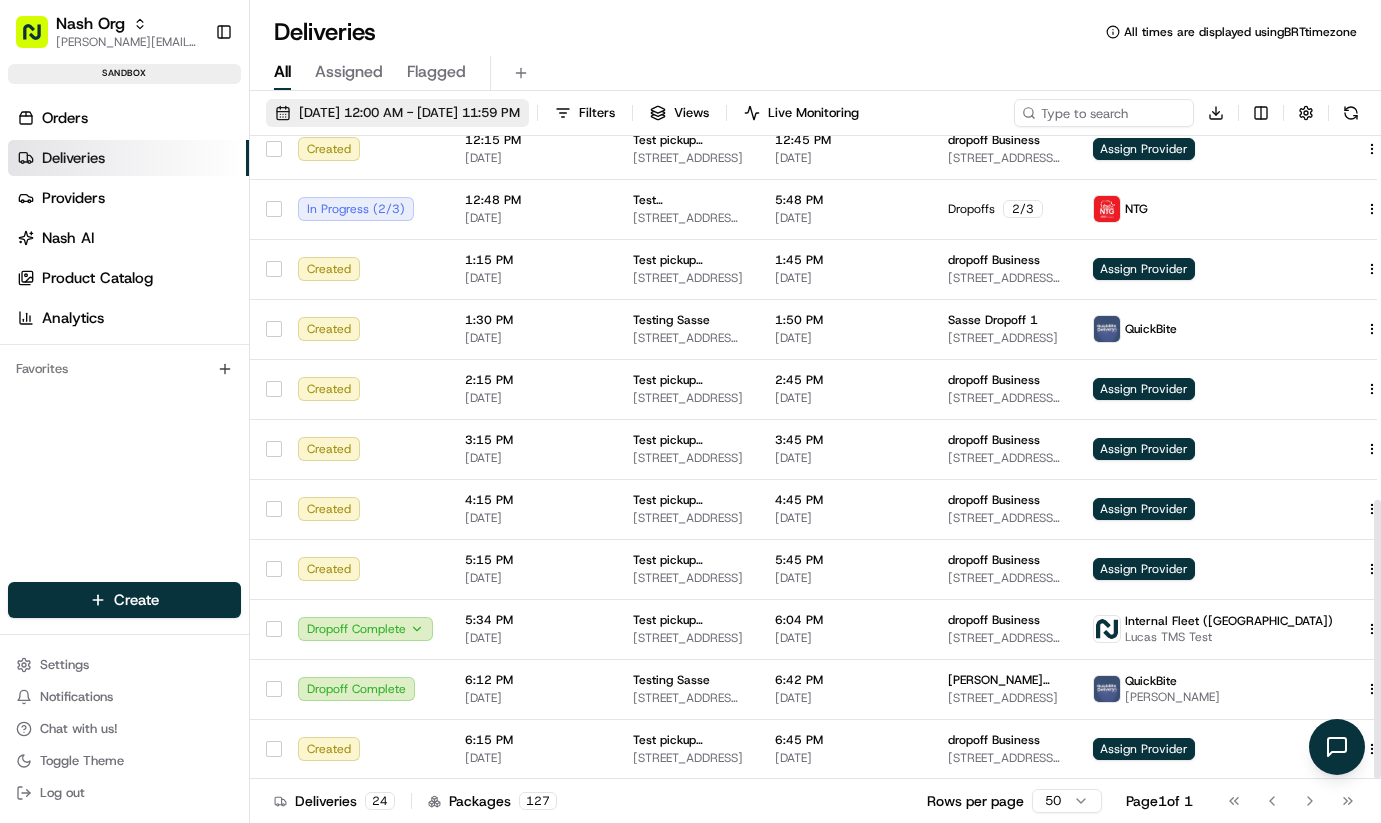 click on "[DATE] 12:00 AM - [DATE] 11:59 PM" at bounding box center [397, 113] 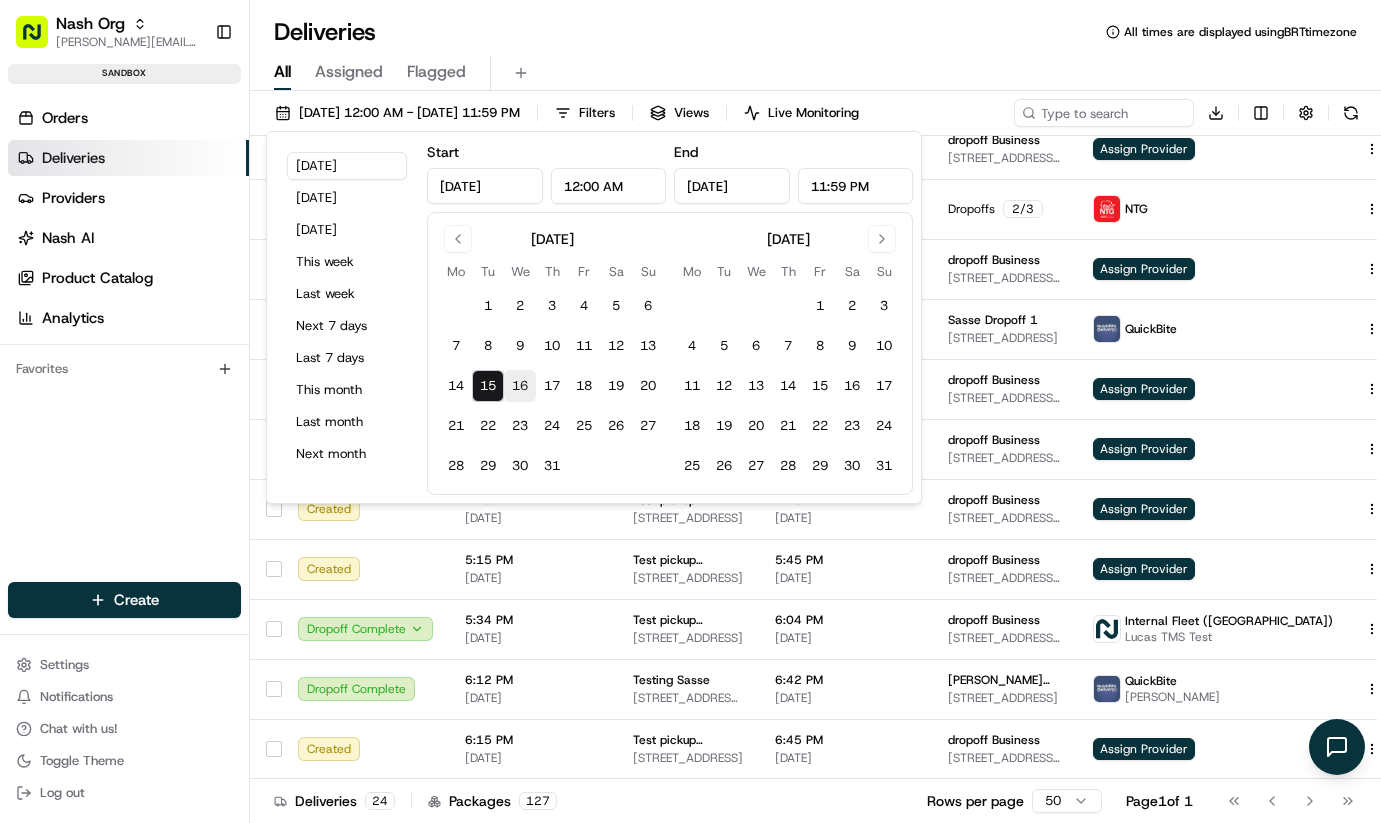 click on "16" at bounding box center [520, 386] 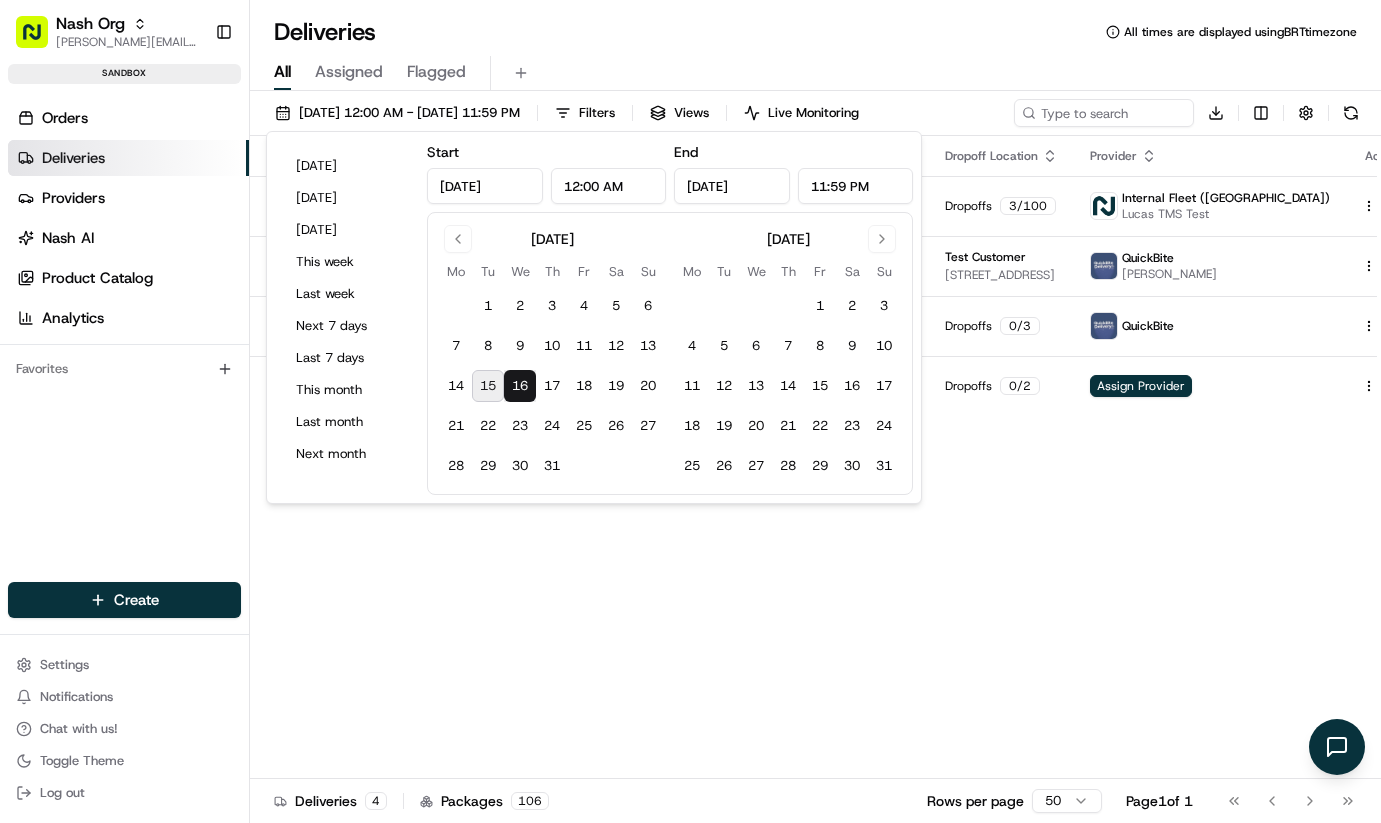 click on "Deliveries All times are displayed using  BRT  timezone" at bounding box center (815, 32) 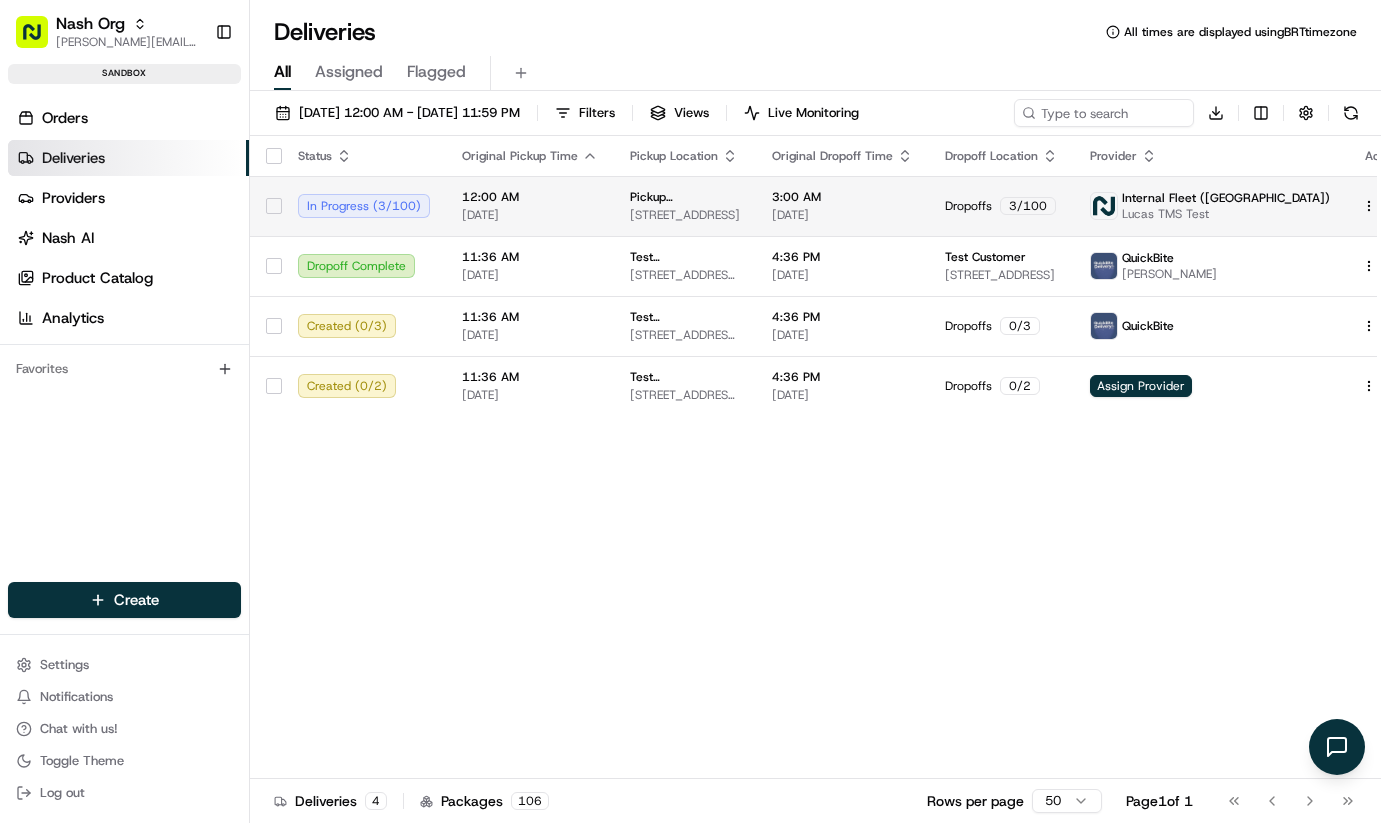 click on "In Progress ( 3 / 100 )" at bounding box center (364, 206) 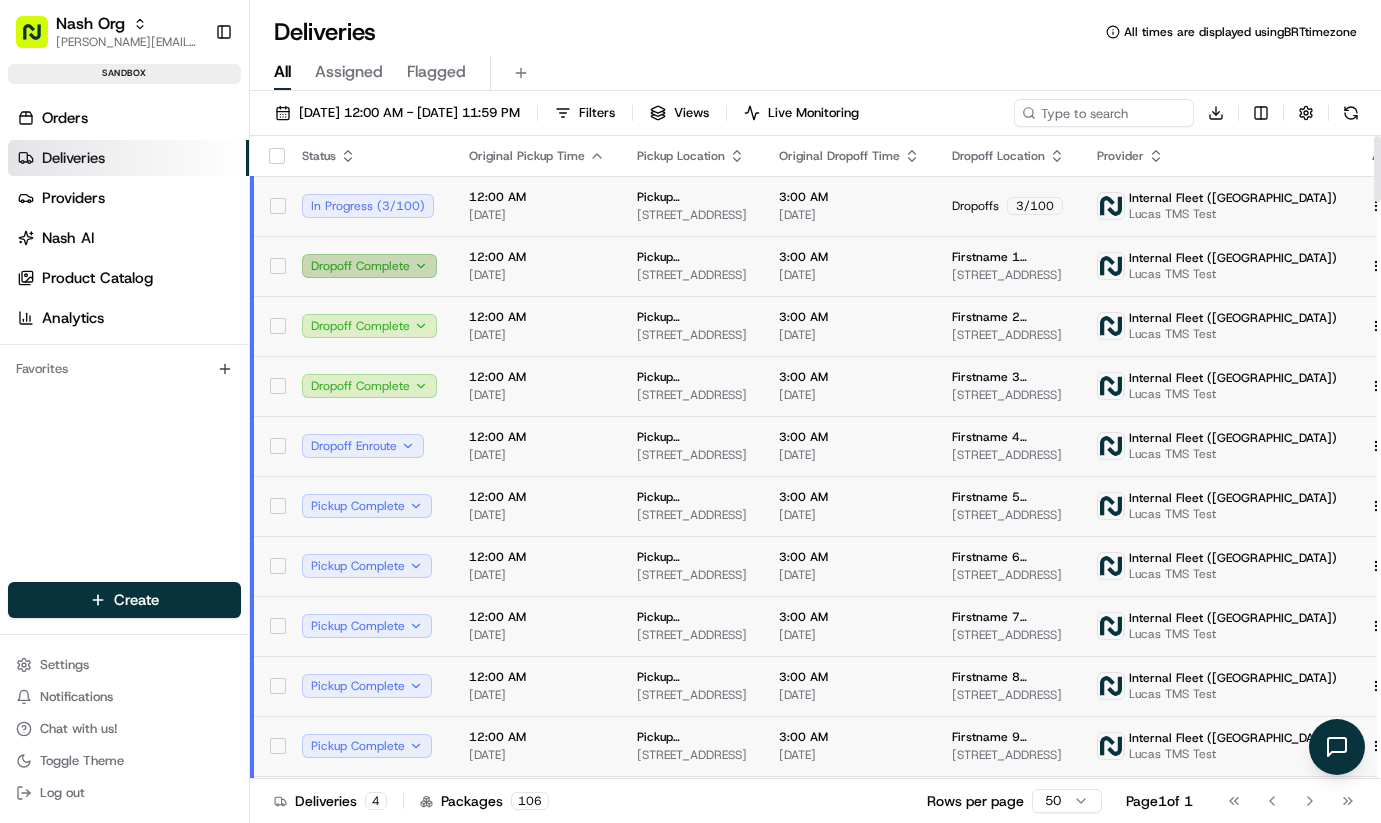 click on "Dropoff Complete" at bounding box center (369, 266) 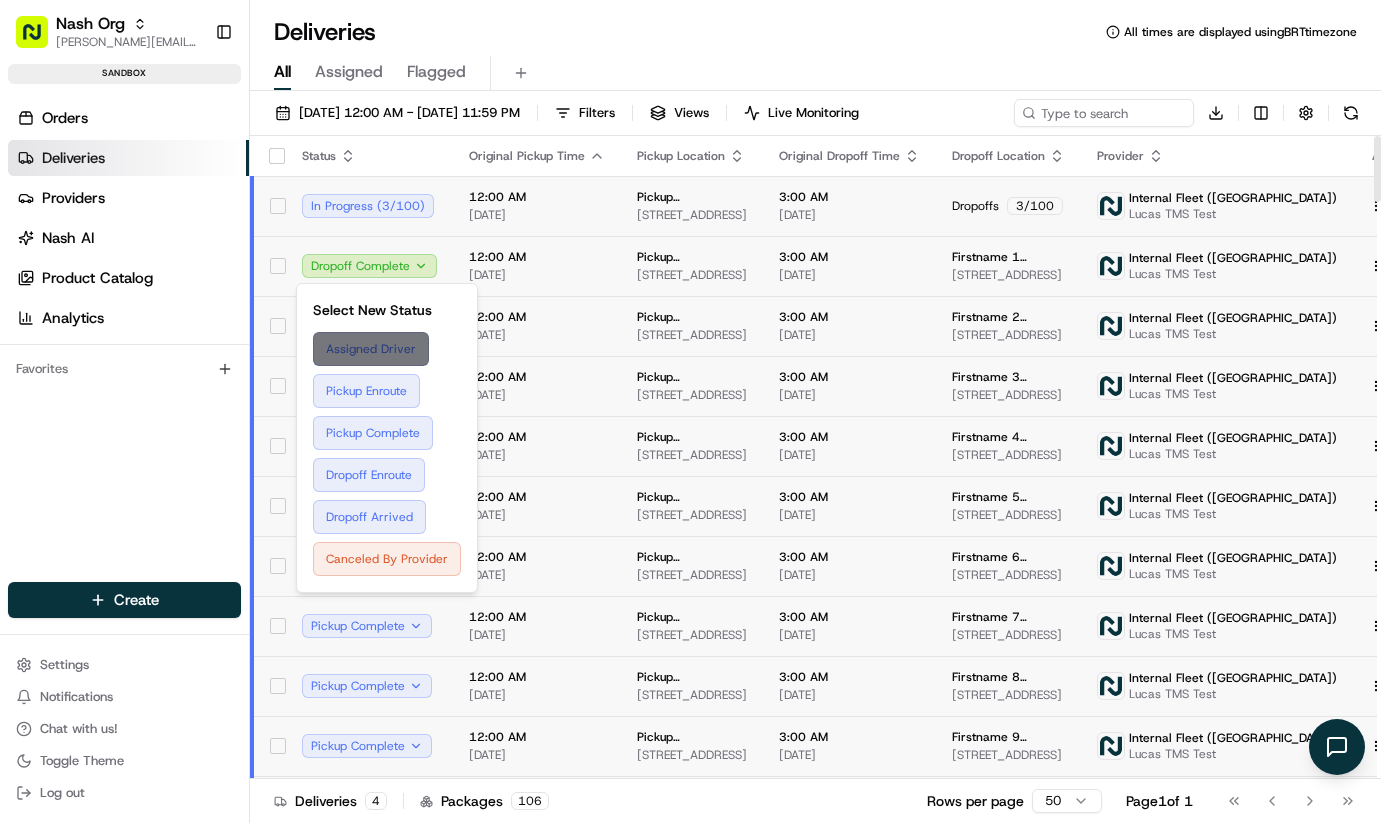 click on "Assigned Driver" at bounding box center [387, 349] 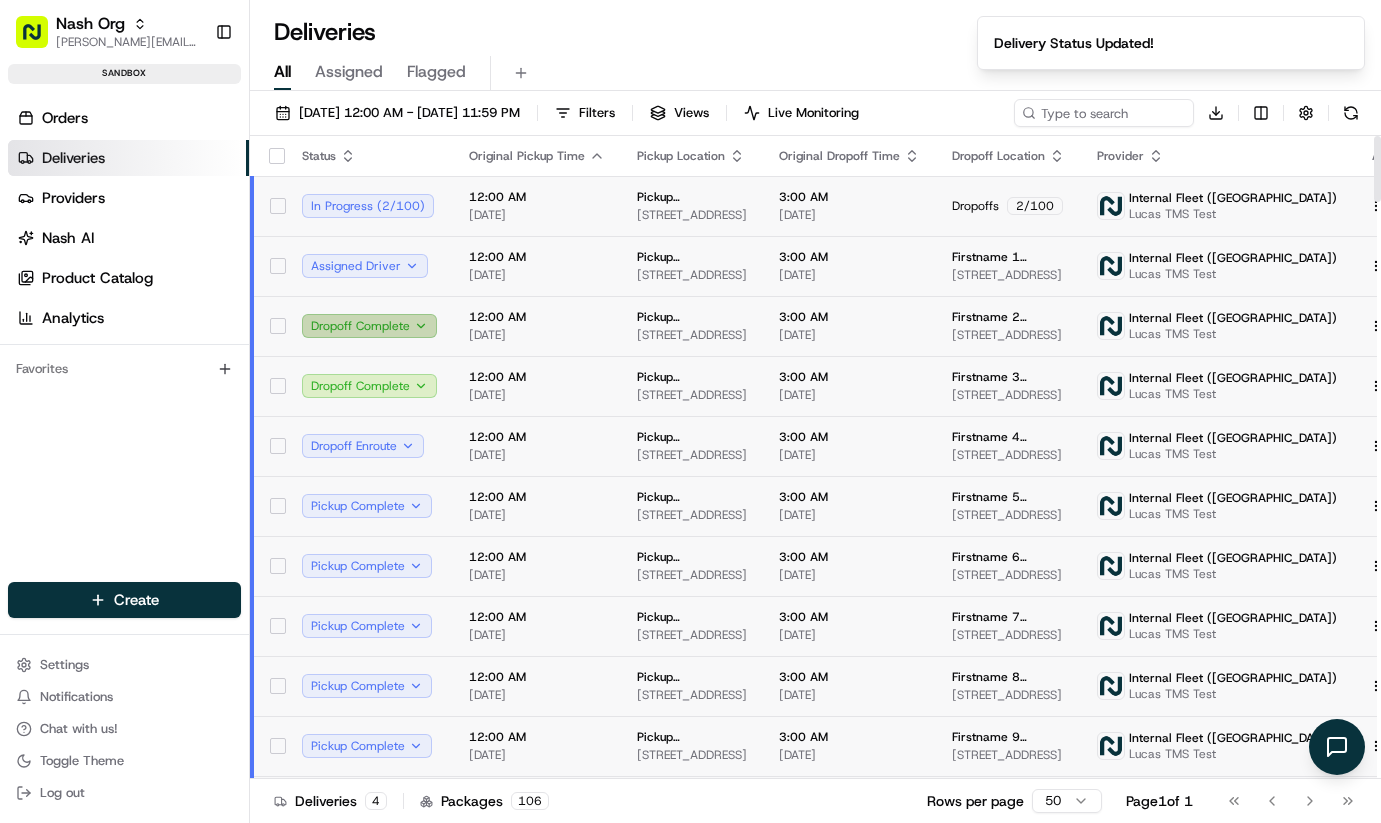click on "Dropoff Complete" at bounding box center (369, 326) 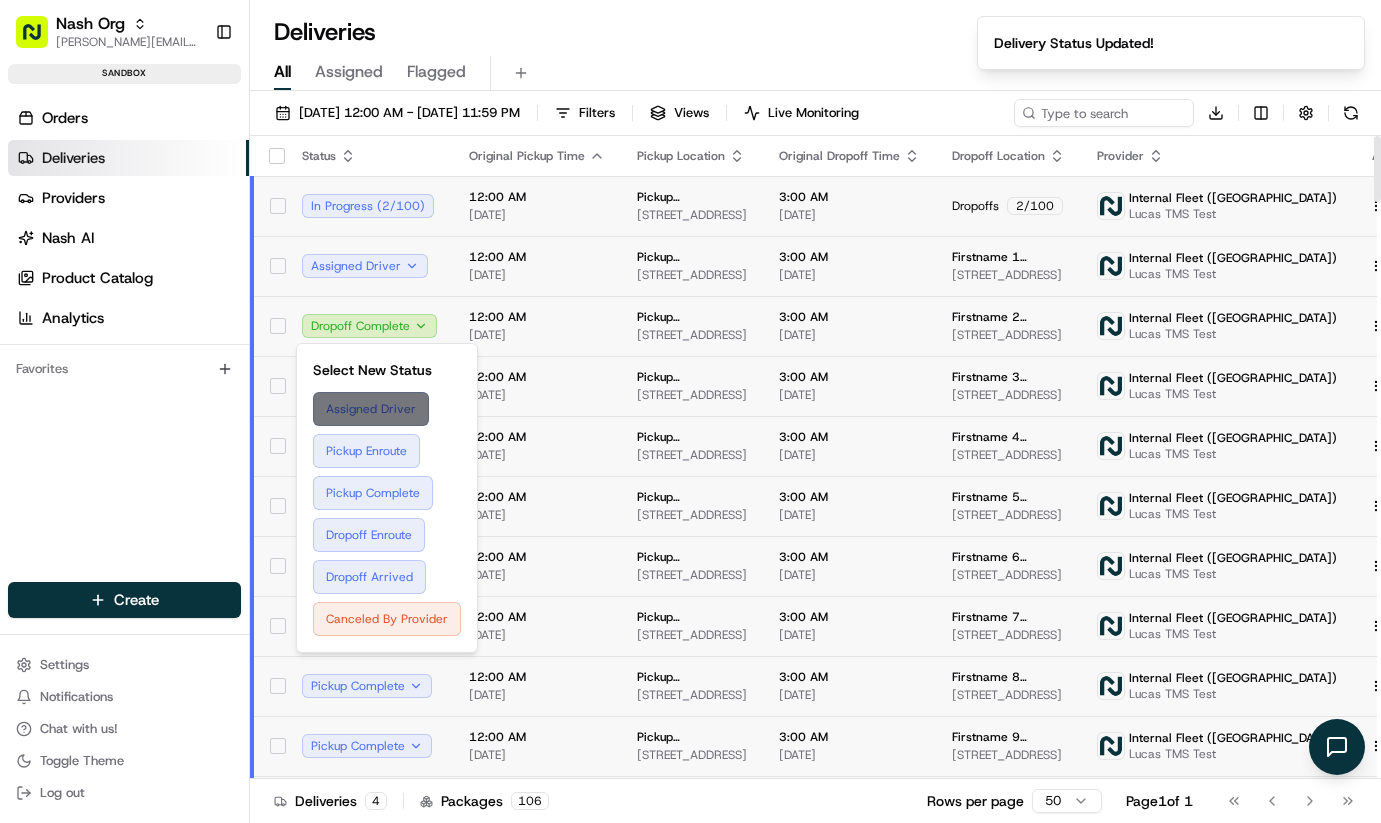 click on "Assigned Driver" at bounding box center (387, 409) 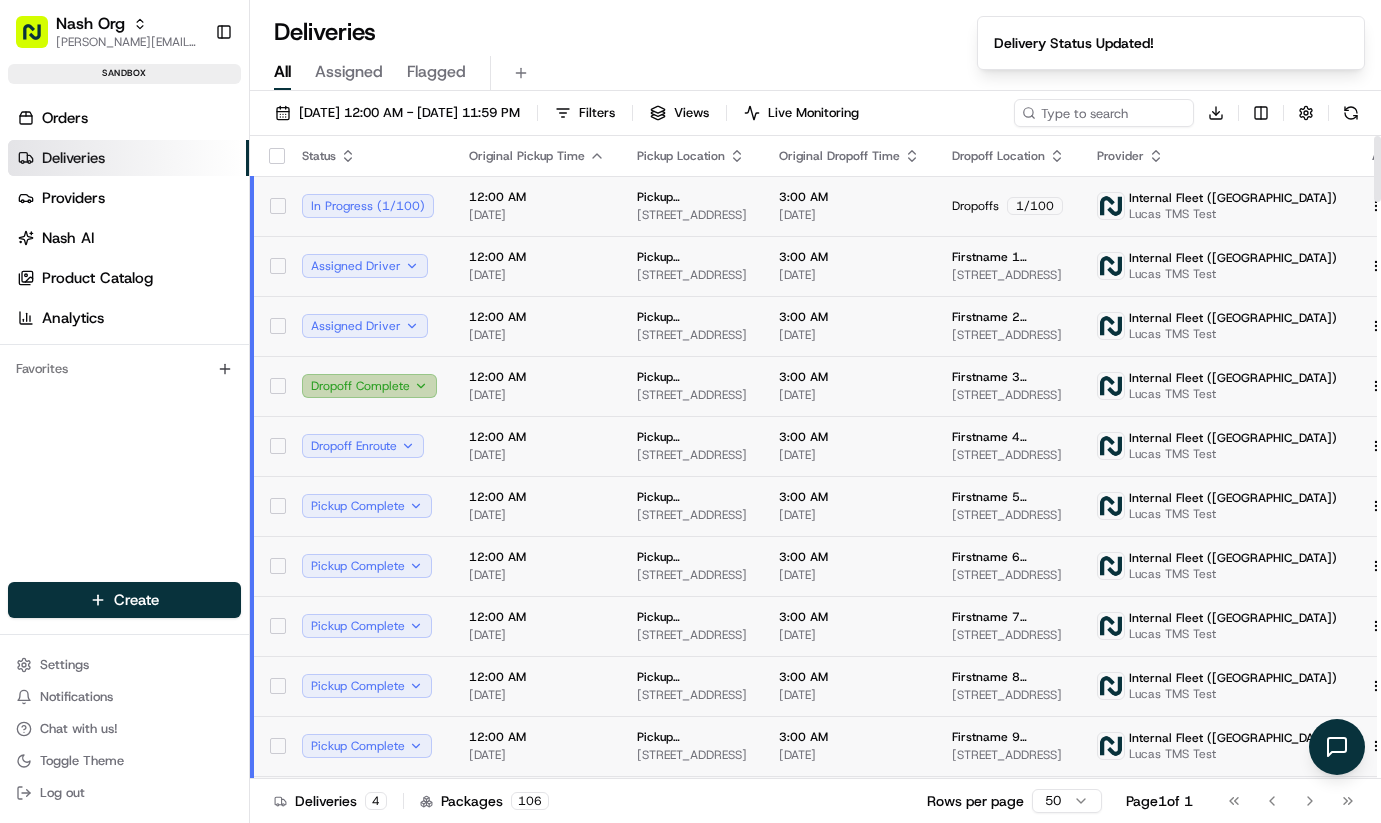 click on "Dropoff Complete" at bounding box center (369, 386) 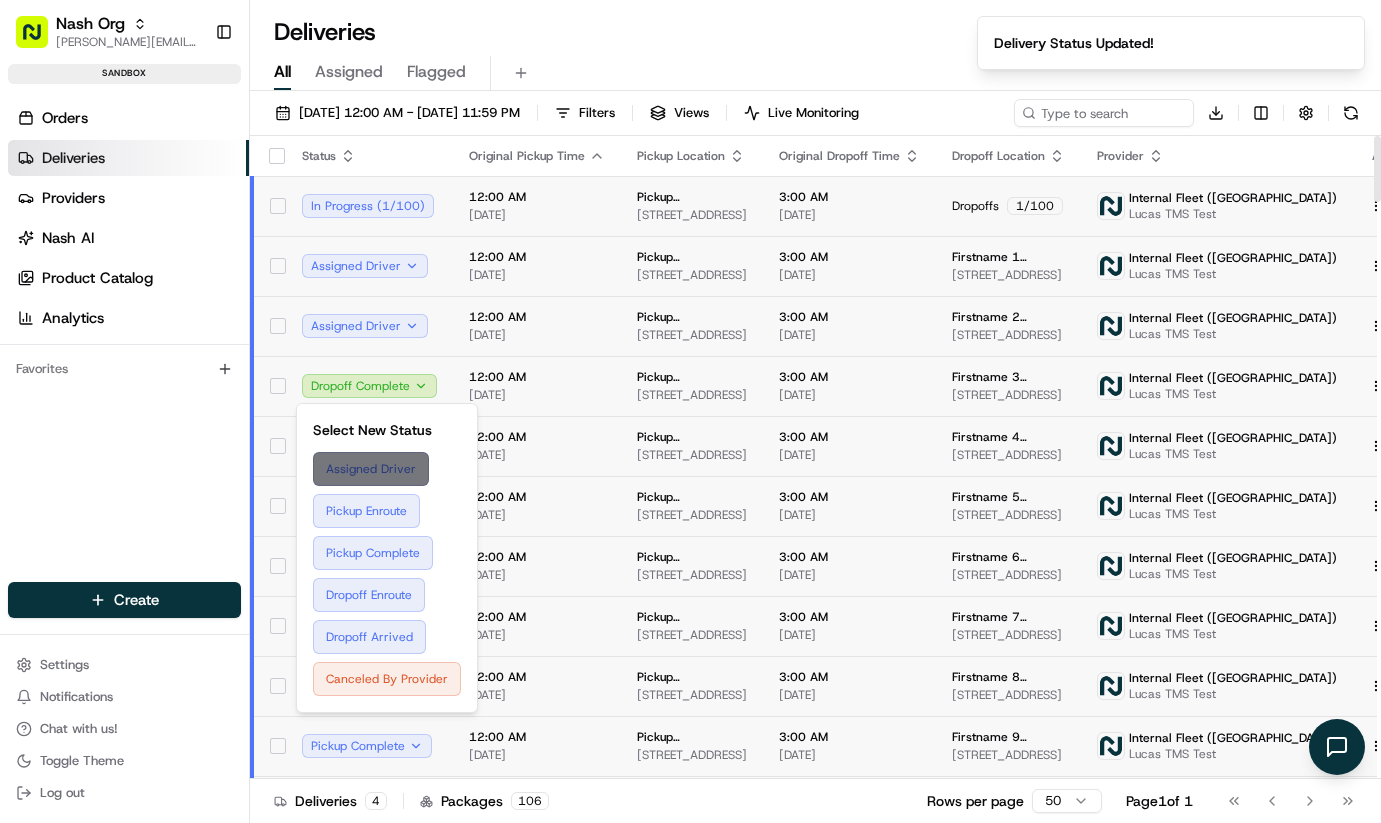 click on "Assigned Driver" at bounding box center [387, 469] 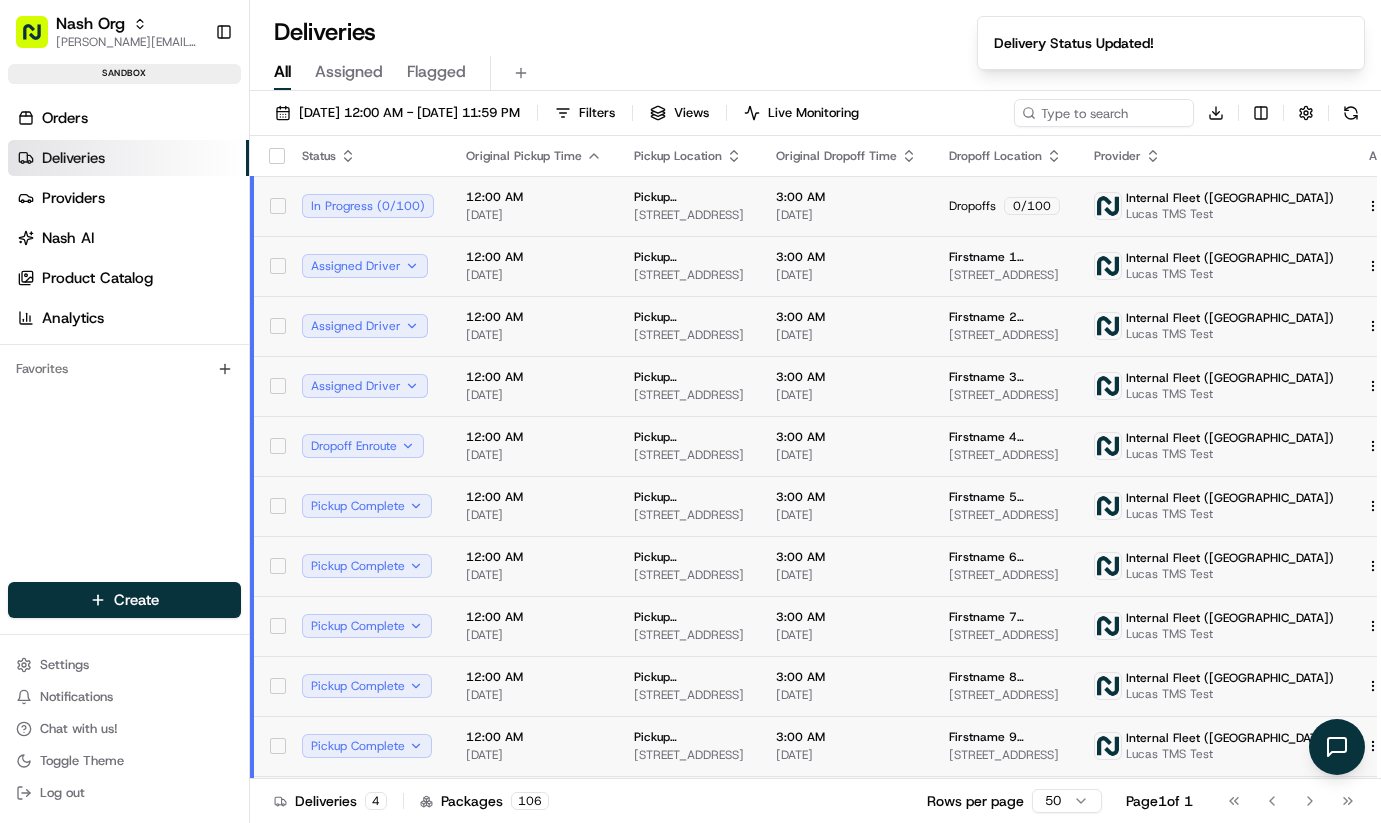 click on "Dropoff Enroute" at bounding box center (368, 446) 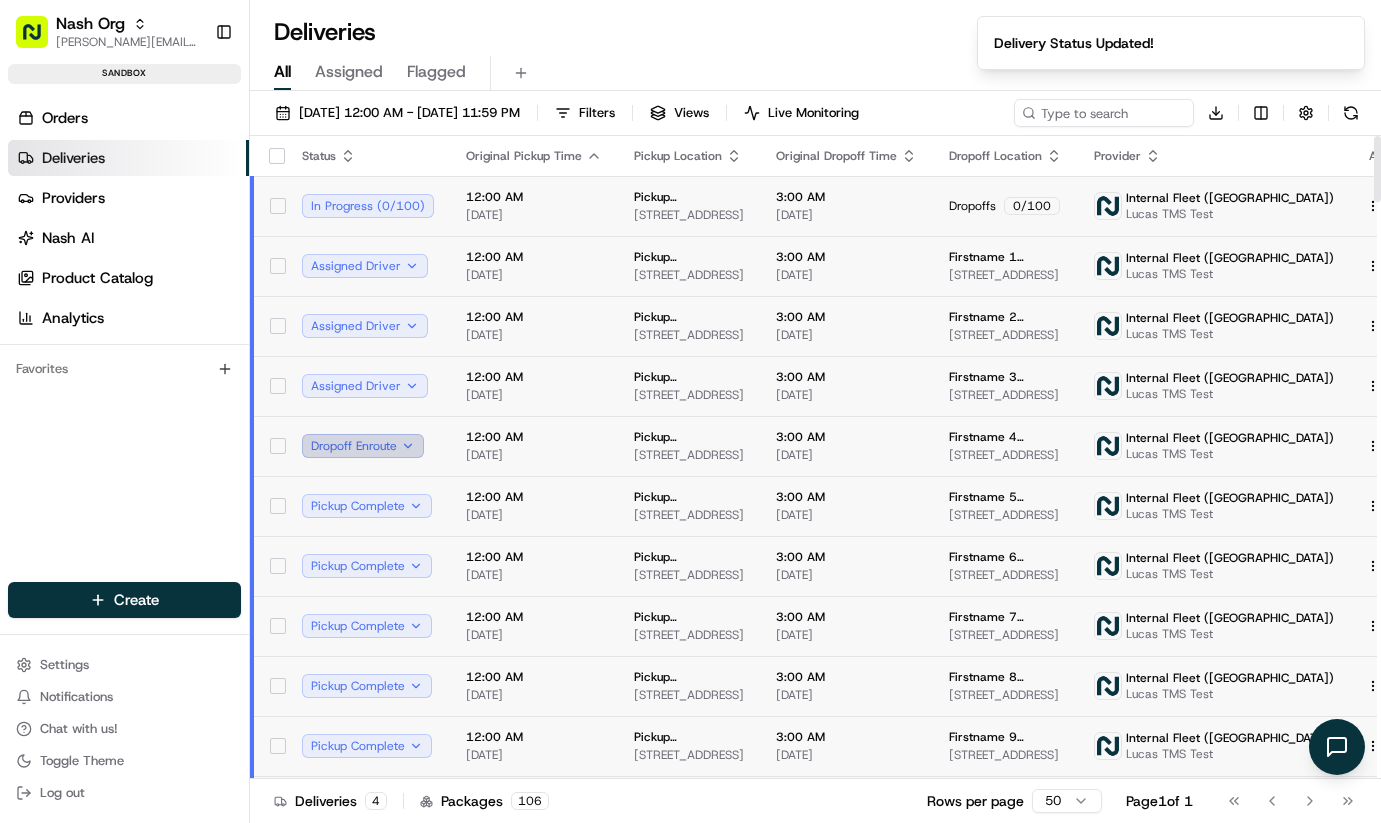 click on "Dropoff Enroute" at bounding box center (363, 446) 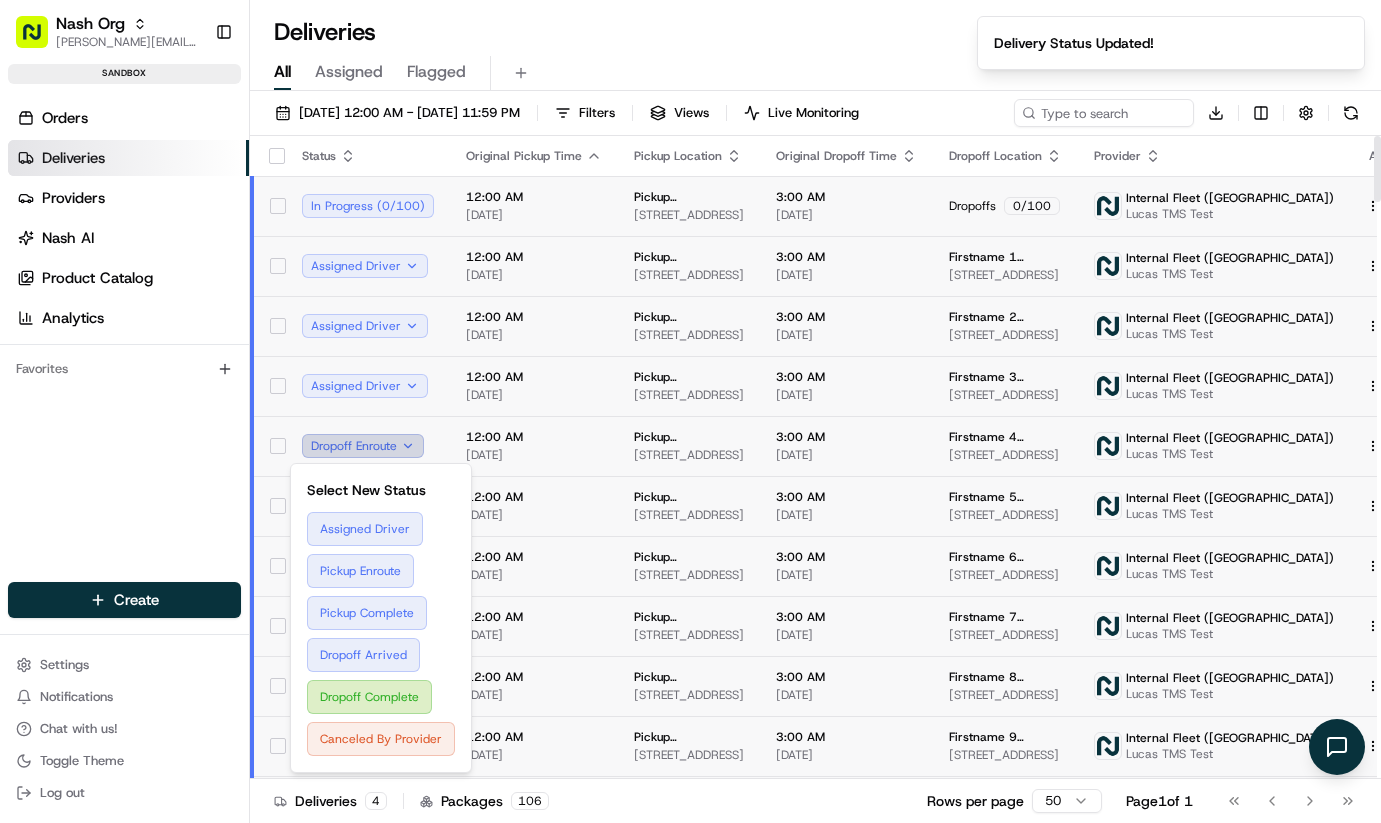click on "Dropoff Enroute" at bounding box center (363, 446) 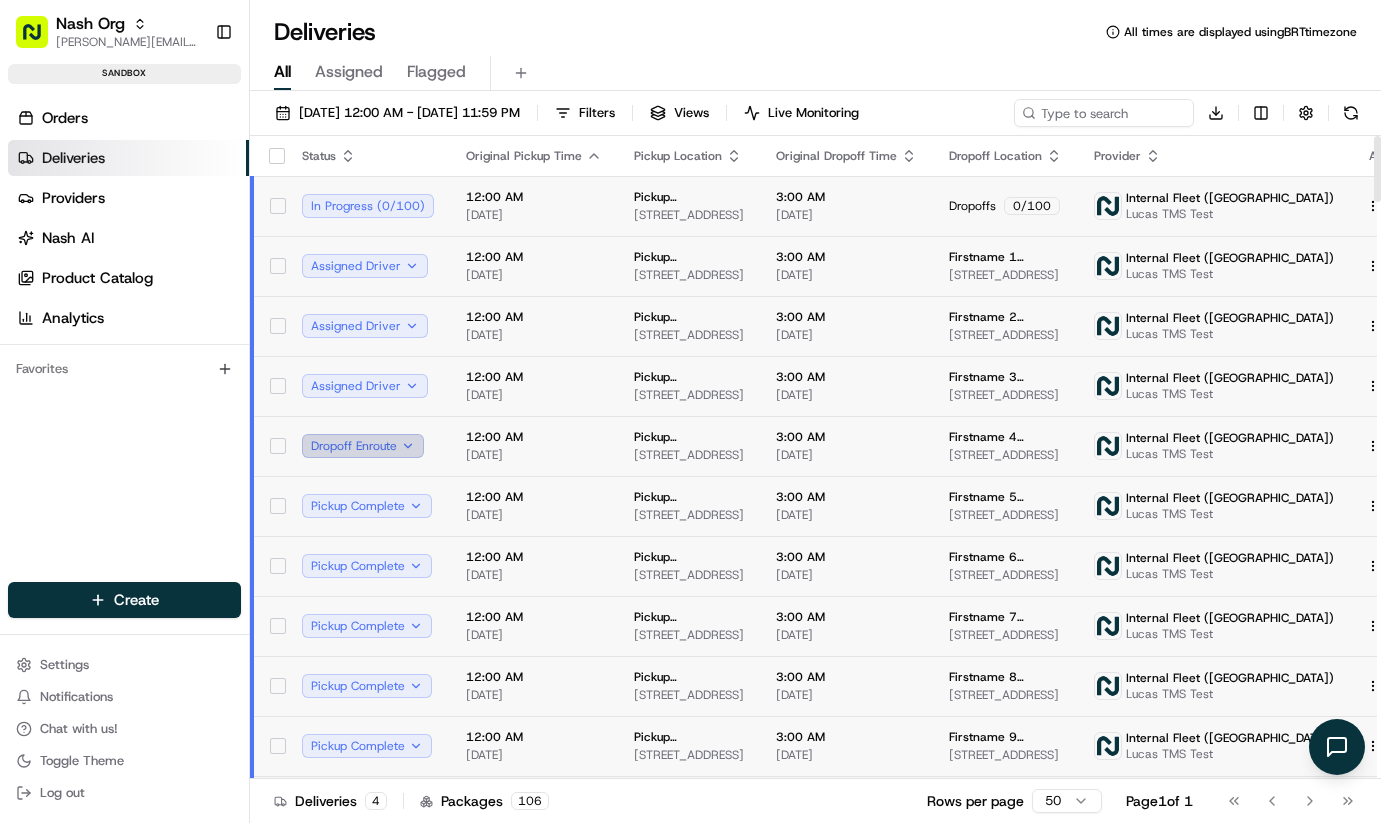 click on "Dropoff Enroute" at bounding box center (363, 446) 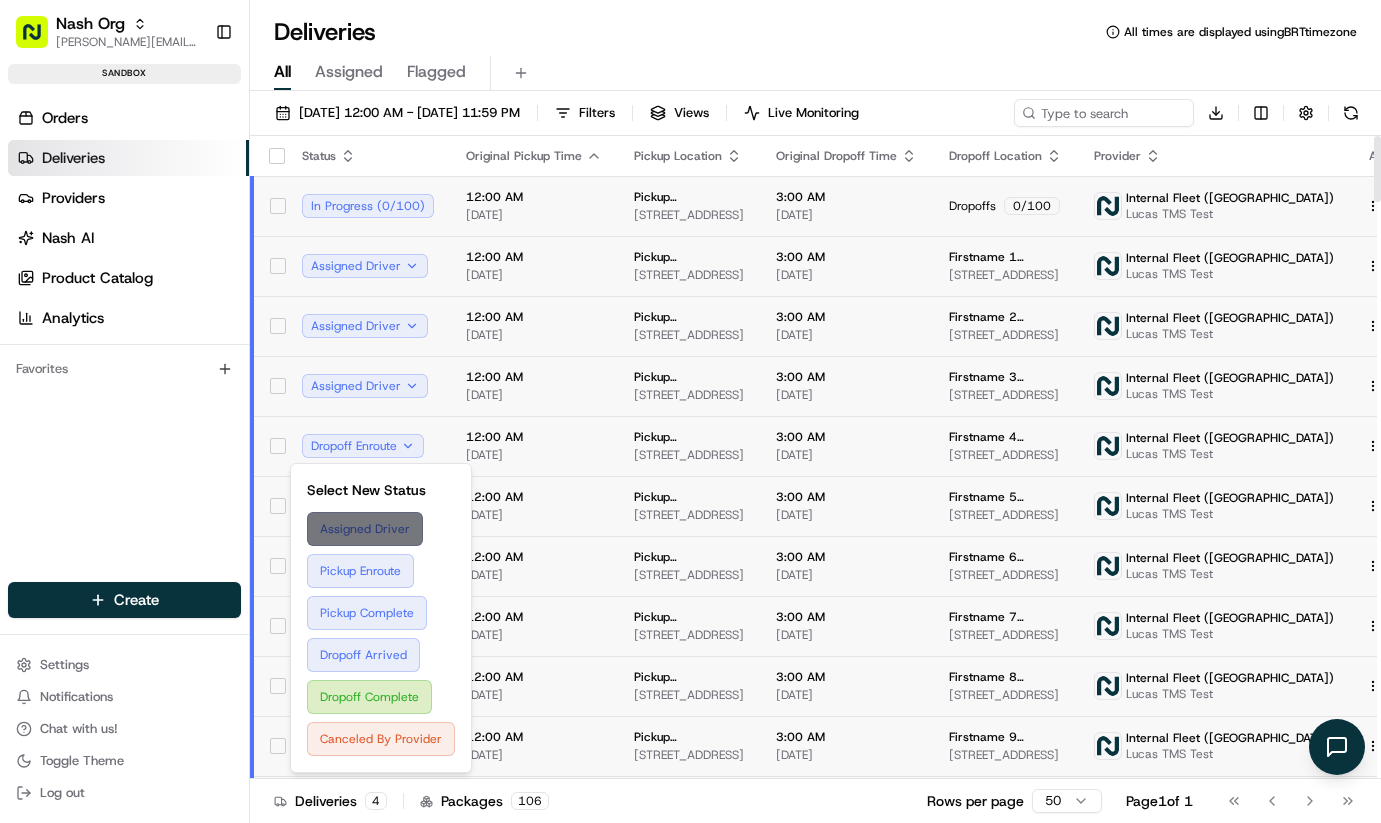 click on "Assigned Driver" at bounding box center (381, 529) 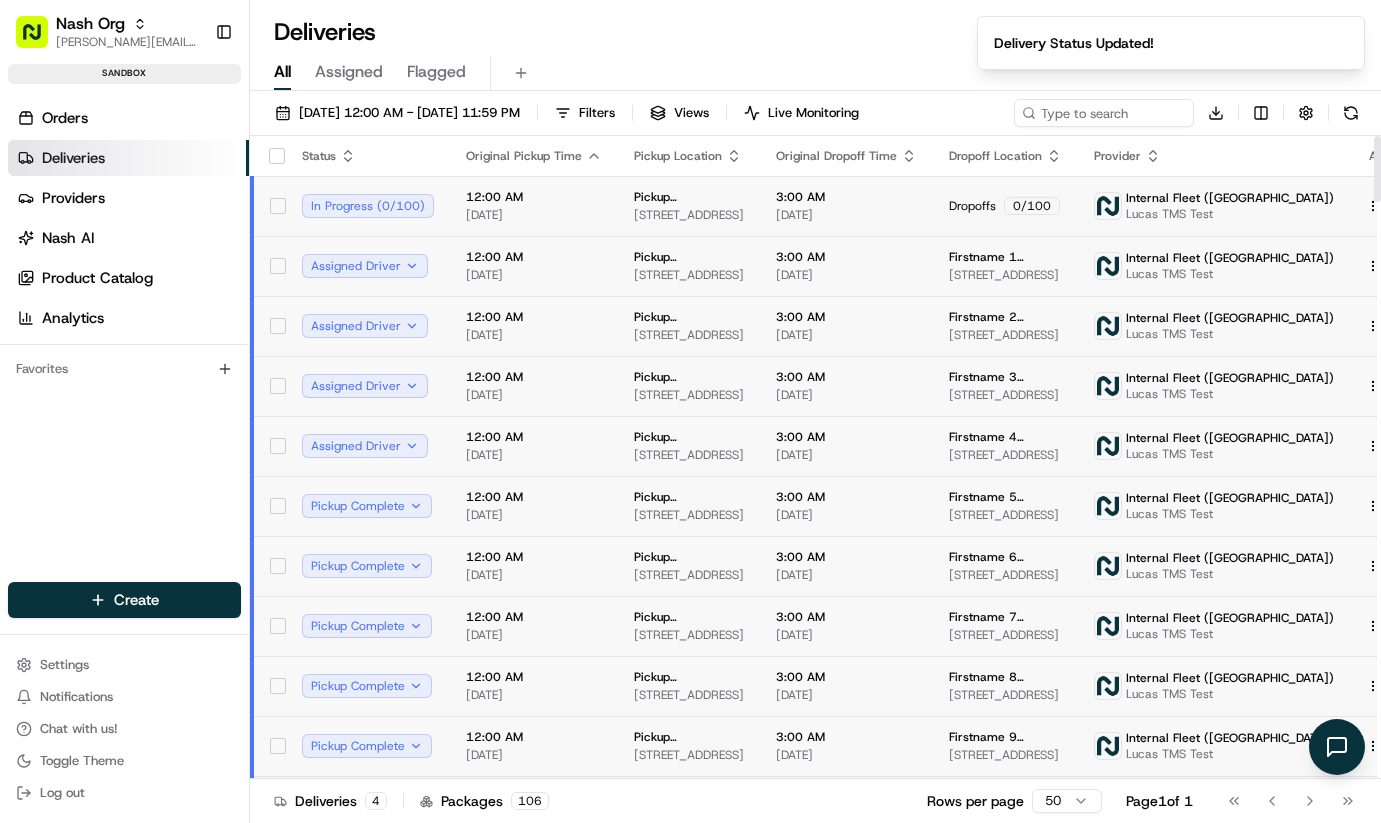 click on "Pickup Complete" at bounding box center (368, 506) 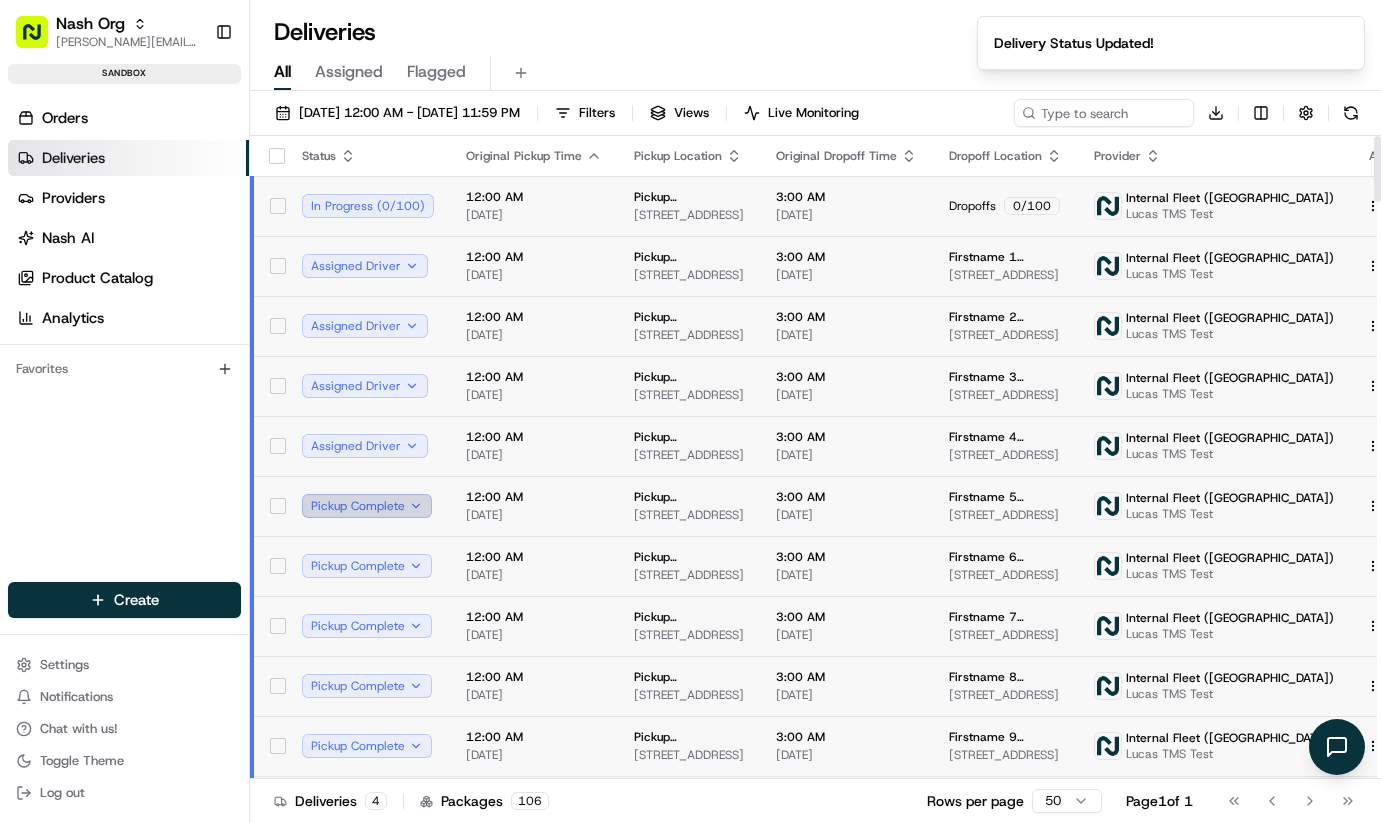 click on "Pickup Complete" at bounding box center [367, 506] 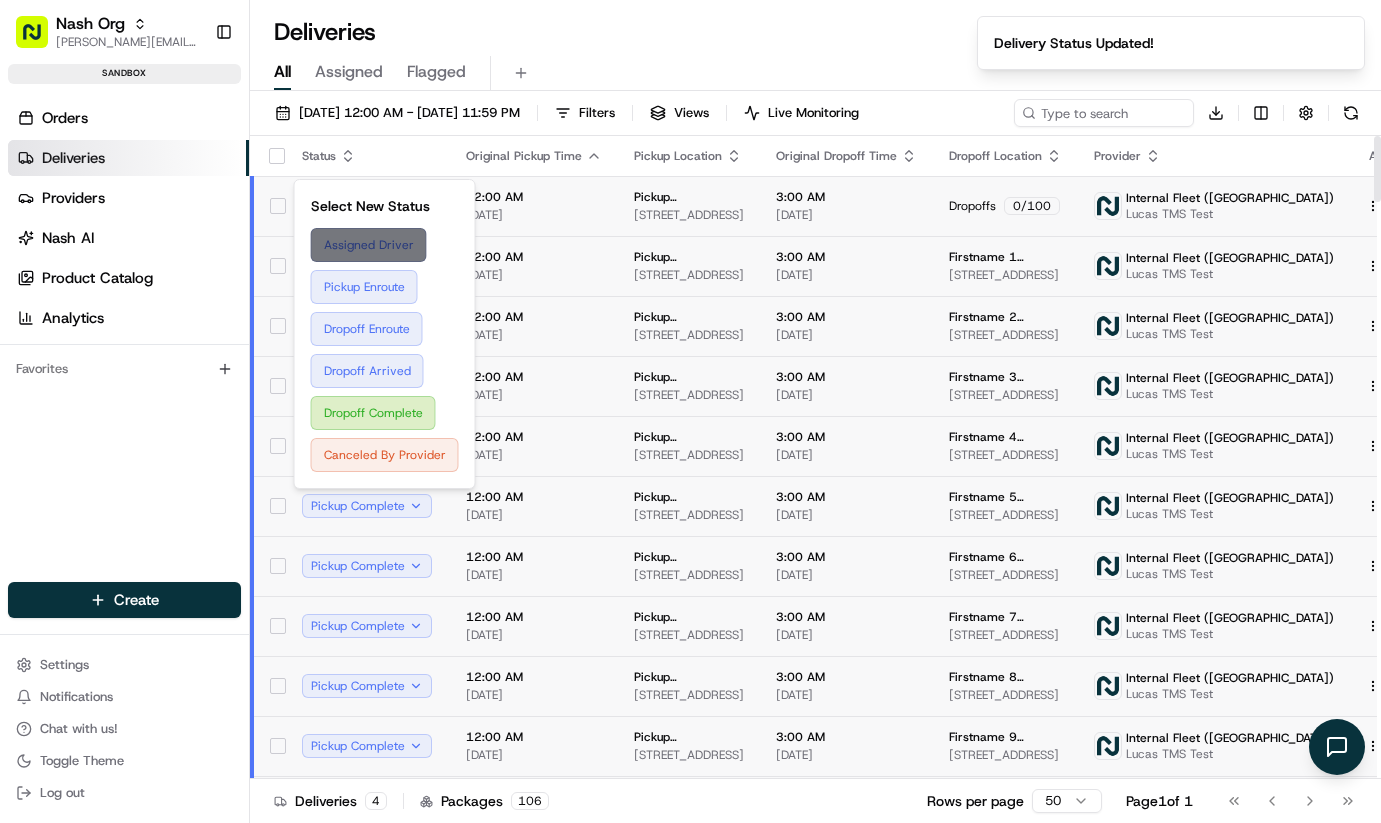 click on "Assigned Driver" at bounding box center (385, 245) 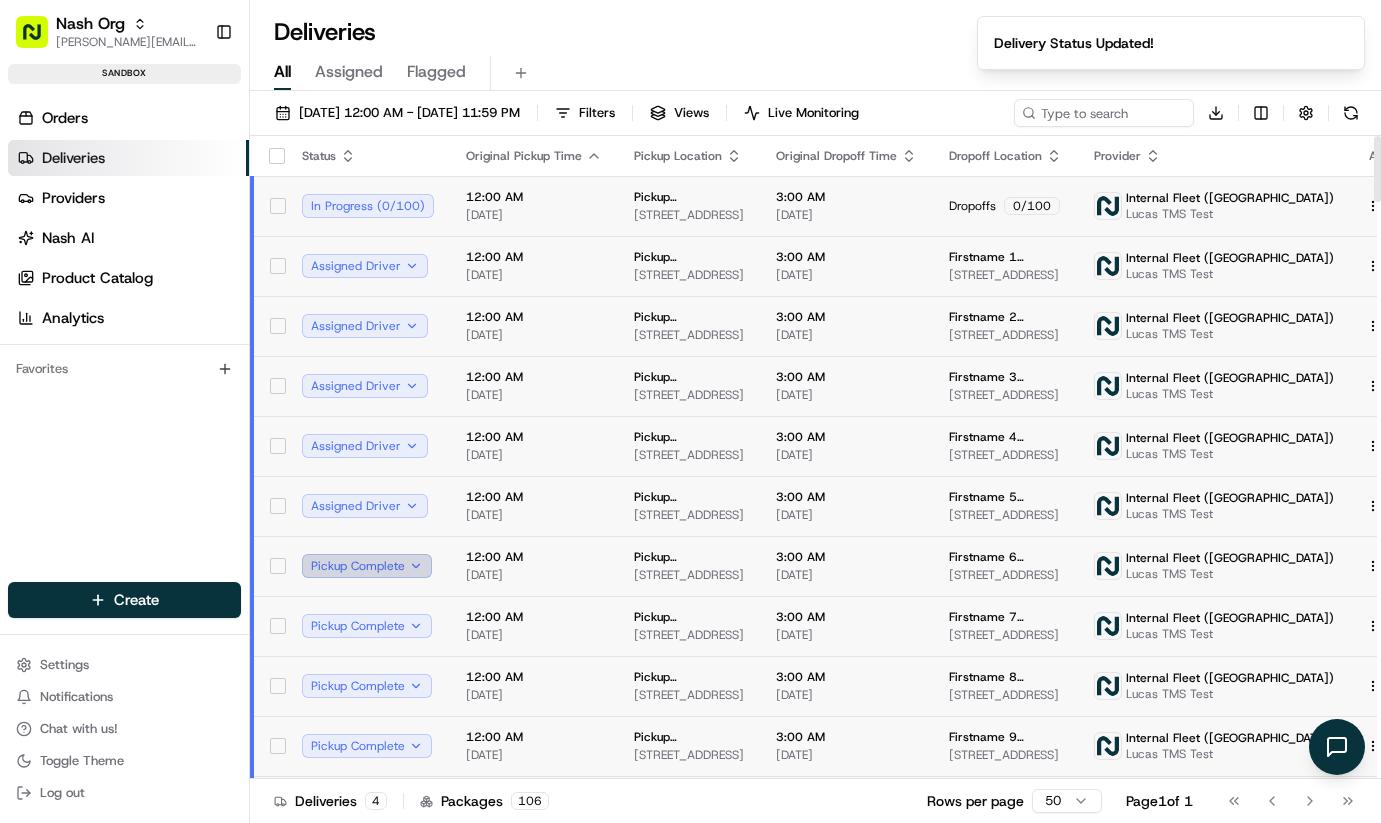 click on "Pickup Complete" at bounding box center [367, 566] 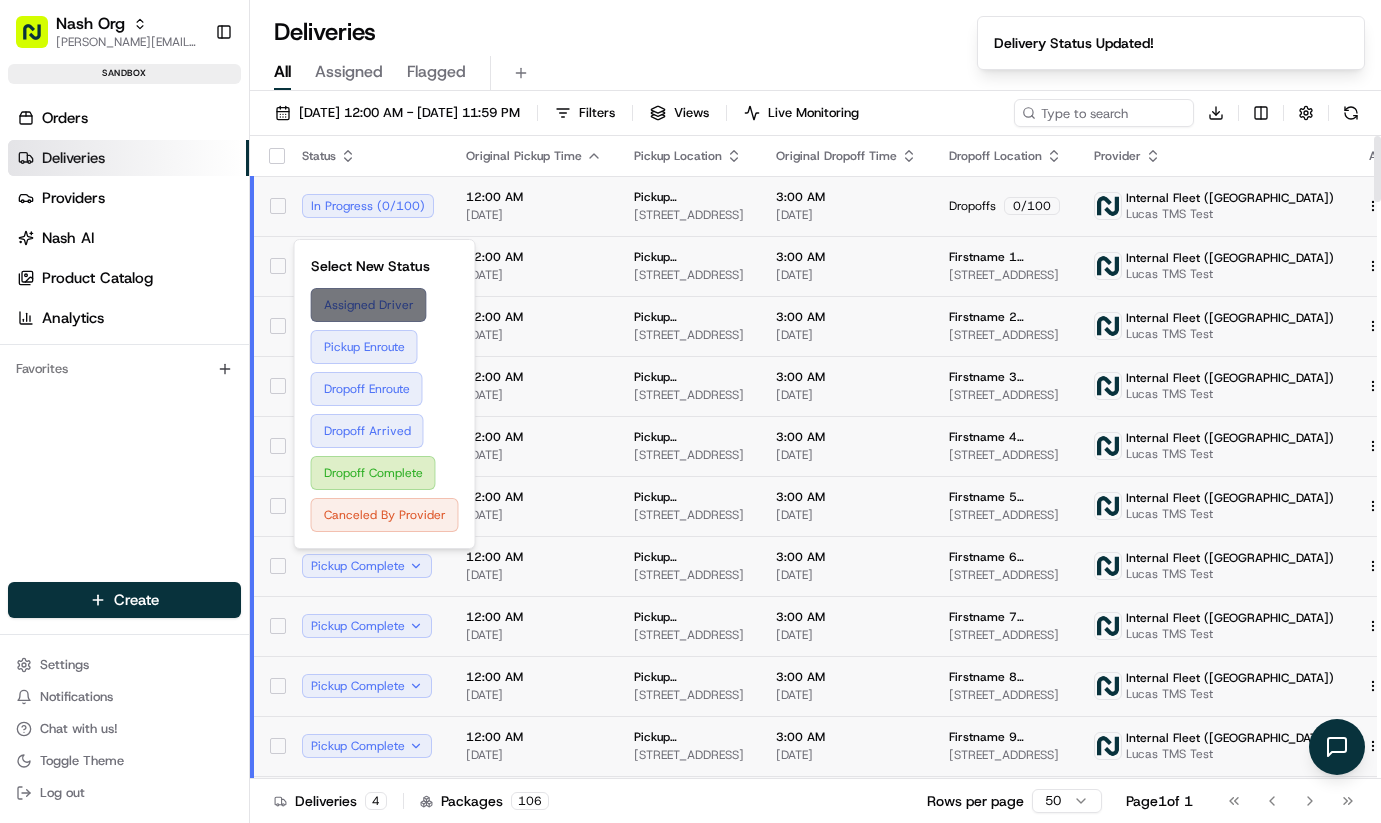 click on "Assigned Driver" at bounding box center [385, 305] 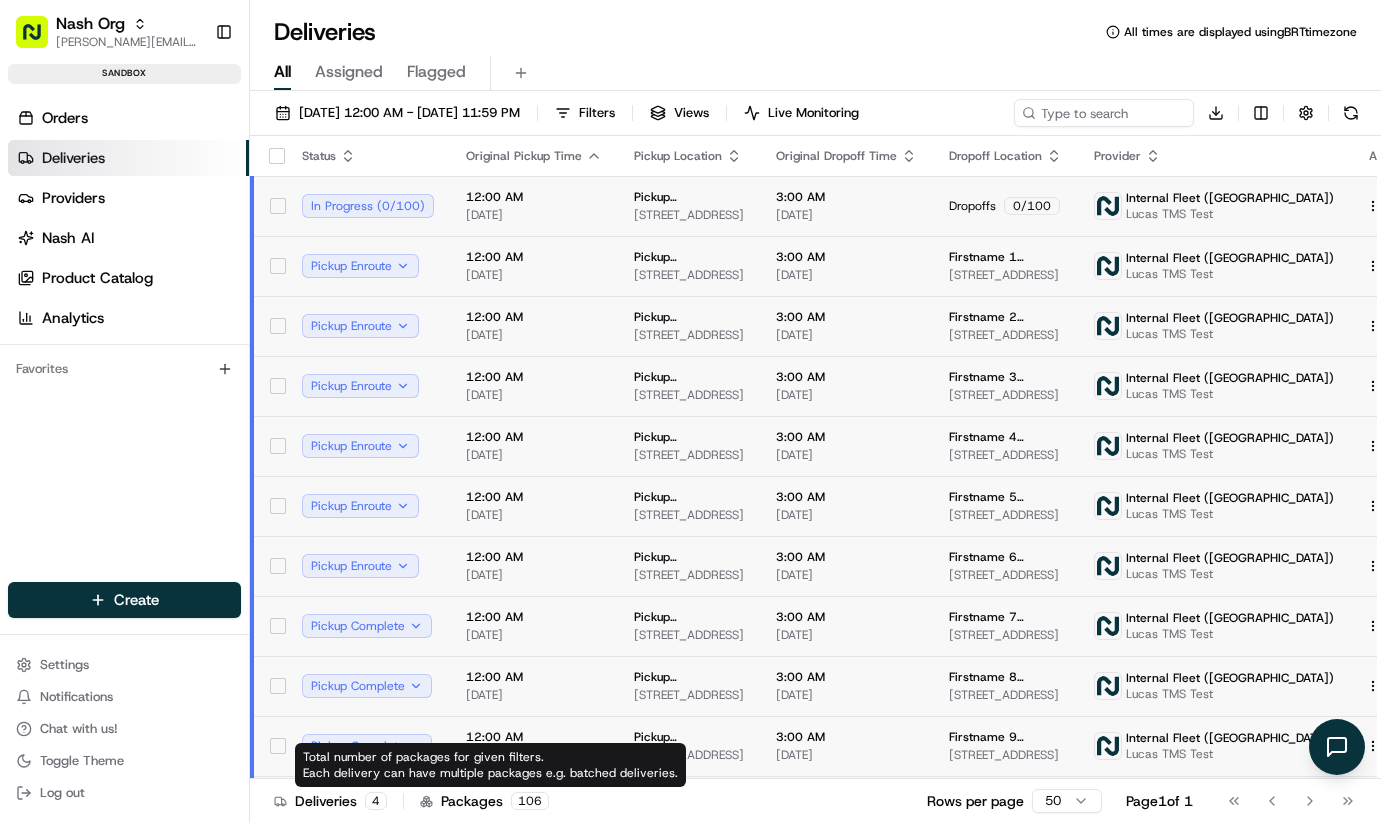 type 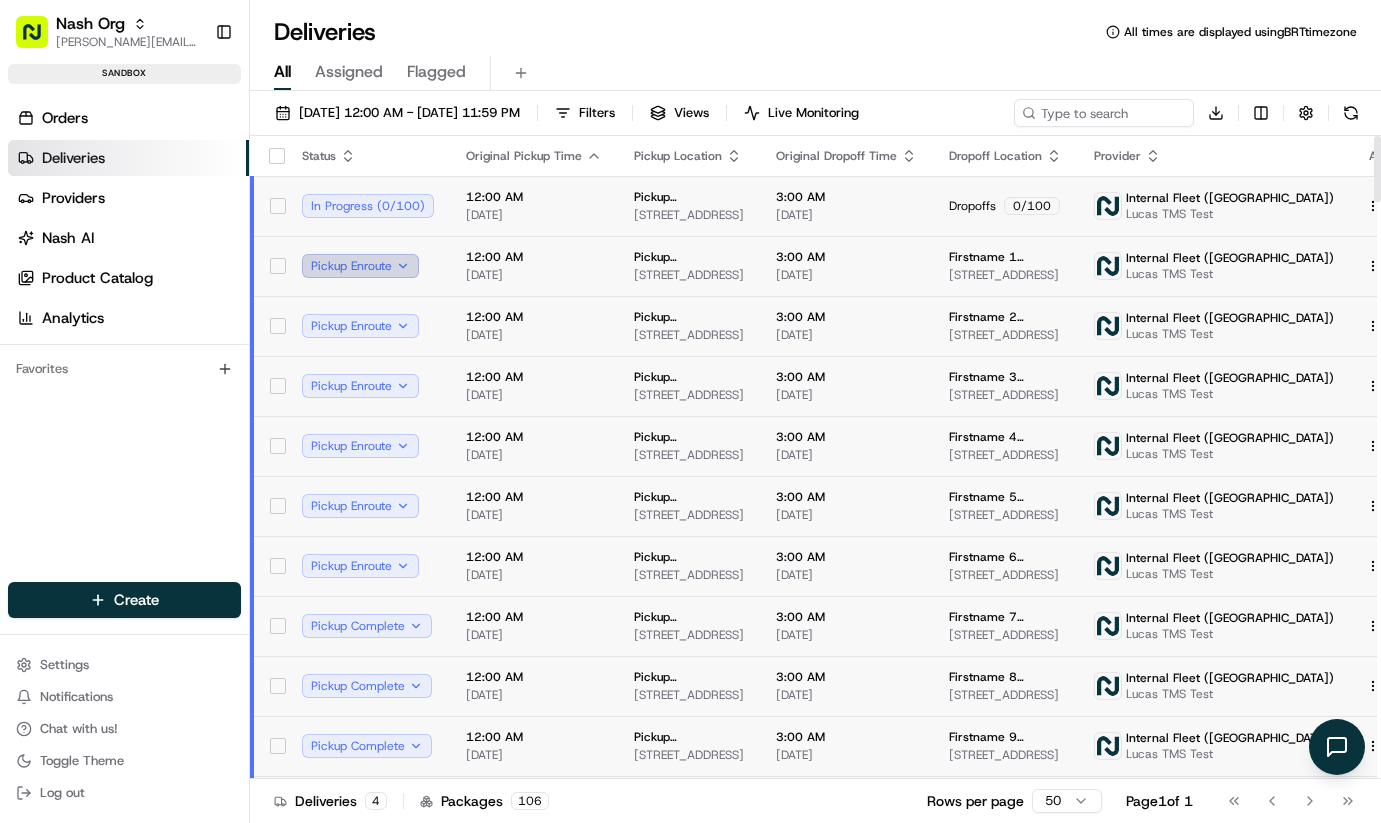 click on "Pickup Enroute" at bounding box center (360, 266) 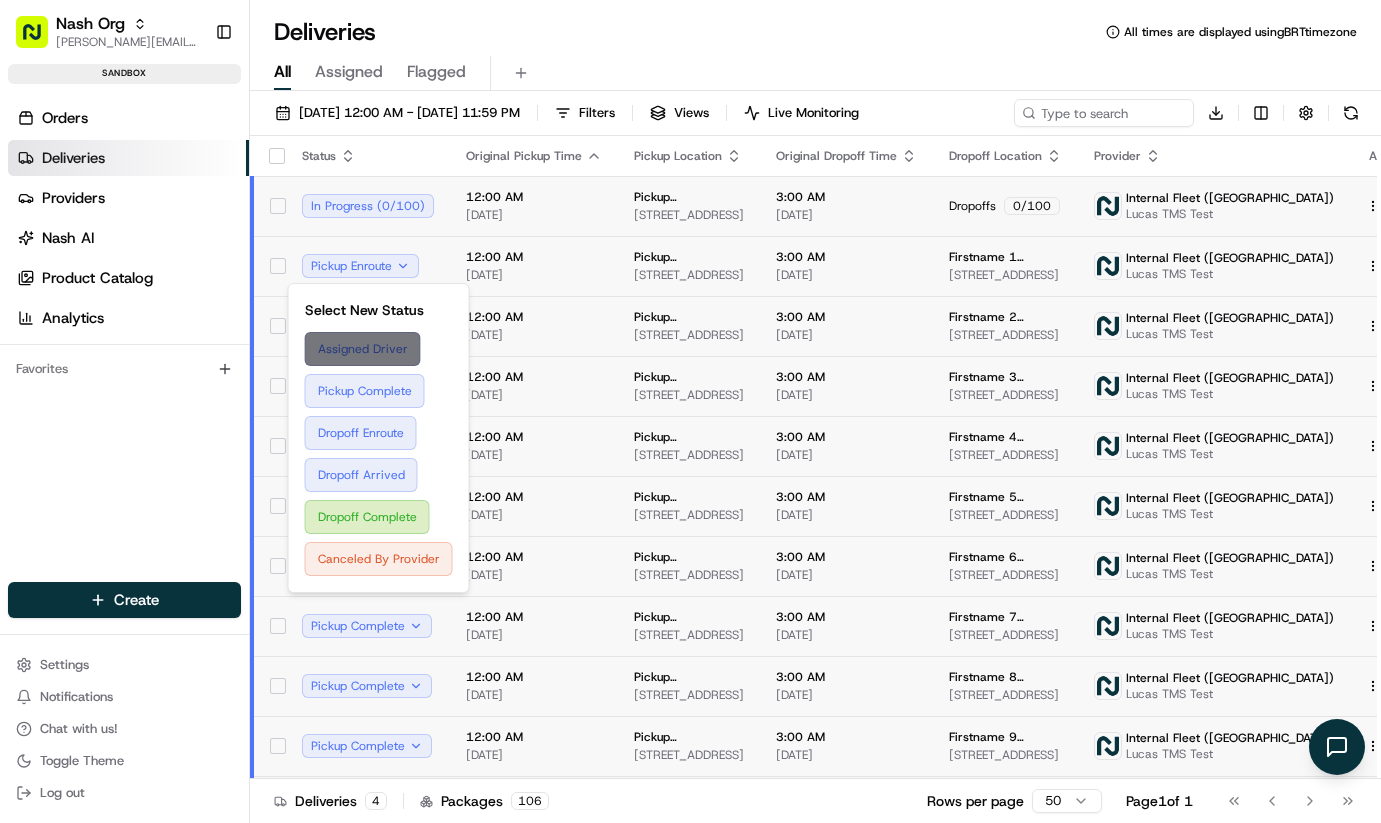 click on "Assigned Driver" at bounding box center (379, 349) 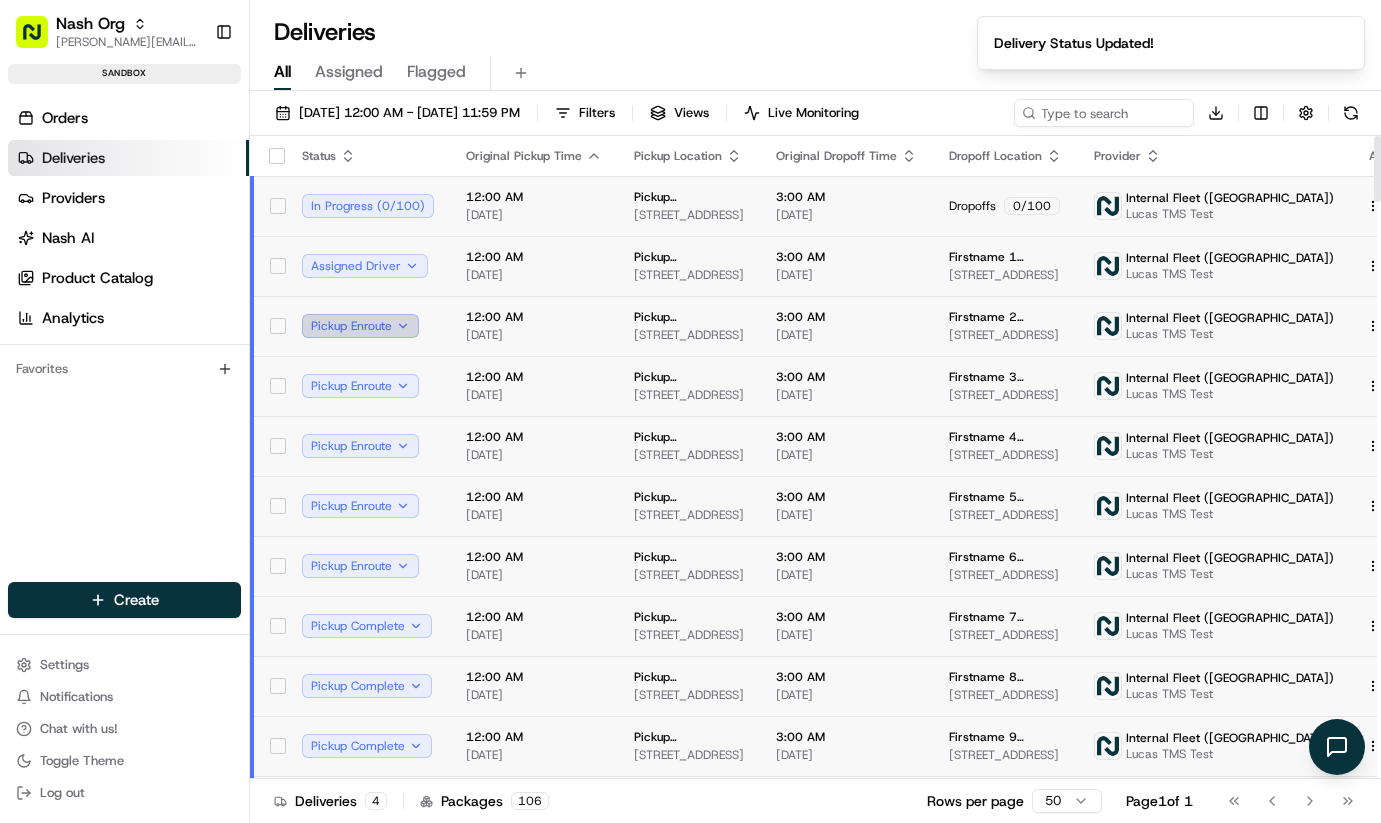 click on "Pickup Enroute" at bounding box center (360, 326) 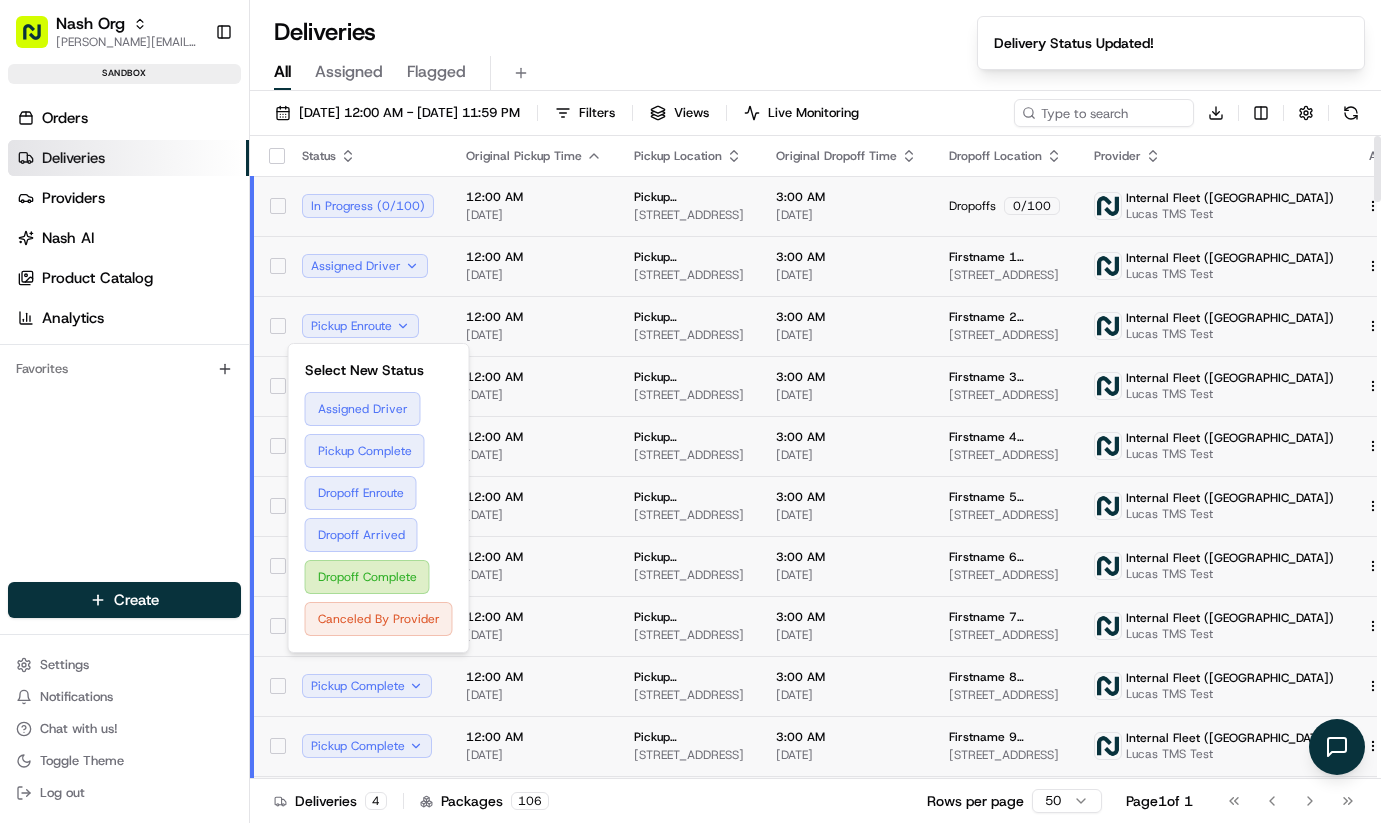 click on "Select New Status Assigned Driver Pickup Complete Dropoff Enroute Dropoff Arrived Dropoff Complete Canceled By Provider" at bounding box center (379, 498) 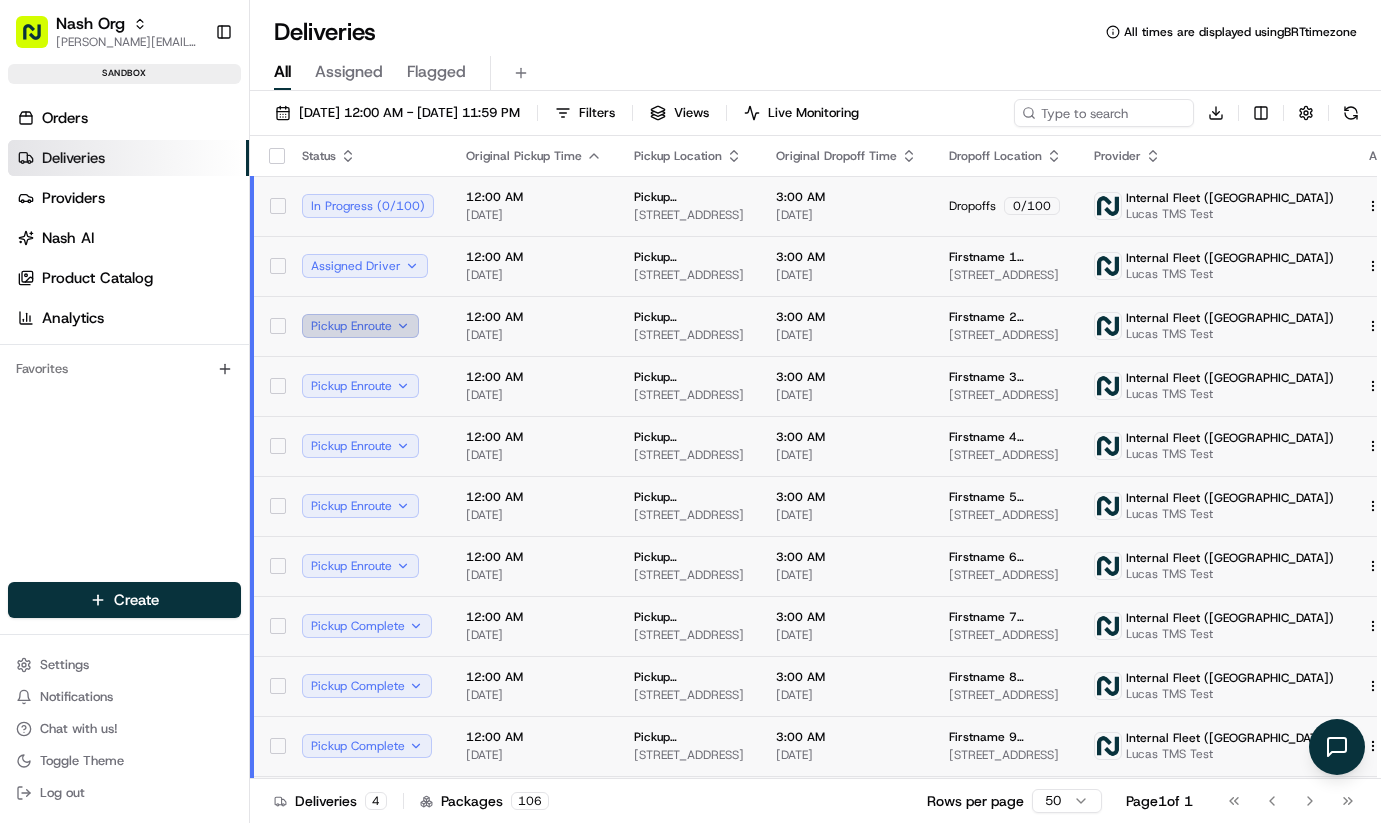 click on "Pickup Enroute" at bounding box center [360, 326] 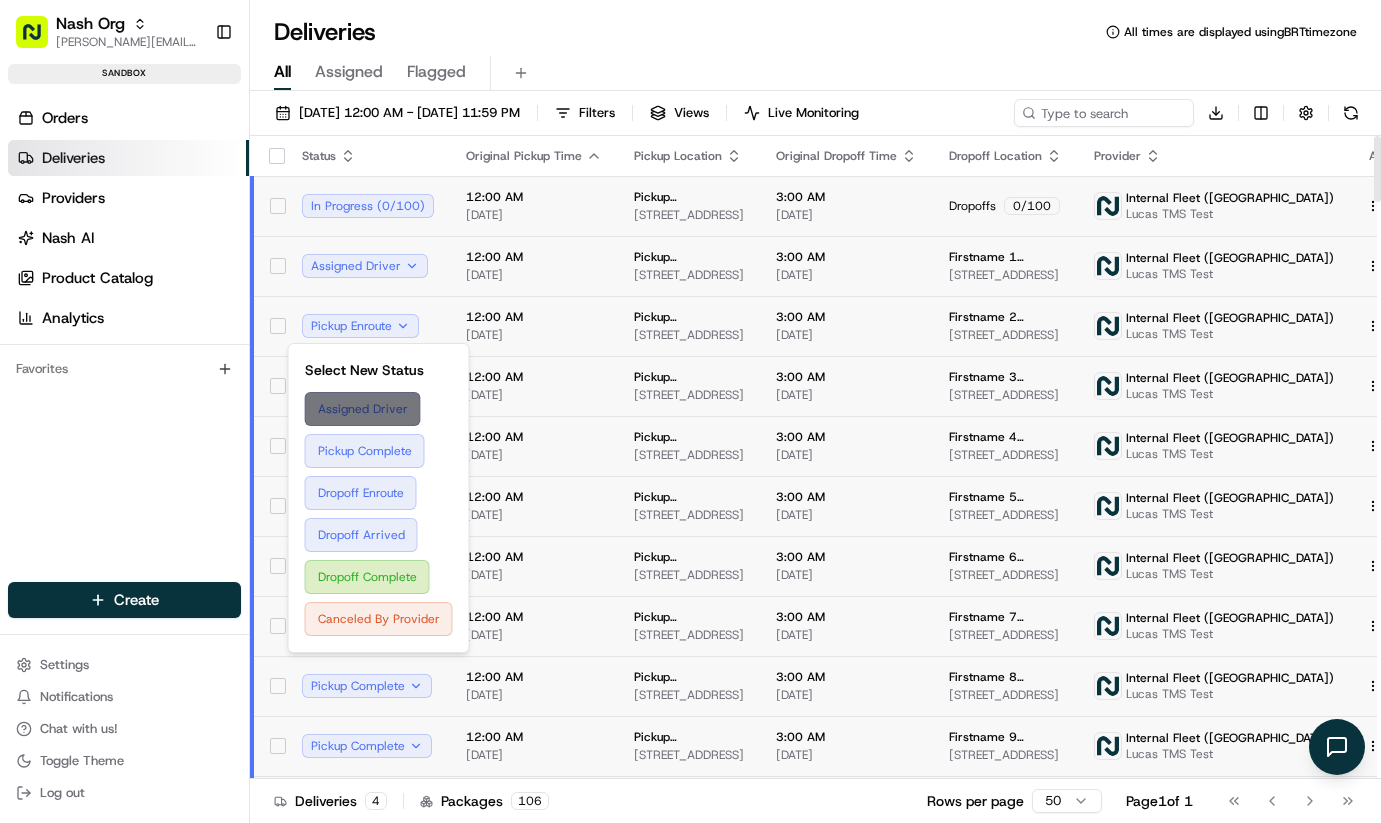 click on "Assigned Driver" at bounding box center [379, 409] 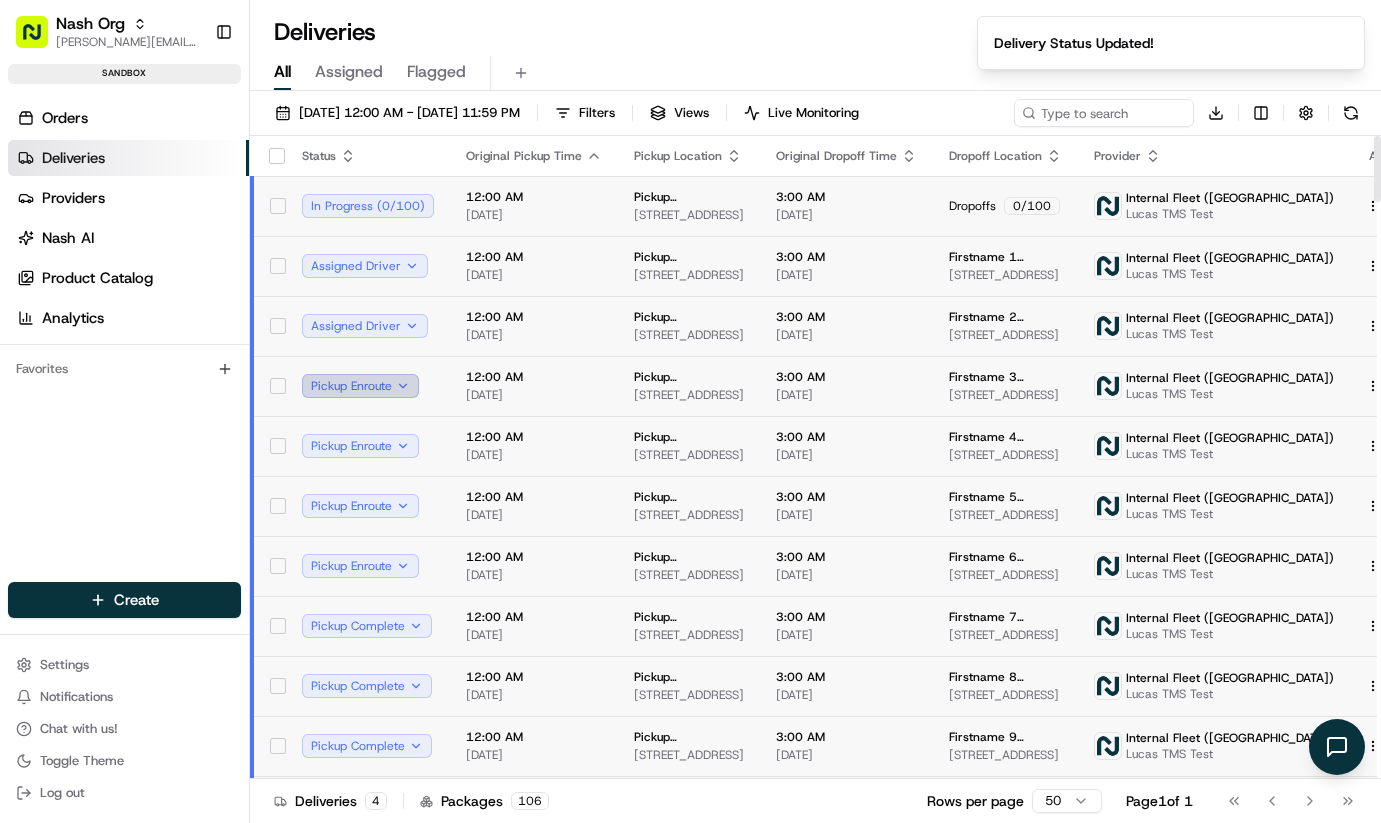 click on "Pickup Enroute" at bounding box center (360, 386) 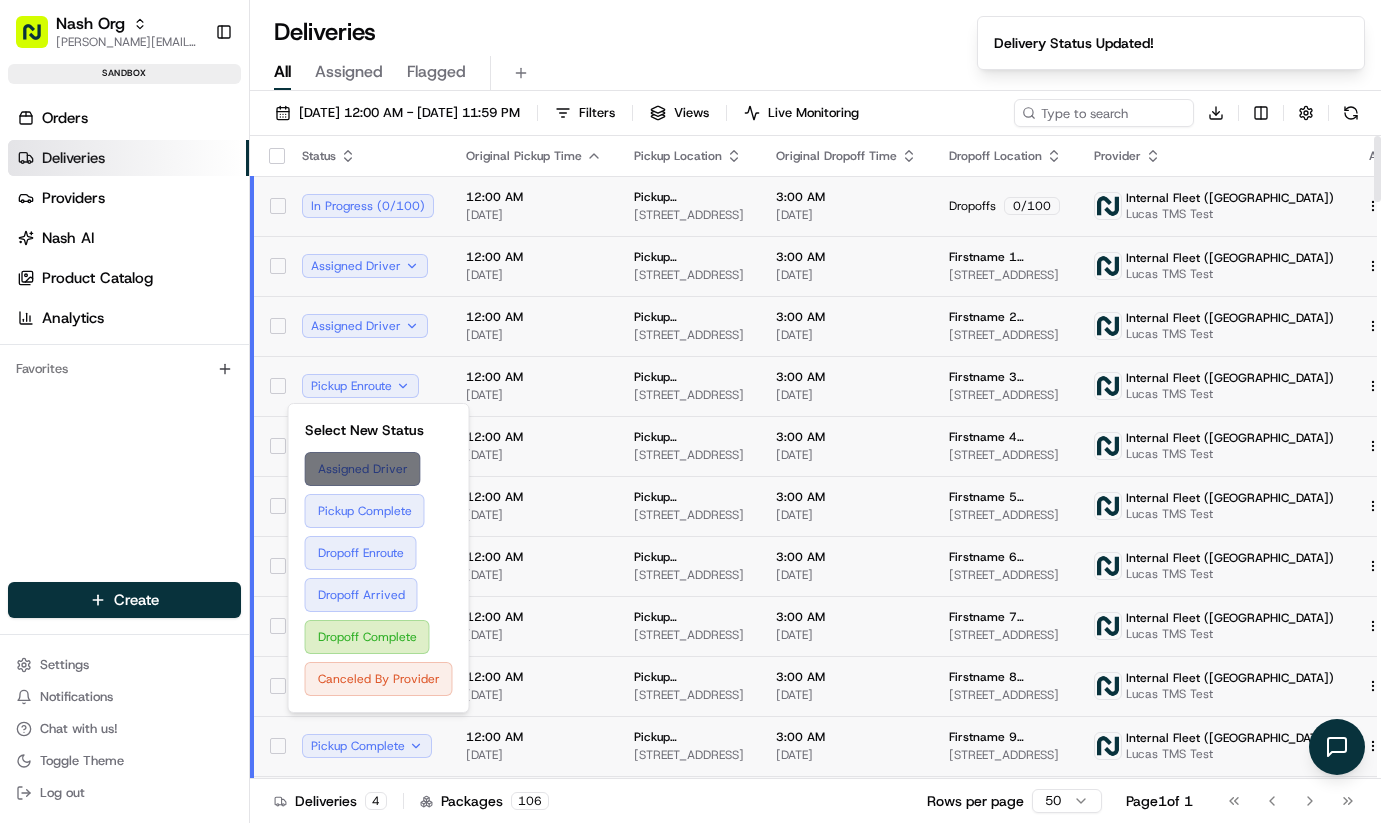 click on "Assigned Driver" at bounding box center [379, 469] 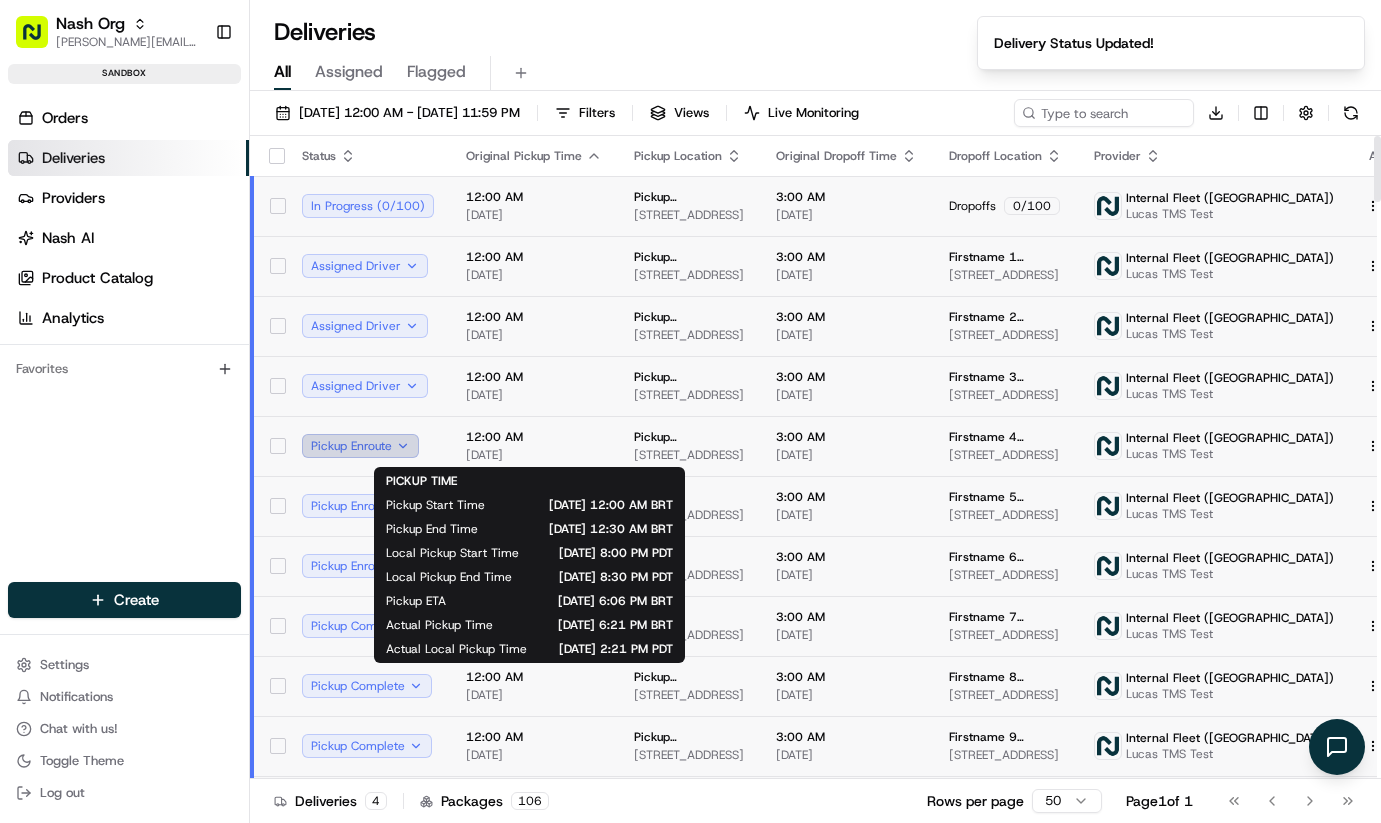 click on "Pickup Enroute" at bounding box center (360, 446) 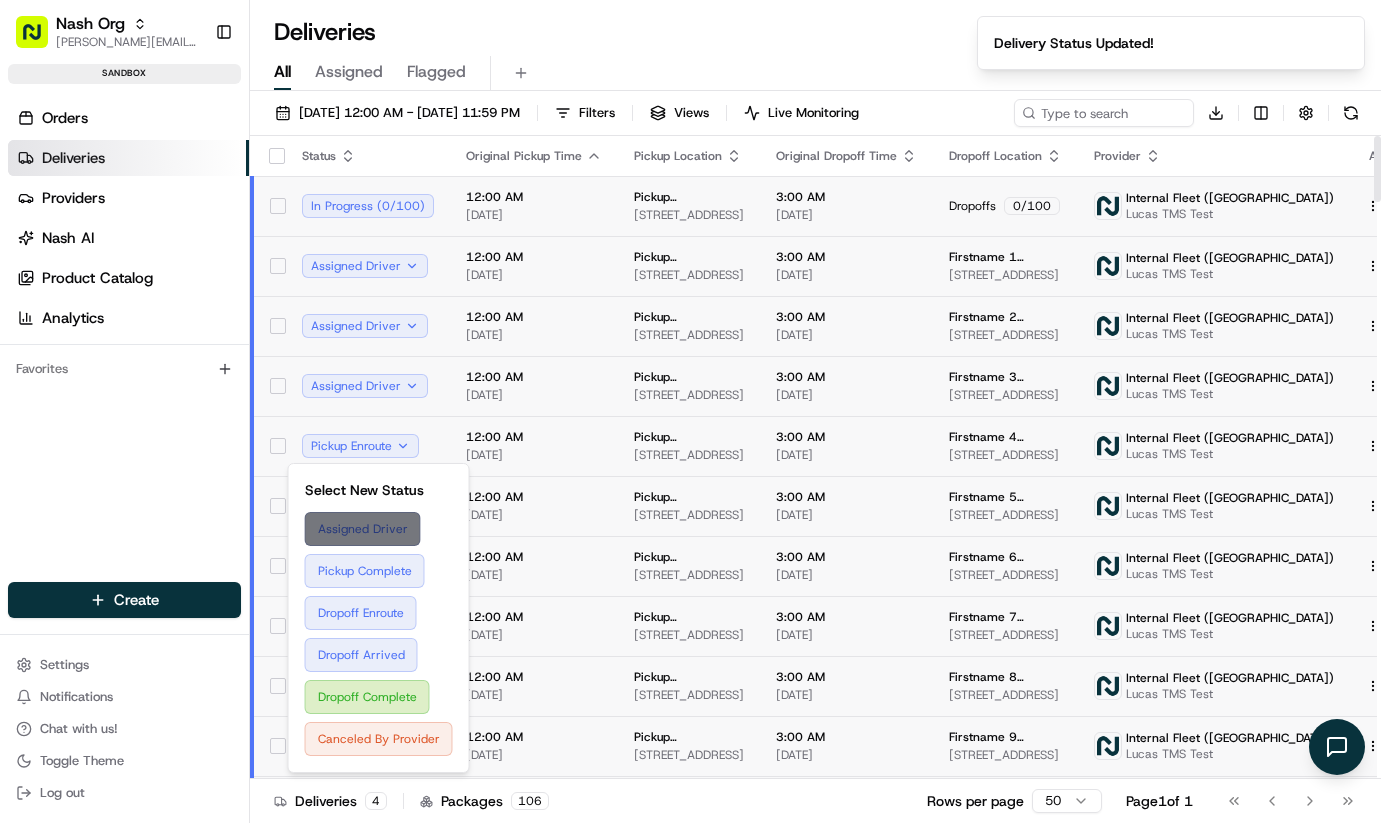 click on "Assigned Driver" at bounding box center [379, 529] 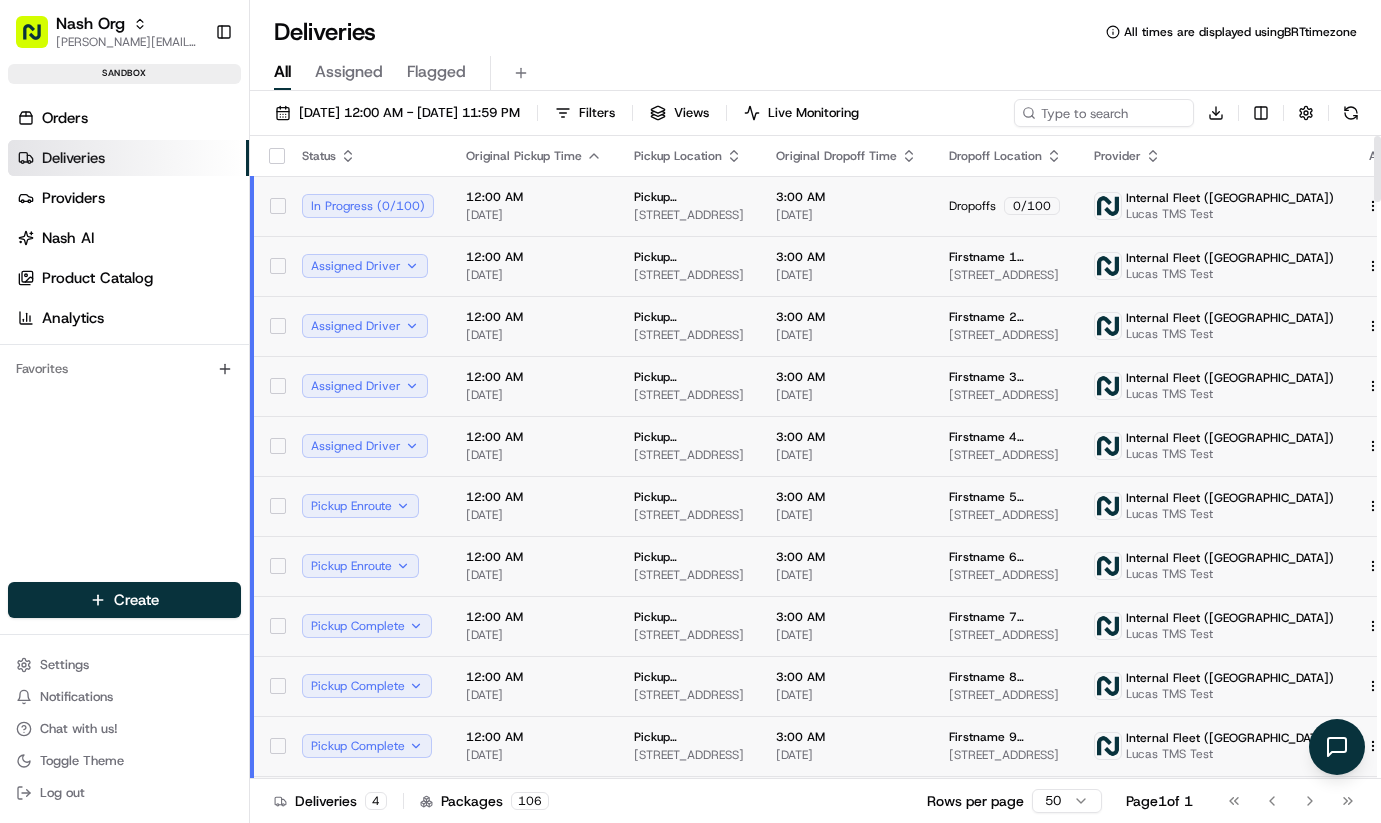 click on "12:00 AM 07/16/2025" at bounding box center (534, 206) 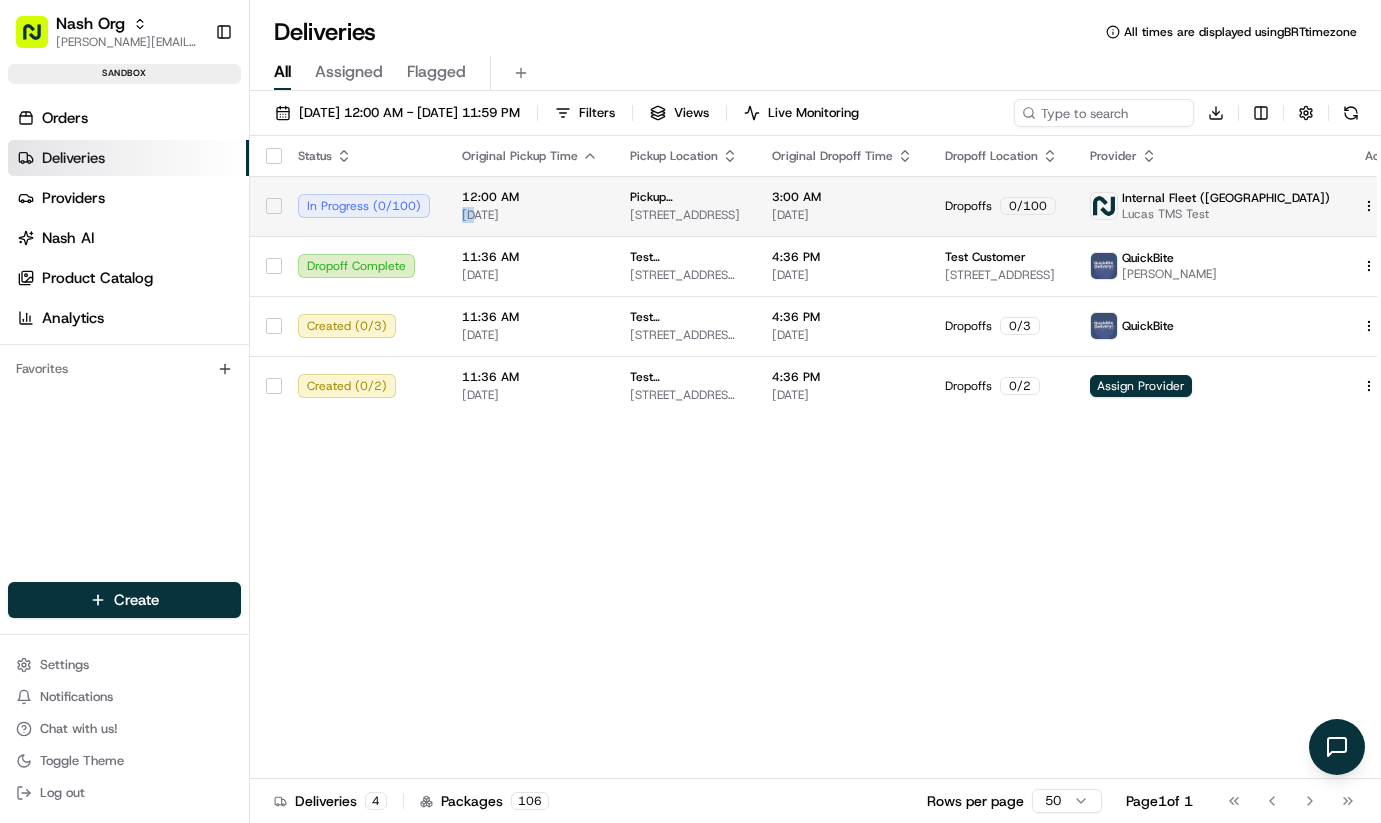 click on "12:00 AM 07/16/2025" at bounding box center [530, 206] 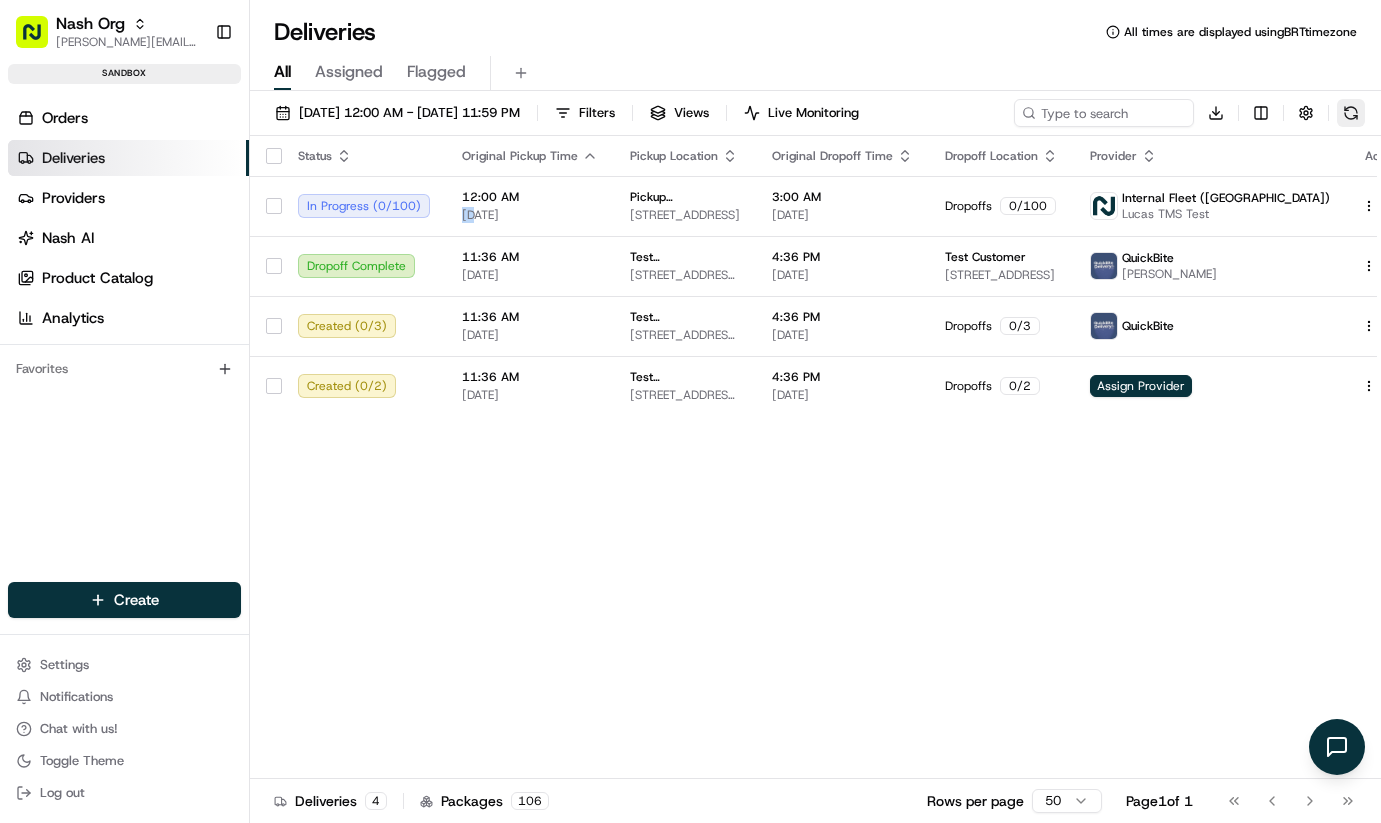 click at bounding box center (1351, 113) 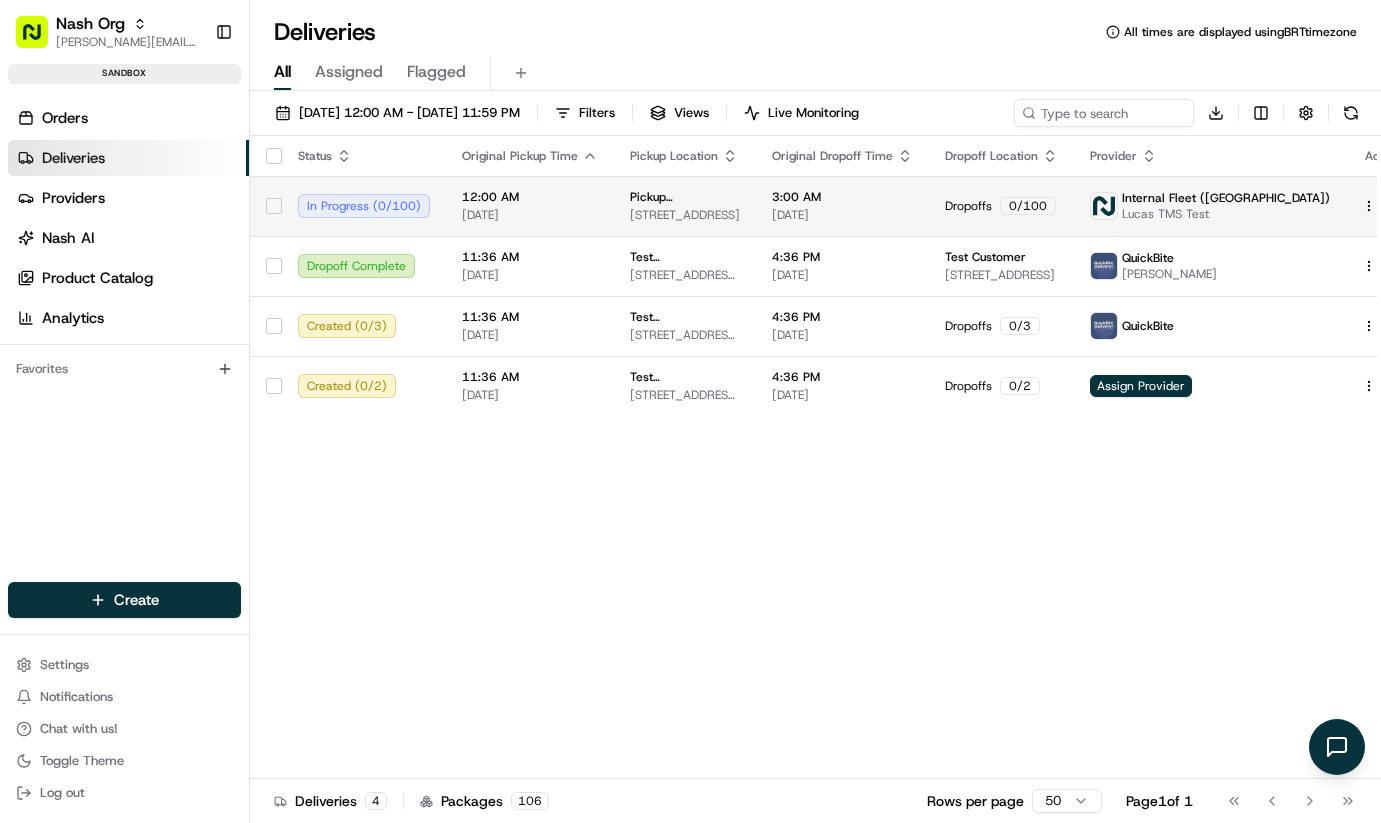 click on "12:00 AM 07/16/2025" at bounding box center [530, 206] 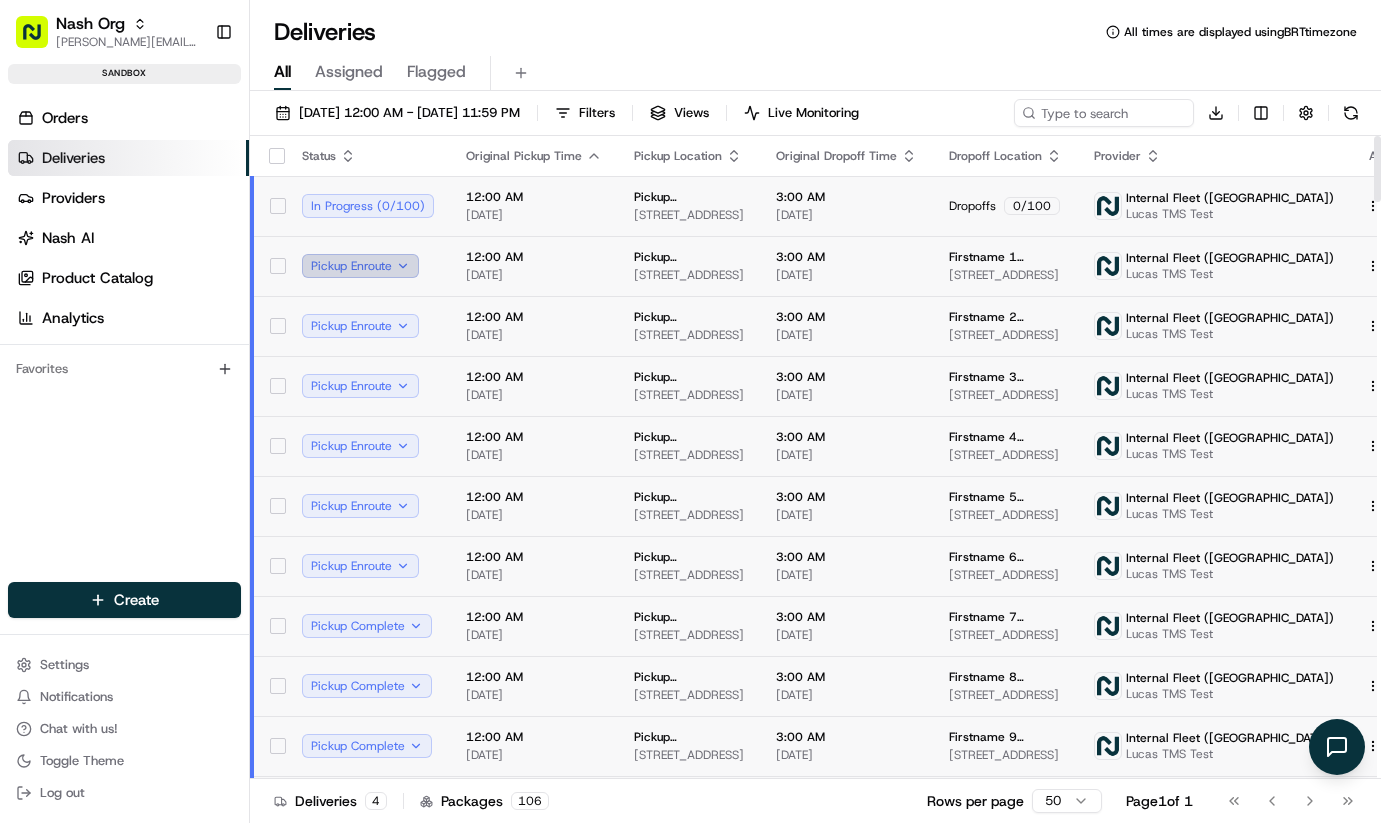 click on "Pickup Enroute" at bounding box center (360, 266) 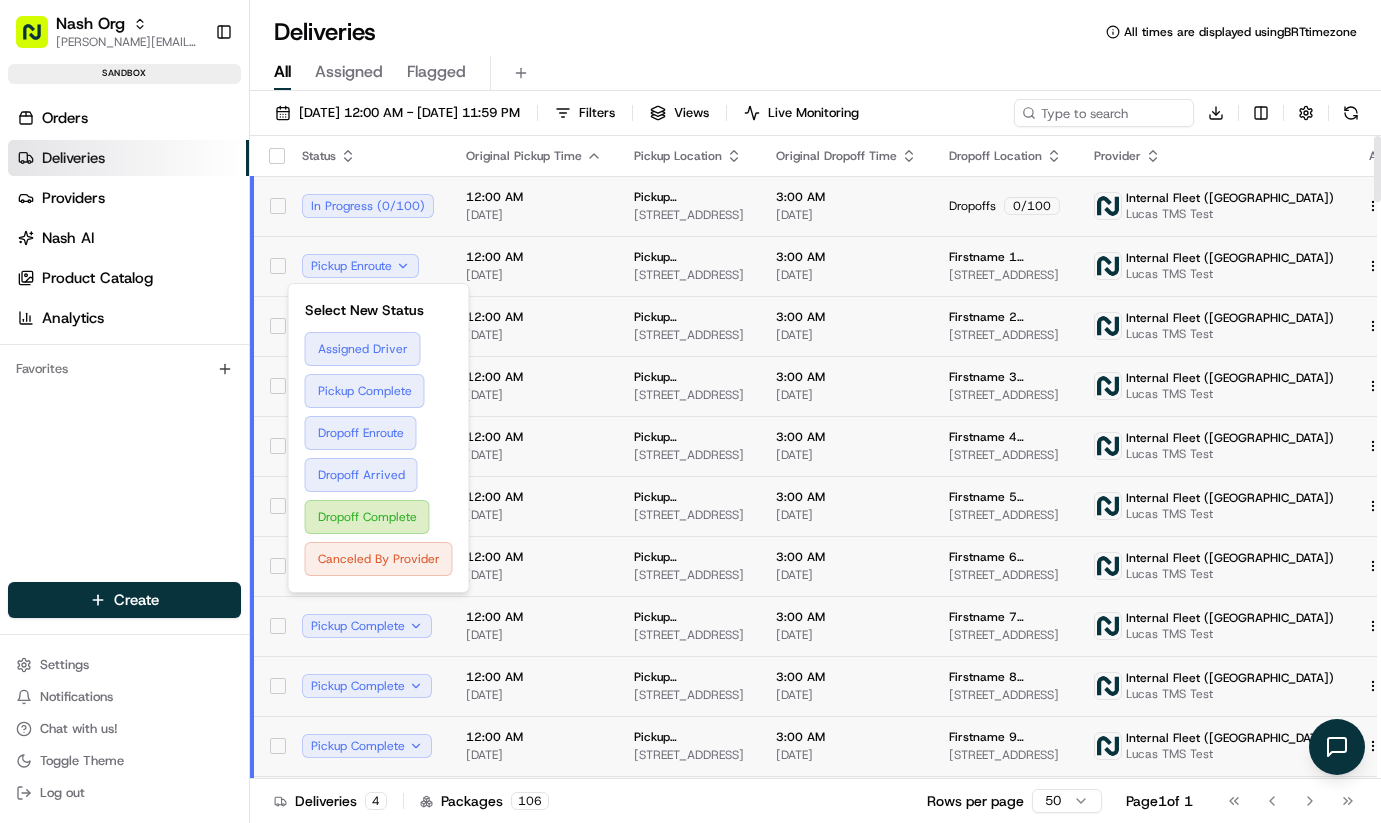 click on "Select New Status Assigned Driver Pickup Complete Dropoff Enroute Dropoff Arrived Dropoff Complete Canceled By Provider" at bounding box center [379, 438] 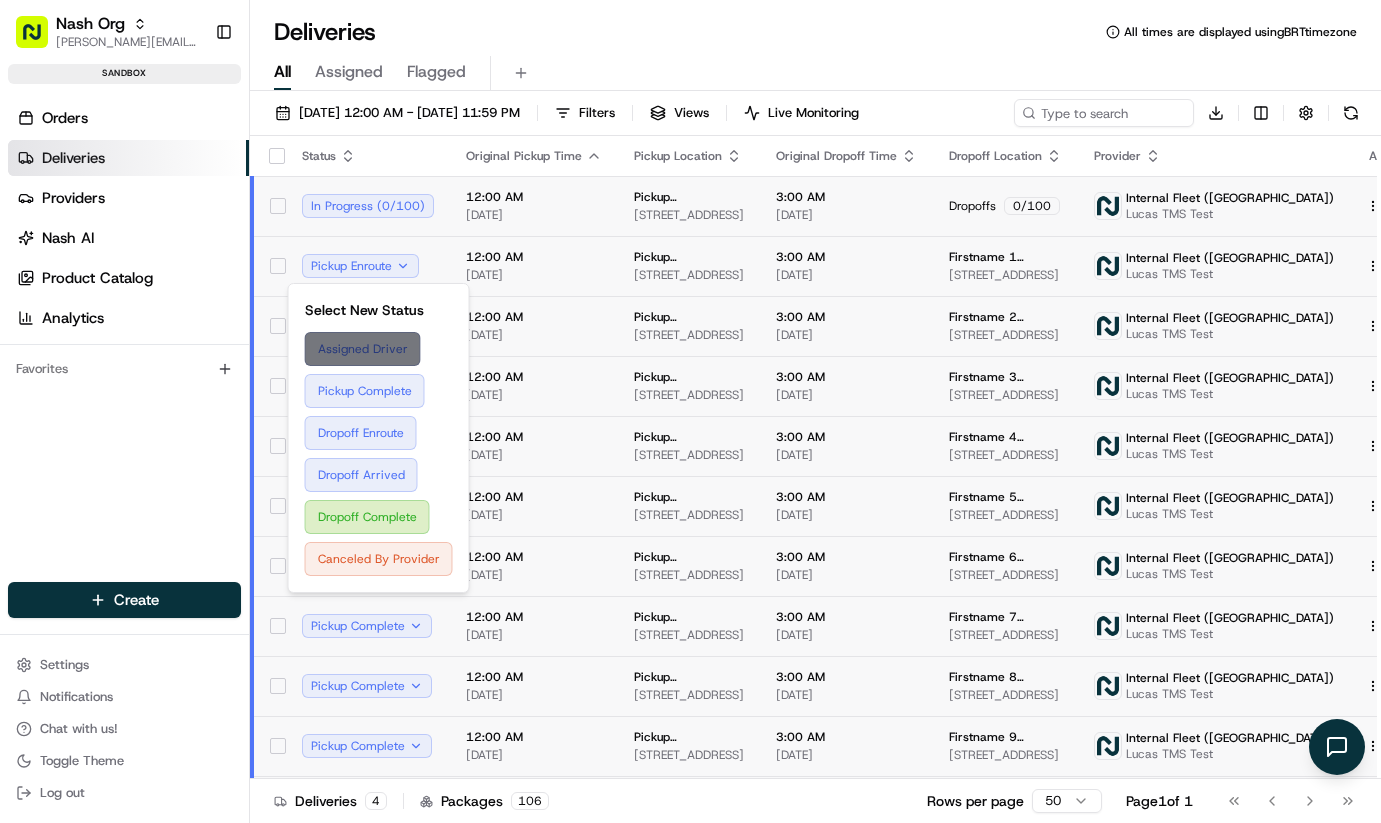 click on "Assigned Driver" at bounding box center (379, 349) 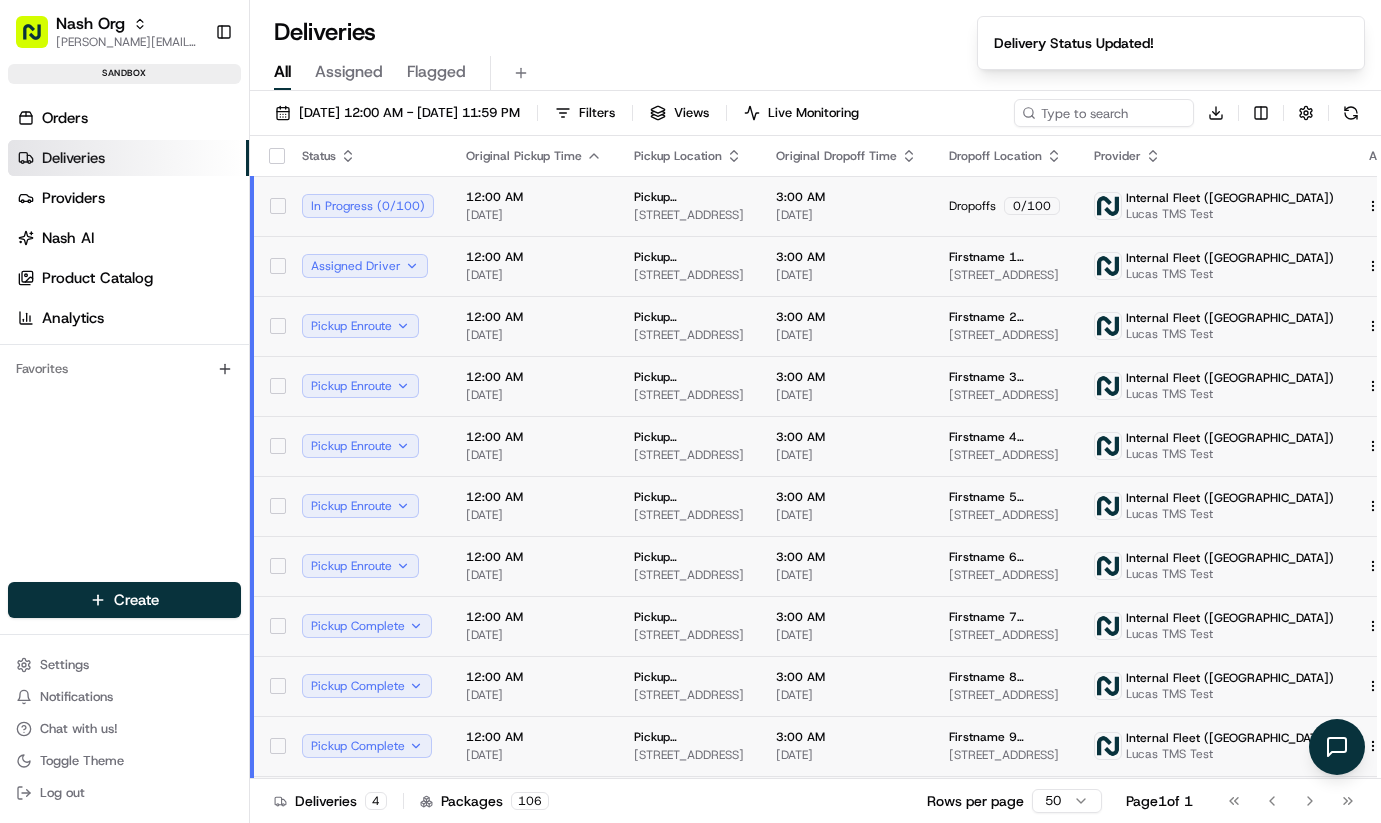 click on "Pickup Enroute" at bounding box center (368, 326) 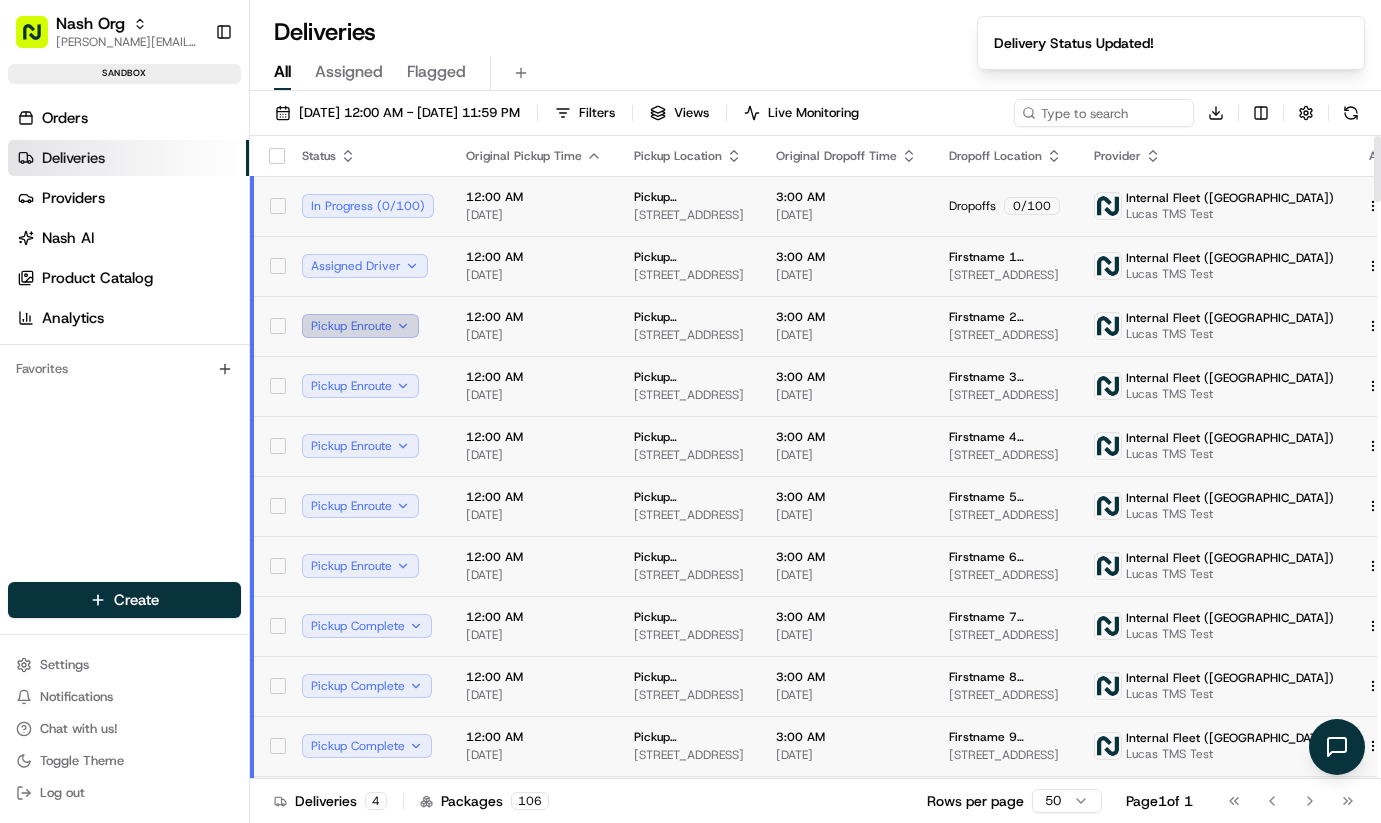 click on "Pickup Enroute" at bounding box center [360, 326] 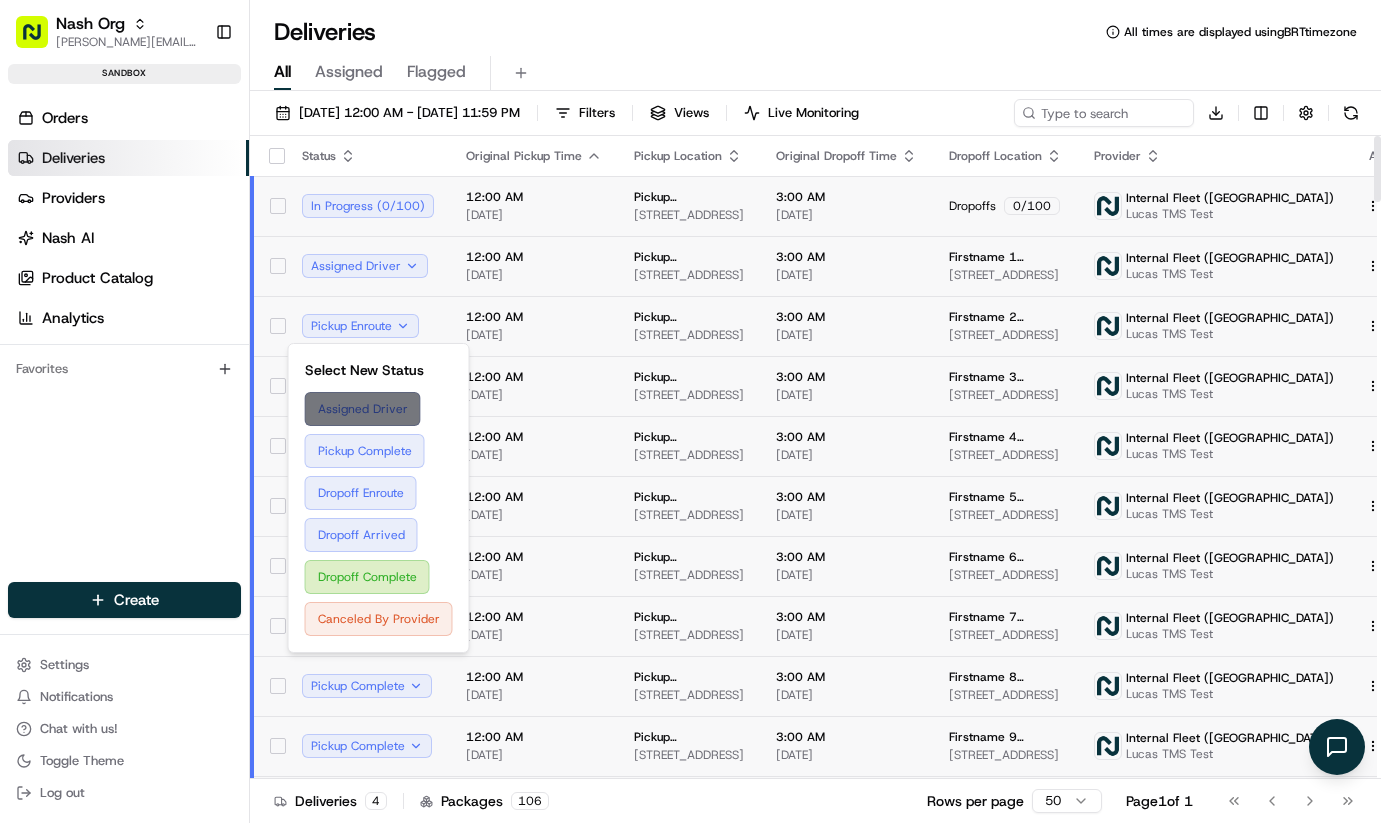 click on "Assigned Driver" at bounding box center [379, 409] 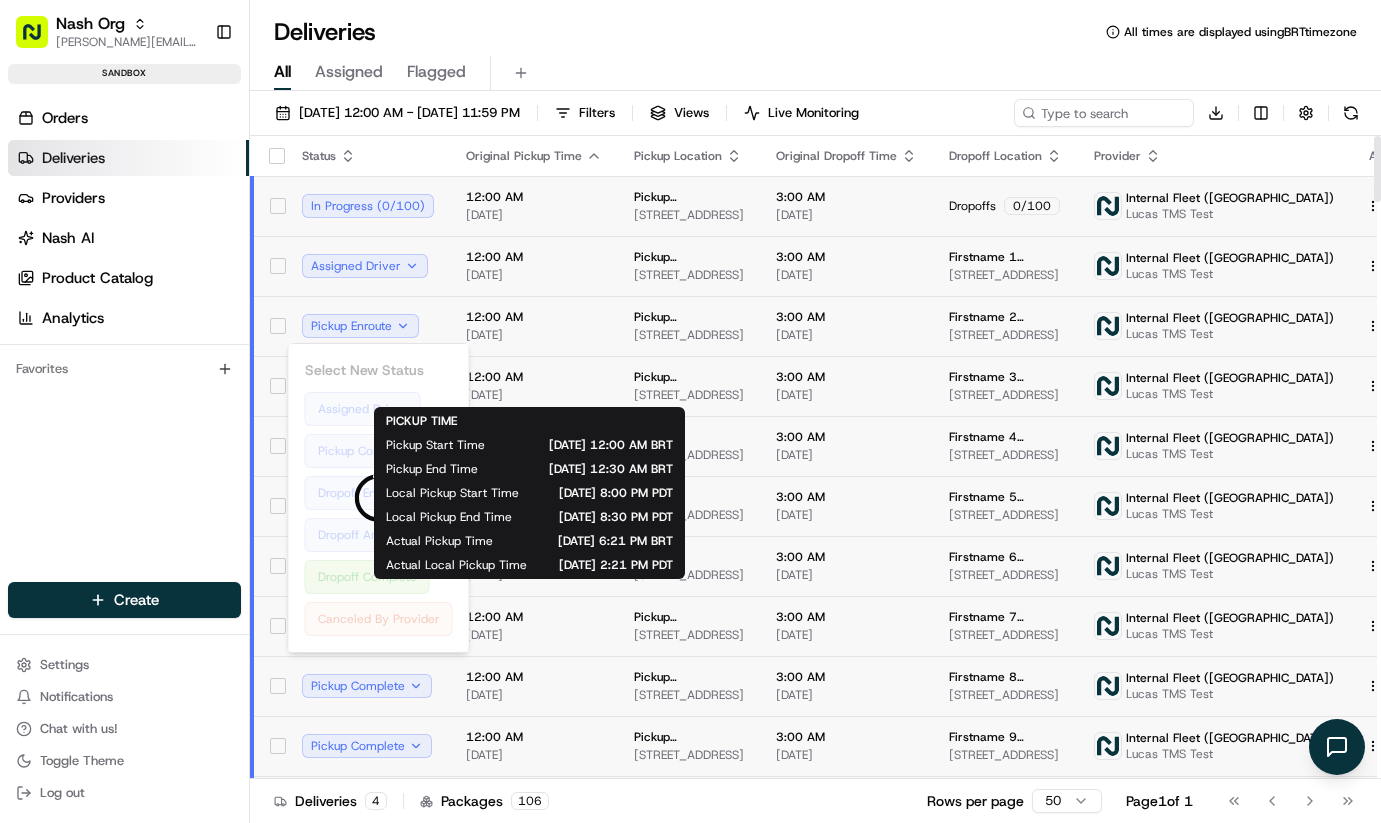 type 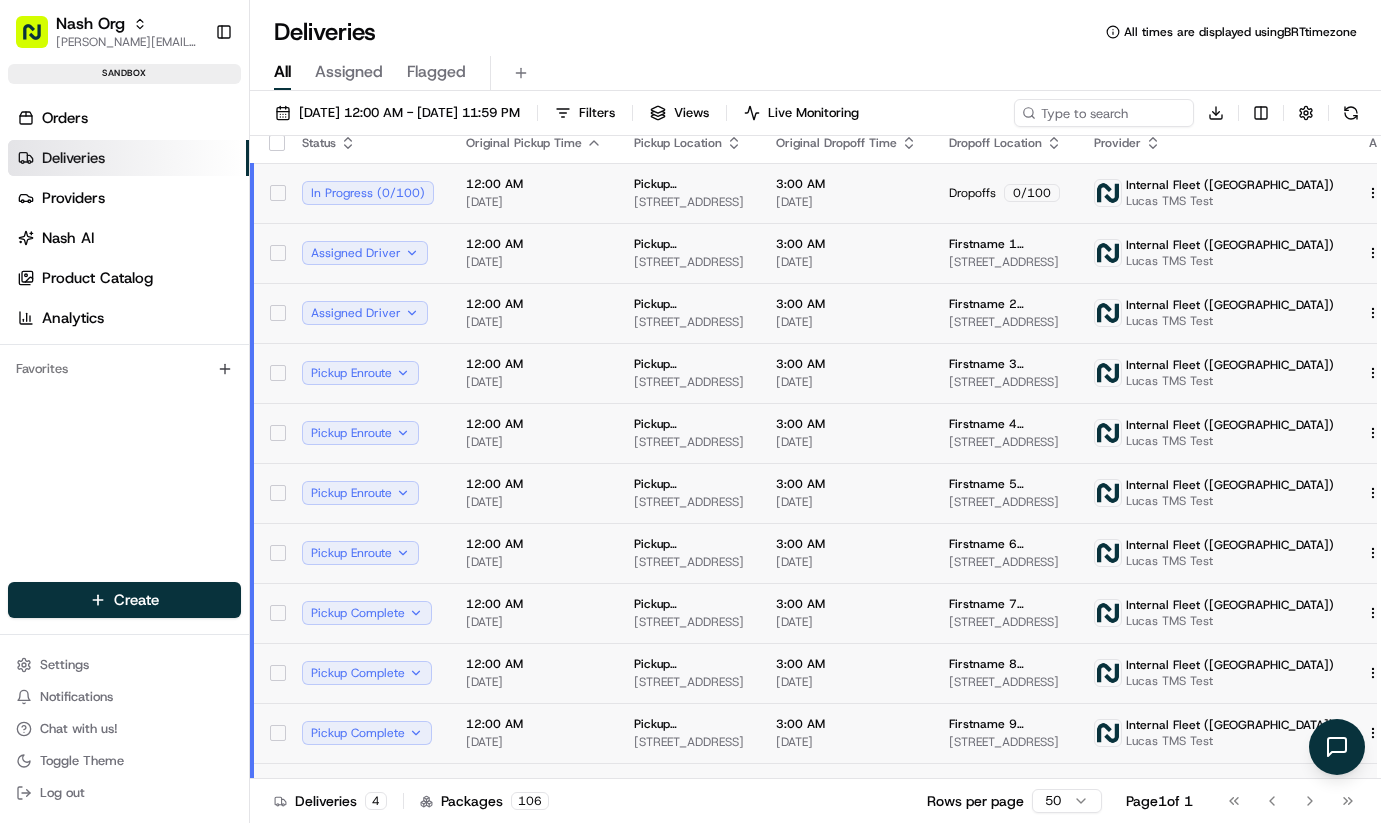 scroll, scrollTop: 0, scrollLeft: 0, axis: both 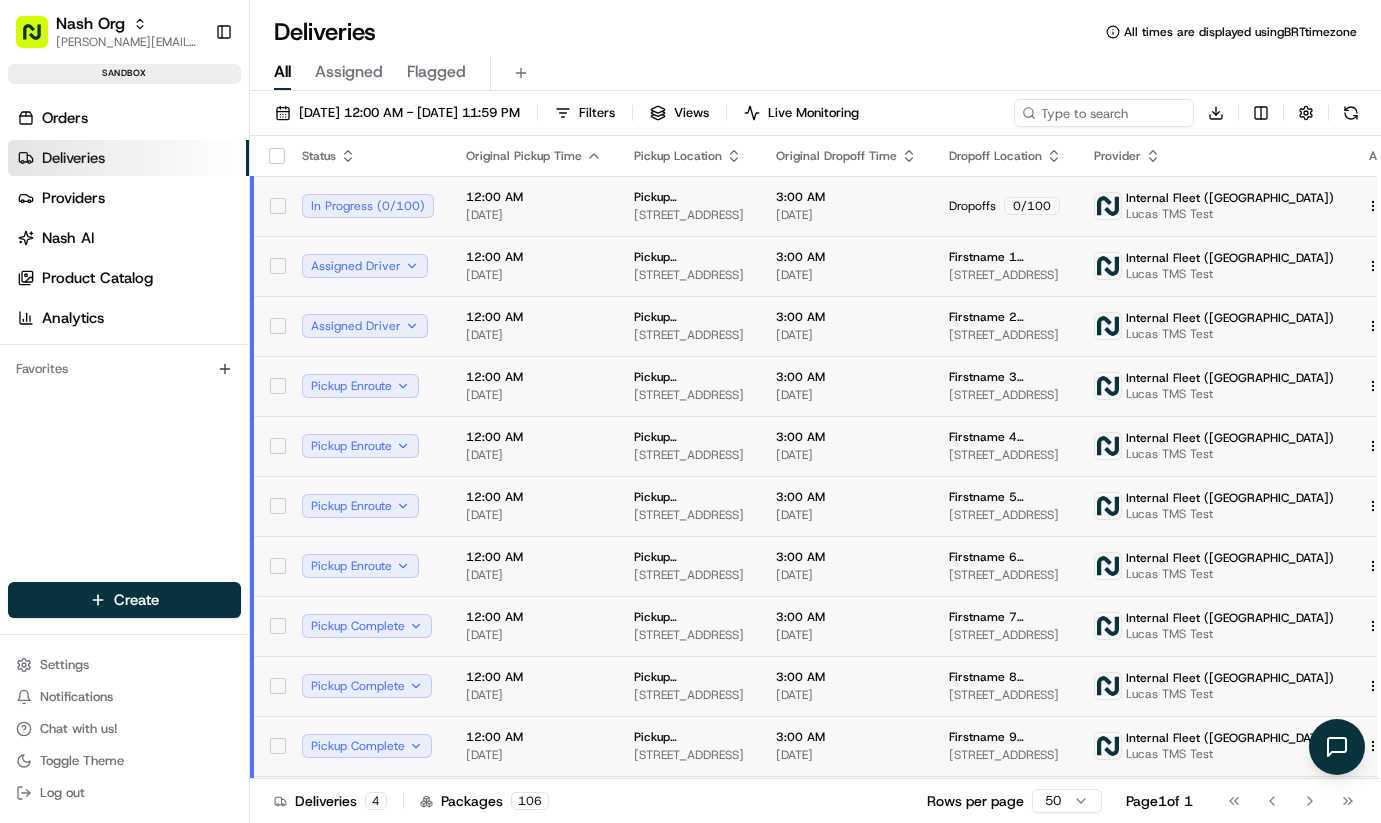 click at bounding box center (1351, 113) 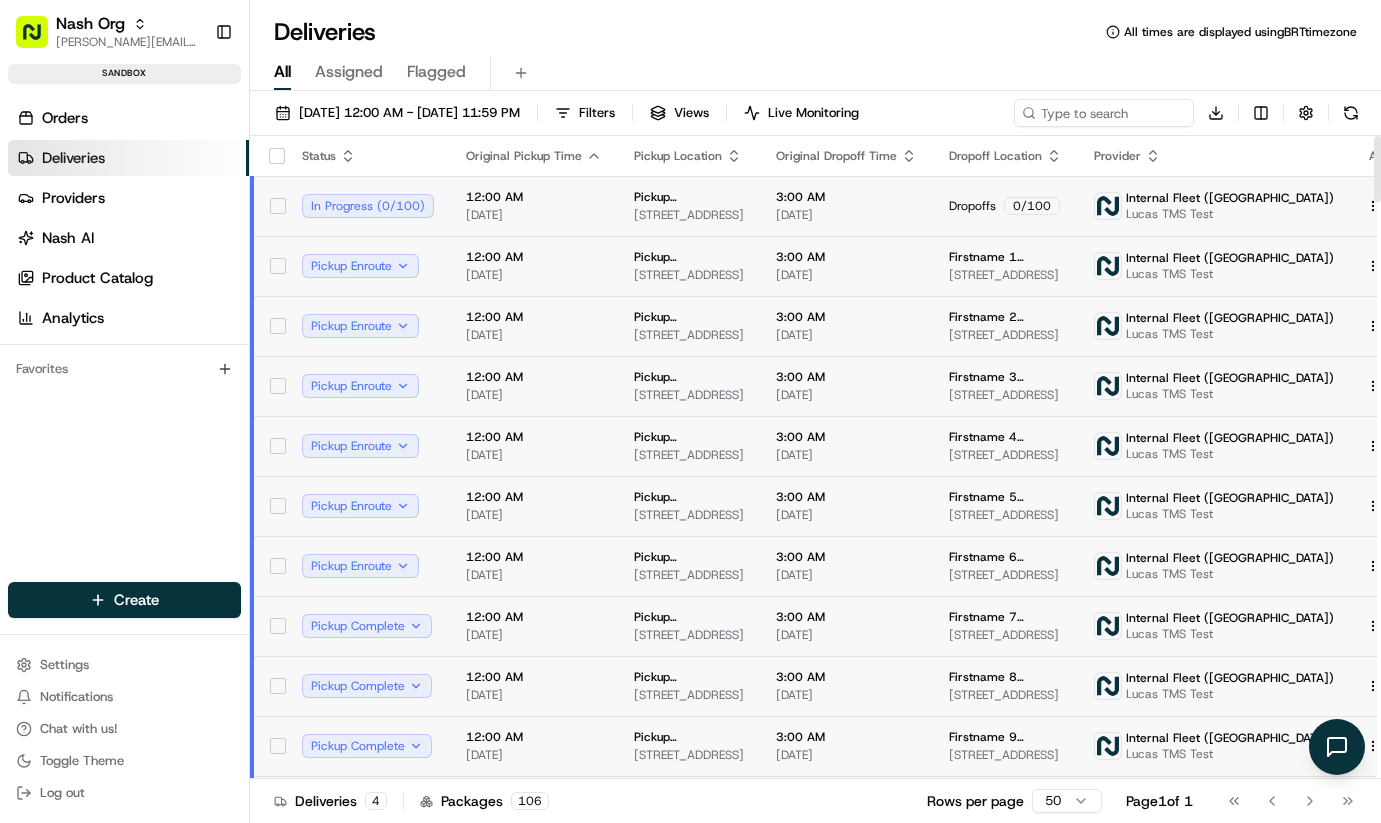 click on "07/16/2025" at bounding box center (534, 215) 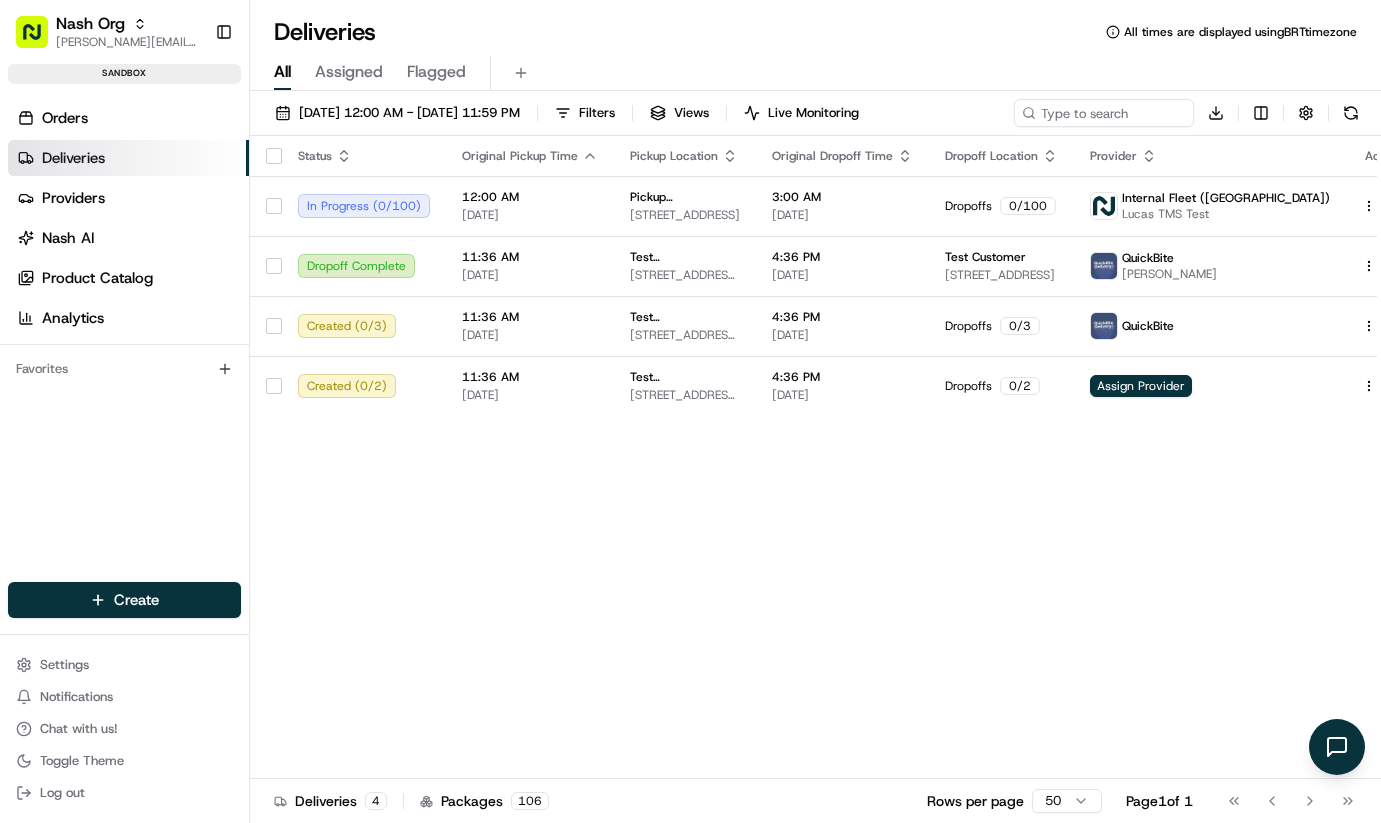 click on "Status Original Pickup Time Pickup Location Original Dropoff Time Dropoff Location Provider Action In Progress ( 0 / 100 ) 12:00 AM 07/16/2025 Pickup BusinessName 185 University Ave, Palo Alto, CA 94301, USA 3:00 AM 07/16/2025 Dropoffs 0  /  100 Internal Fleet (Nashcar) Lucas TMS Test Dropoff Complete 11:36 AM 07/16/2025 Test (Sasse 2025-07-15) 18121 Marsh Ln, Dallas, TX 75287, USA 4:36 PM 07/16/2025 Test Customer 4405 Country Brook Dr, Dallas, TX 75287, USA QuickBite Jeff Sasse Created ( 0 / 3 ) 11:36 AM 07/16/2025 Test (Sasse 2025-07-15) 18121 Marsh Ln, Dallas, TX 75287, USA 4:36 PM 07/16/2025 Dropoffs 0  /  3 QuickBite Created ( 0 / 2 ) 11:36 AM 07/16/2025 Test (Sasse 2025-07-15) 18121 Marsh Ln, Dallas, TX 75287, USA 4:36 PM 07/16/2025 Dropoffs 0  /  2 Assign Provider" at bounding box center [835, 457] 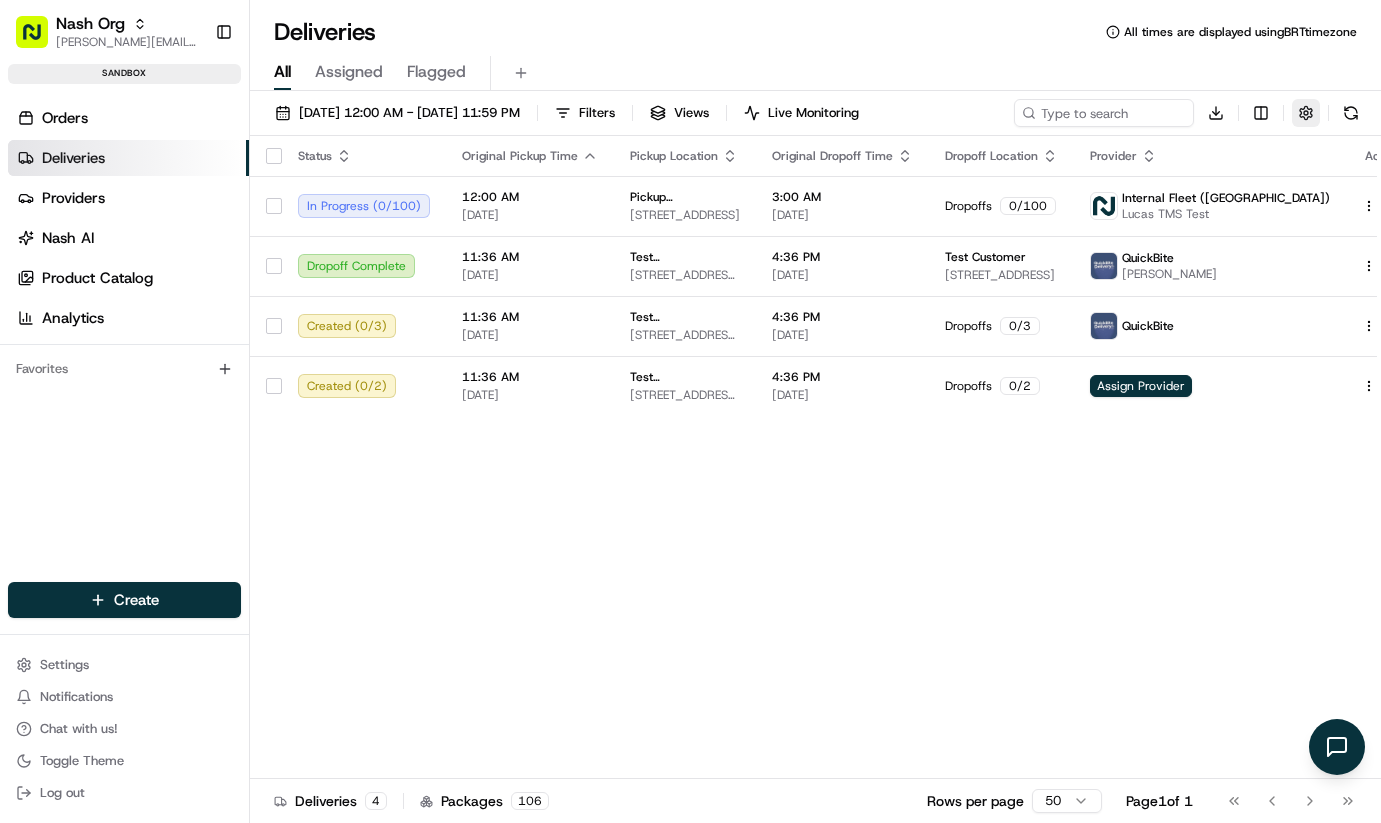 scroll, scrollTop: 0, scrollLeft: 0, axis: both 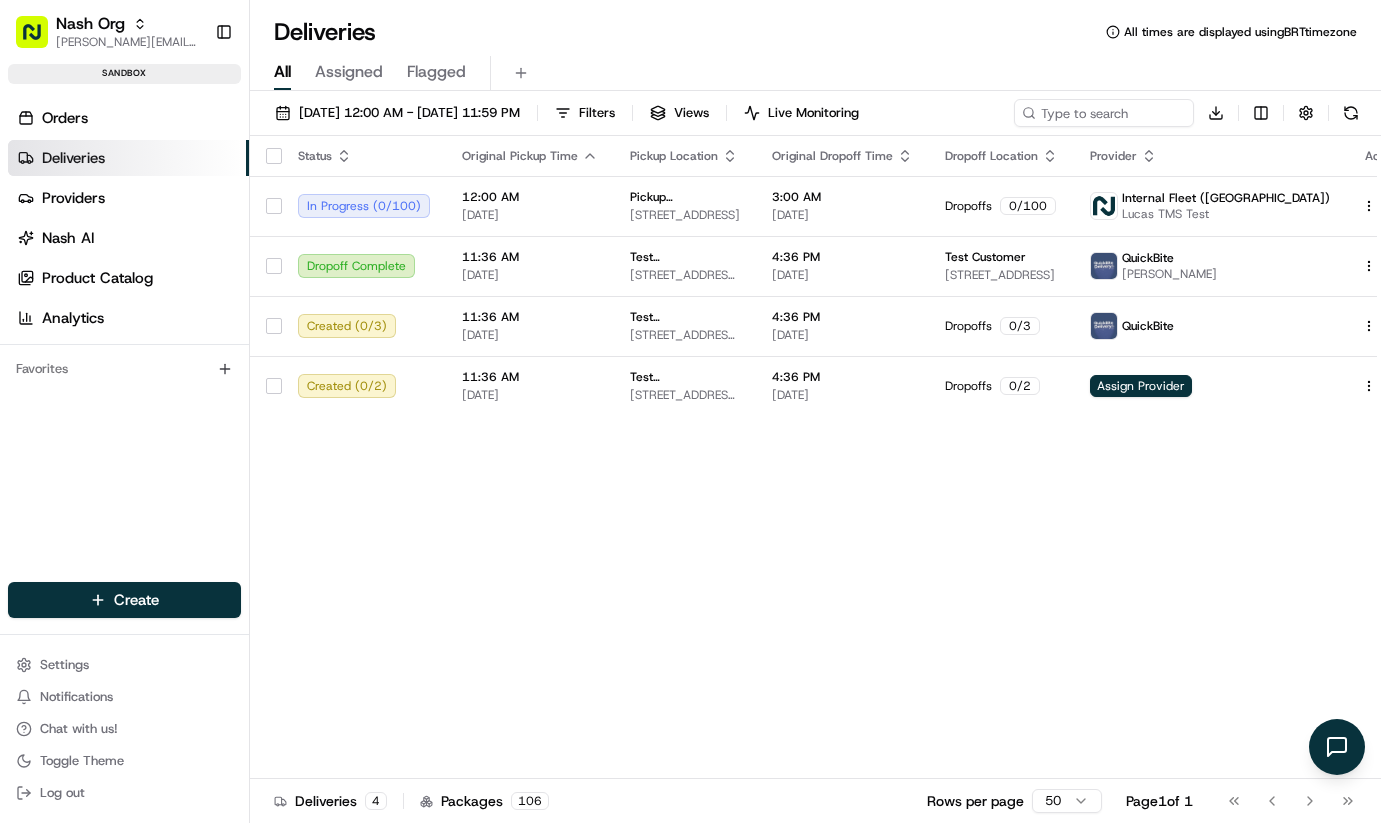 click on "Download" at bounding box center (1189, 113) 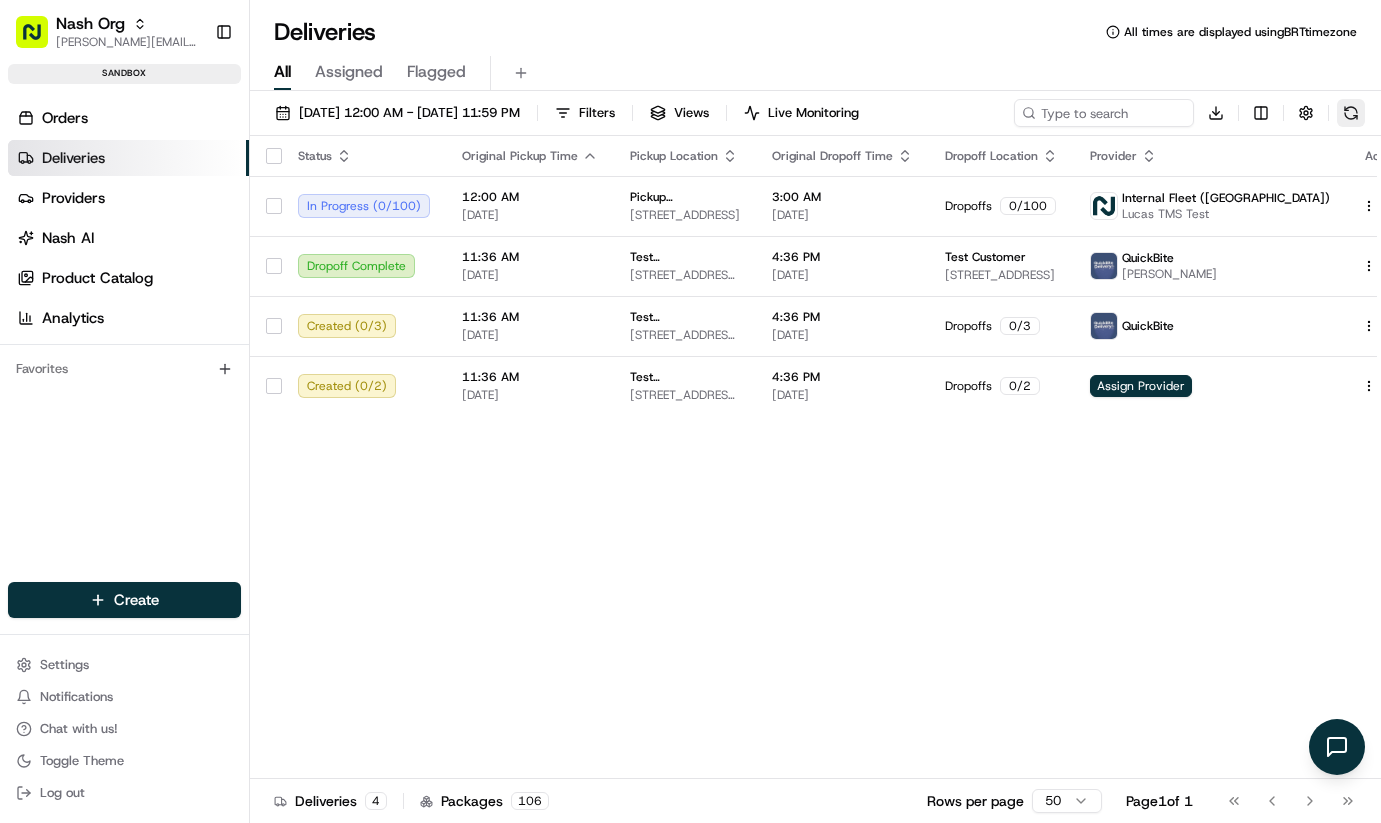 click at bounding box center (1351, 113) 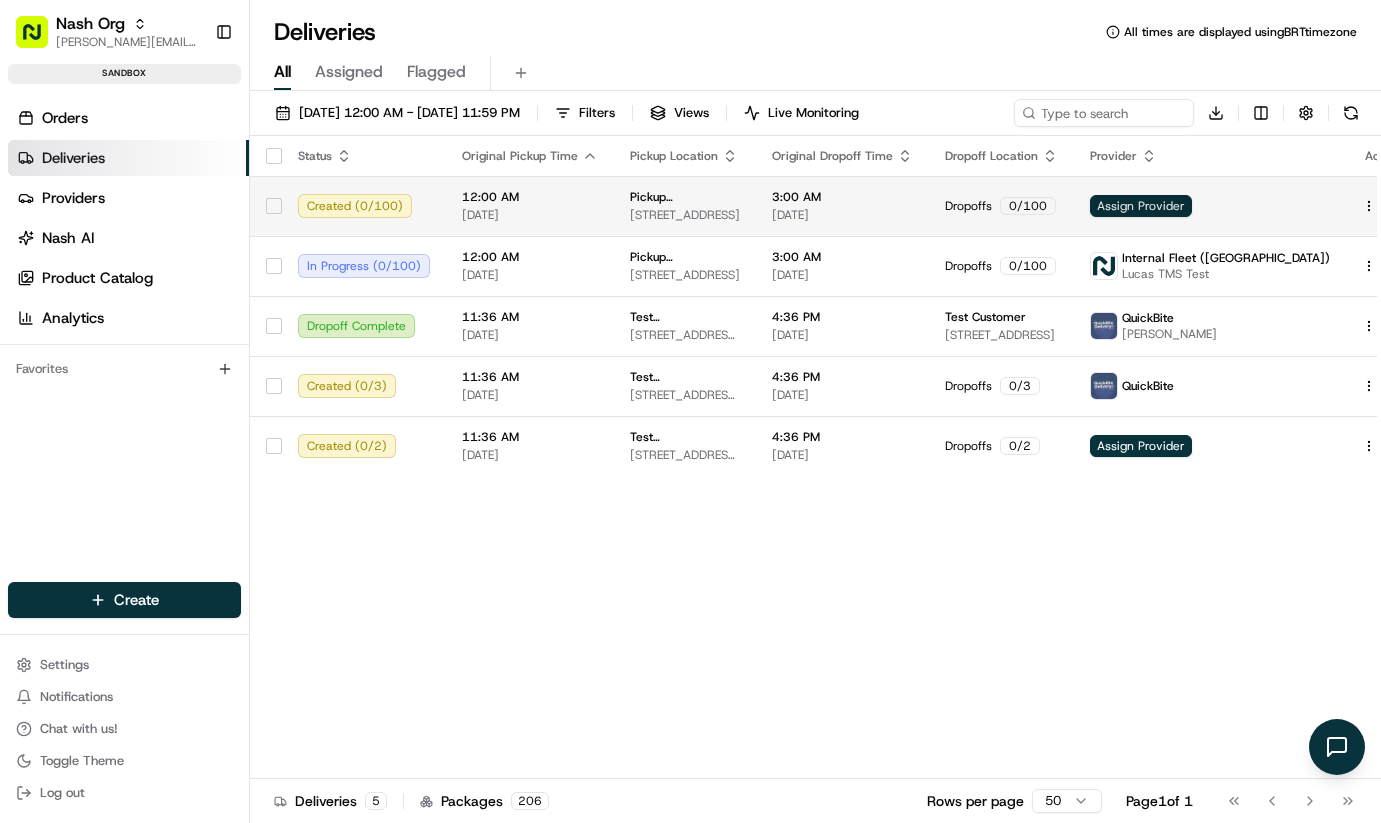 click on "Assign Provider" at bounding box center (1141, 206) 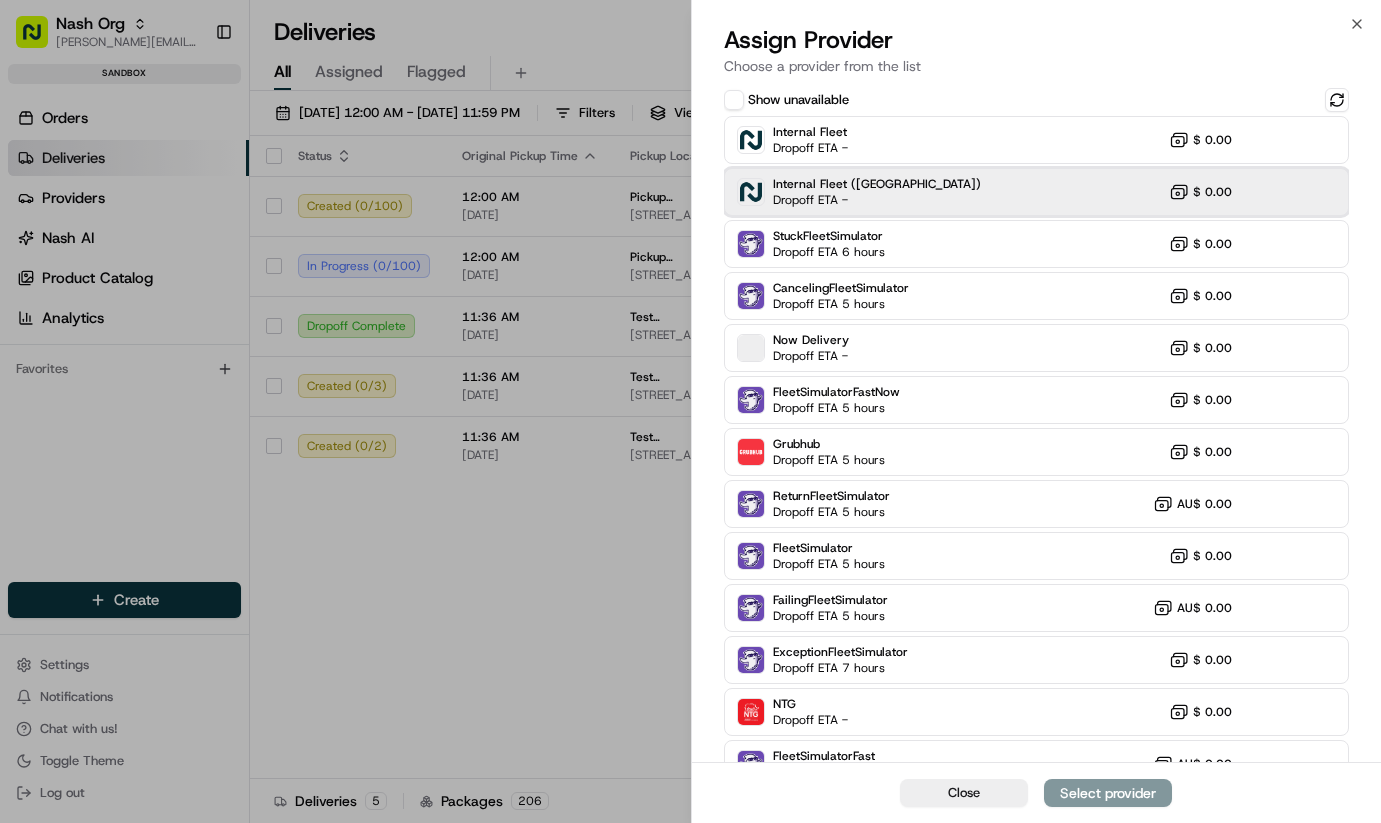 click on "Dropoff ETA   -" at bounding box center (843, 200) 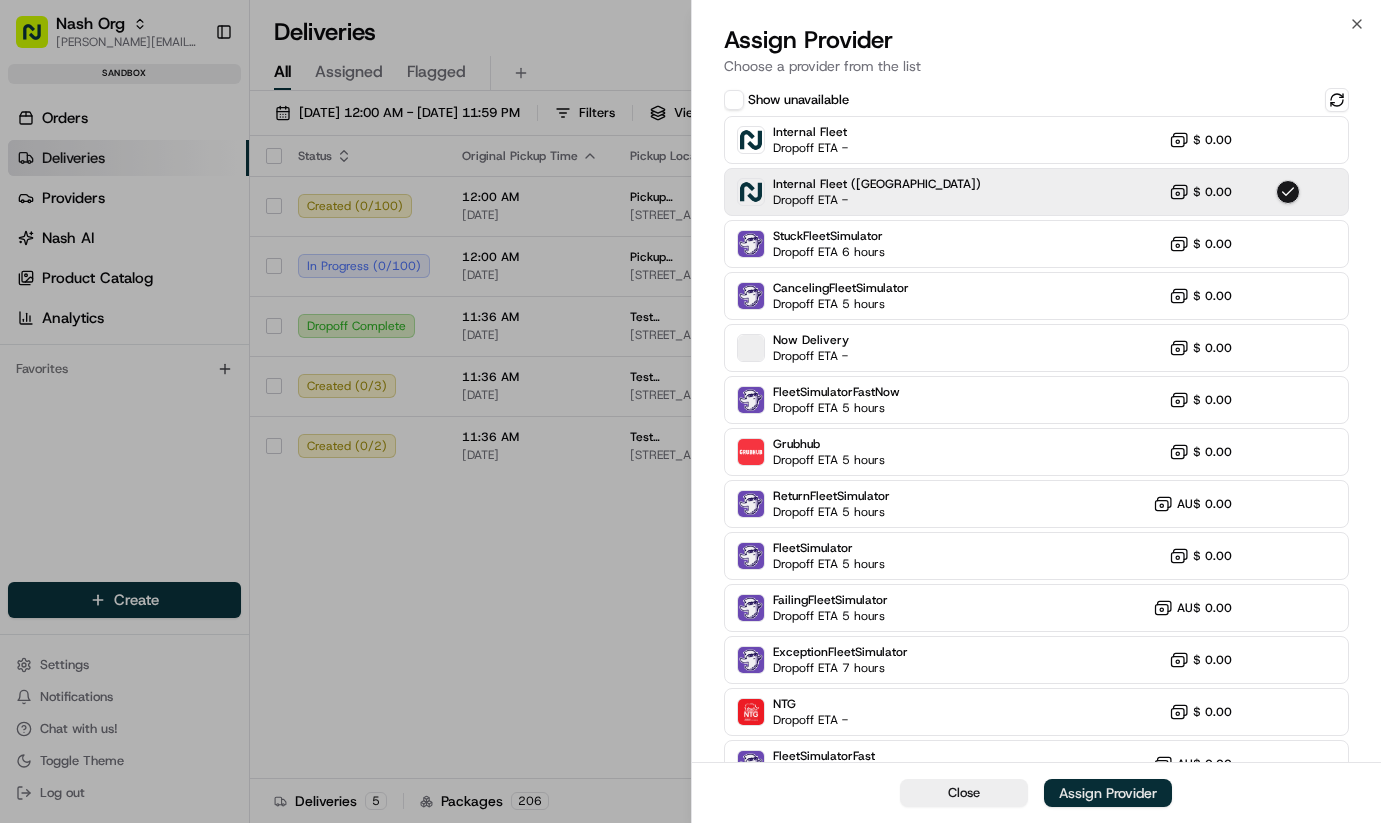 click on "Assign Provider" at bounding box center [1108, 793] 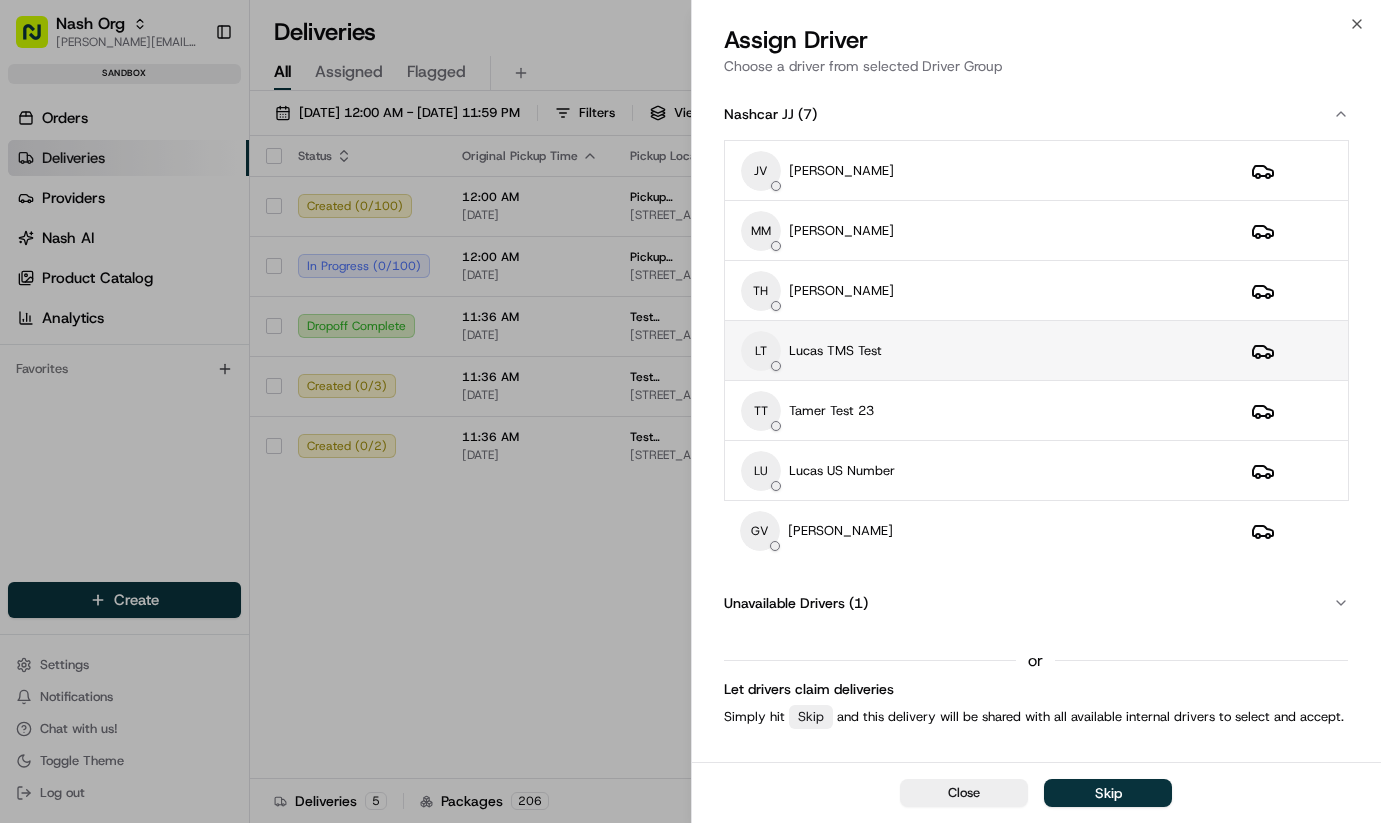 click on "Lucas TMS Test" at bounding box center (835, 351) 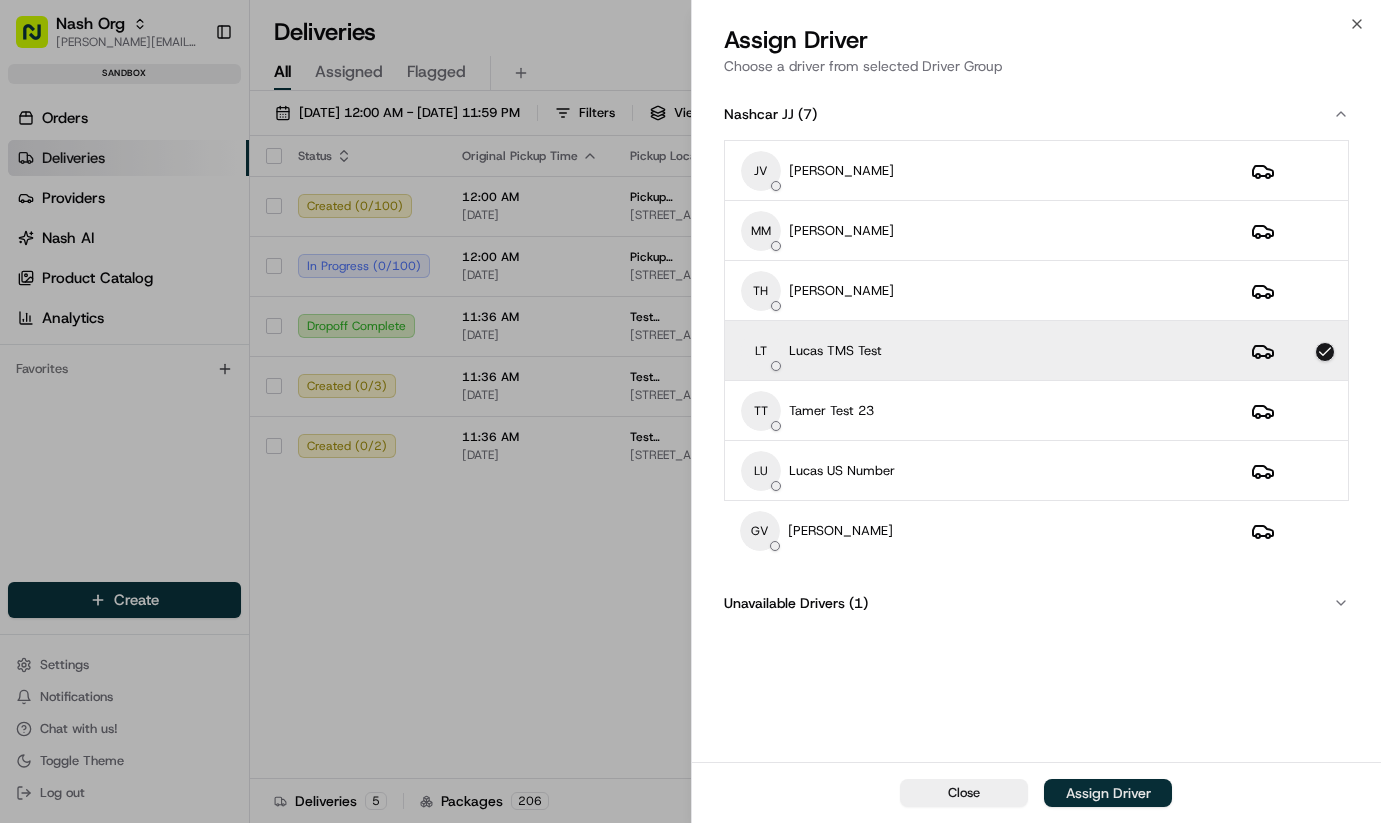 click on "Assign Driver" at bounding box center (1108, 793) 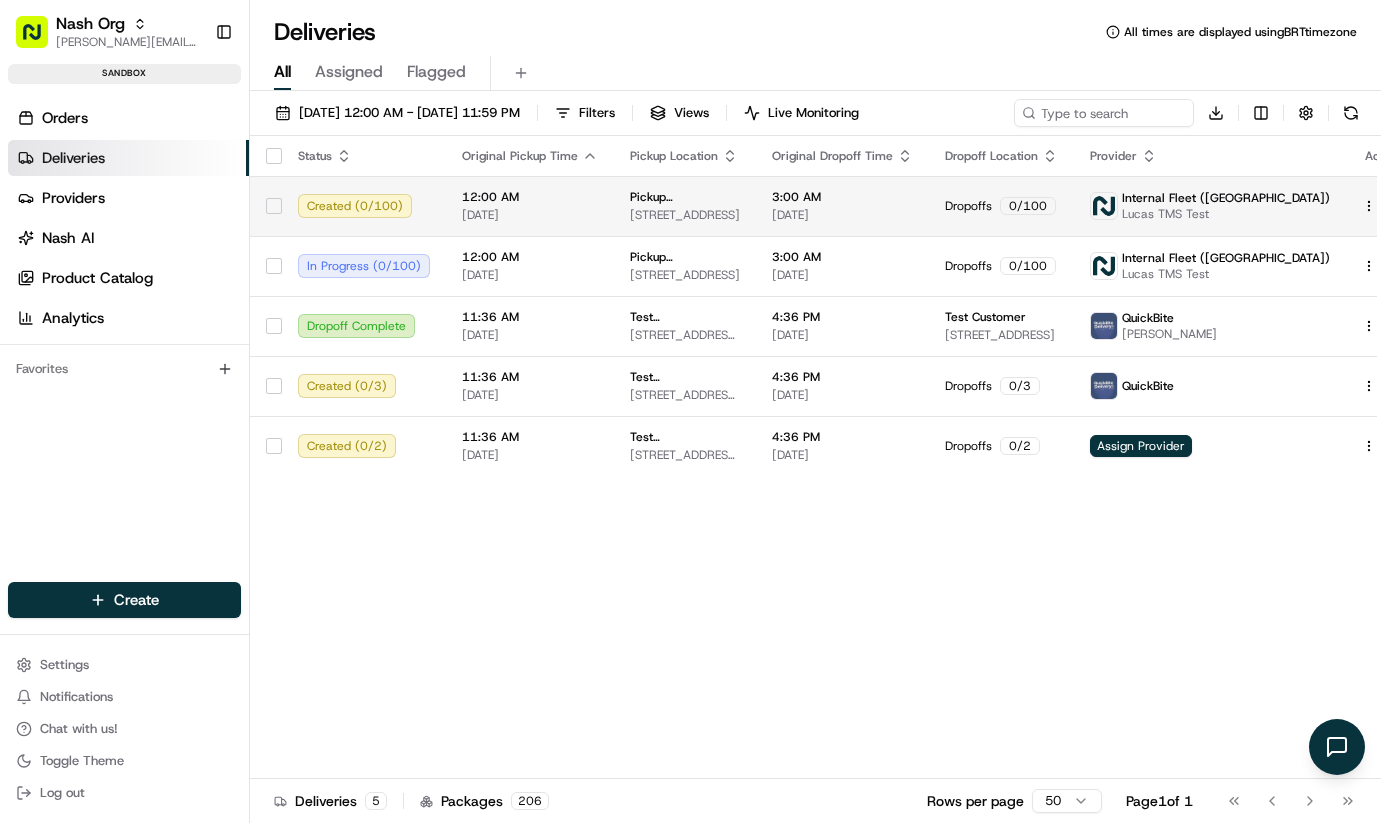 click on "12:00 AM" at bounding box center (530, 197) 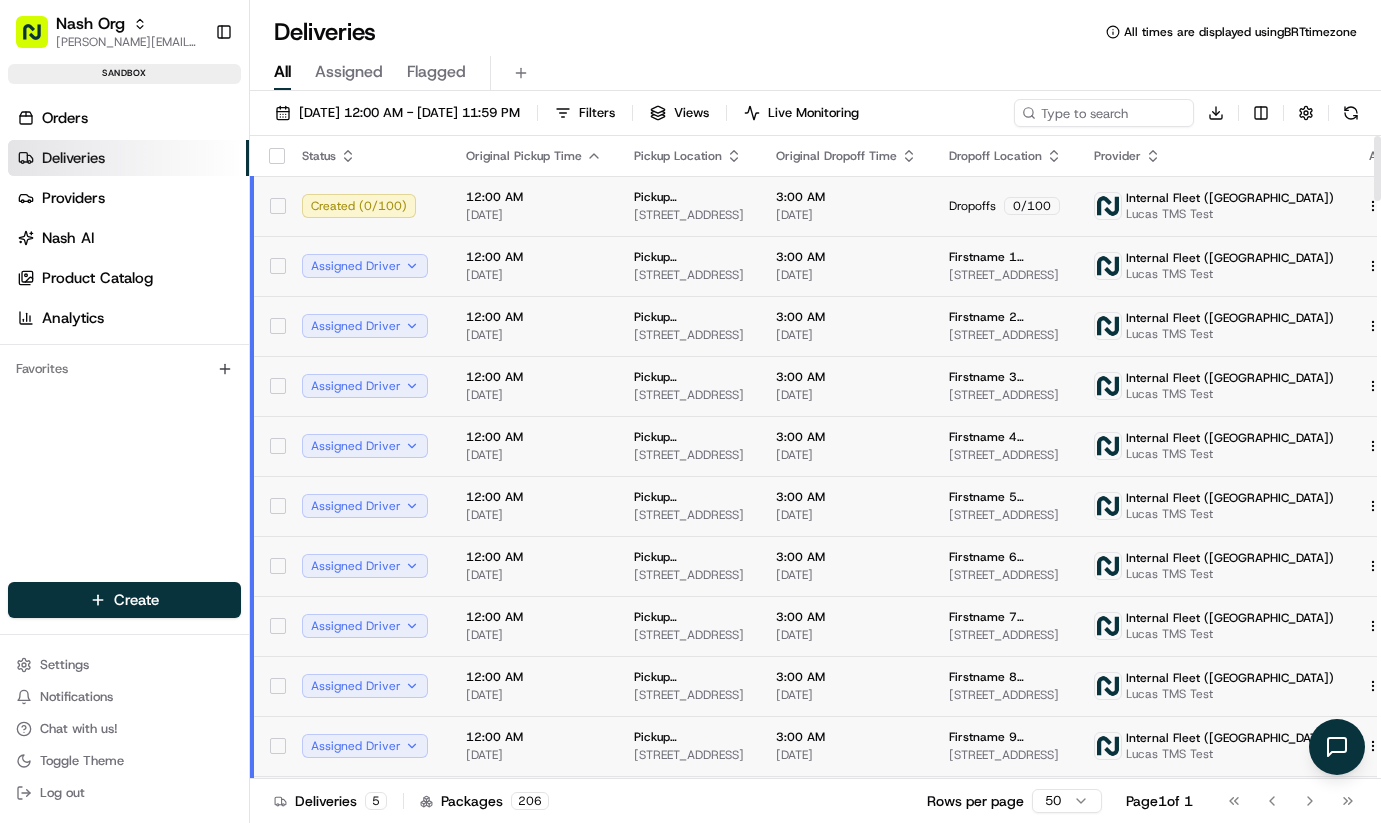 click on "Nash Org lucas@usenash.com Toggle Sidebar sandbox Orders Deliveries Providers Nash AI Product Catalog Analytics Favorites Main Menu Members & Organization Organization Users Roles Preferences Customization Portal Tracking Orchestration Automations Dispatch Strategy Optimization Strategy Shipping Labels Manifest Locations Pickup Locations Dropoff Locations Zones Shifts Delivery Windows AI Support Call Agent Billing Billing Refund Requests Integrations Notification Triggers Webhooks API Keys Request Logs Other Feature Flags Create Settings Notifications Chat with us! Toggle Theme Log out Deliveries All times are displayed using  BRT  timezone All Assigned Flagged 07/16/2025 12:00 AM - 07/16/2025 11:59 PM Filters Views Live Monitoring Download Status Original Pickup Time Pickup Location Original Dropoff Time Dropoff Location Provider Action Created ( 0 / 100 ) 12:00 AM 07/16/2025 Pickup BusinessName 185 University Ave, Palo Alto, CA 94301, USA 3:00 AM 07/16/2025 Dropoffs 0  /  100 Lucas TMS Test" at bounding box center [690, 411] 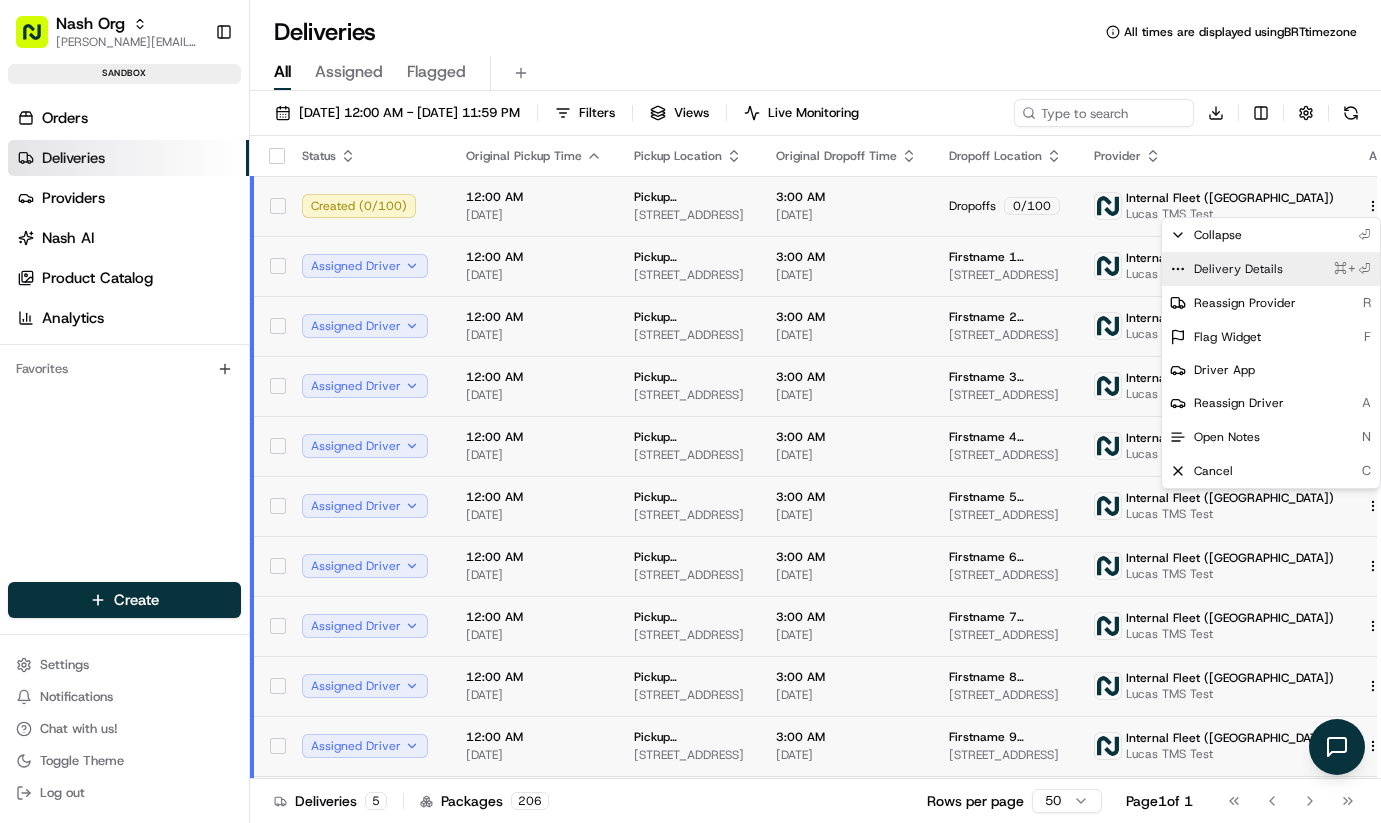 click on "Delivery Details" at bounding box center [1238, 269] 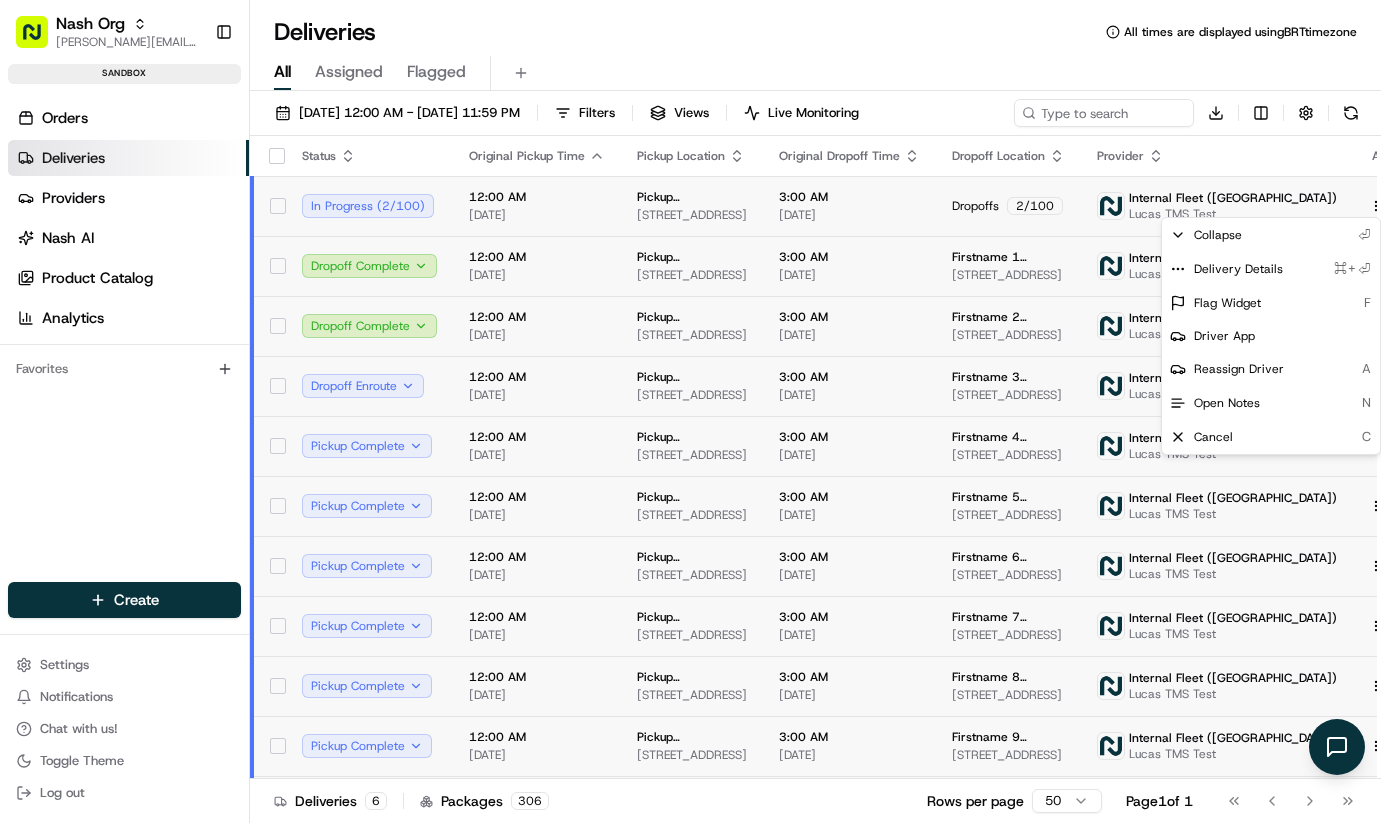 click on "Nash Org lucas@usenash.com Toggle Sidebar sandbox Orders Deliveries Providers Nash AI Product Catalog Analytics Favorites Main Menu Members & Organization Organization Users Roles Preferences Customization Portal Tracking Orchestration Automations Dispatch Strategy Optimization Strategy Shipping Labels Manifest Locations Pickup Locations Dropoff Locations Zones Shifts Delivery Windows AI Support Call Agent Billing Billing Refund Requests Integrations Notification Triggers Webhooks API Keys Request Logs Other Feature Flags Create Settings Notifications Chat with us! Toggle Theme Log out Deliveries All times are displayed using  BRT  timezone All Assigned Flagged 07/16/2025 12:00 AM - 07/16/2025 11:59 PM Filters Views Live Monitoring Download Status Original Pickup Time Pickup Location Original Dropoff Time Dropoff Location Provider Action In Progress ( 2 / 100 ) 12:00 AM 07/16/2025 Pickup BusinessName 185 University Ave, Palo Alto, CA 94301, USA 3:00 AM 07/16/2025 Dropoffs 2  /  100 12:00 AM (" at bounding box center (690, 411) 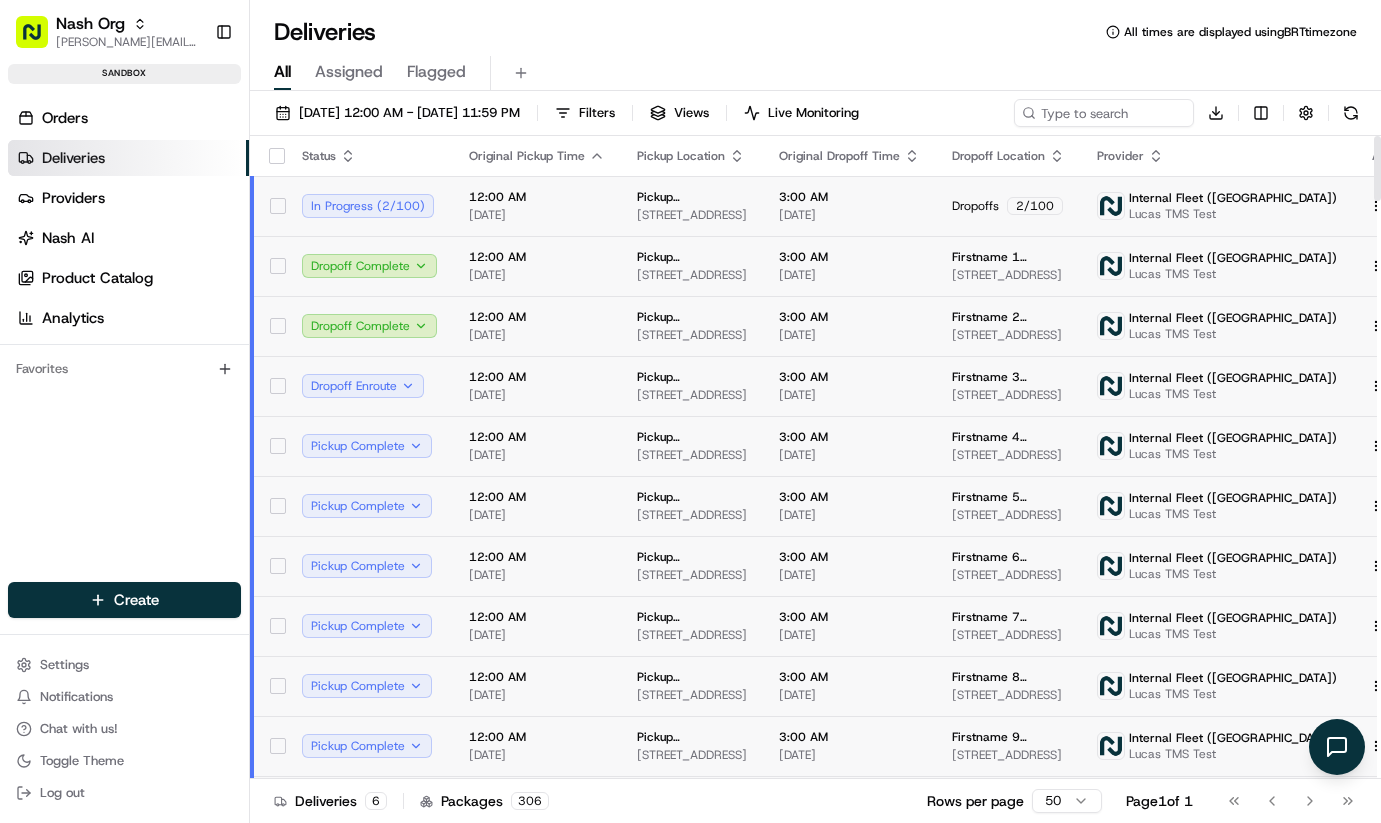 click on "12:00 AM 07/16/2025" at bounding box center (537, 206) 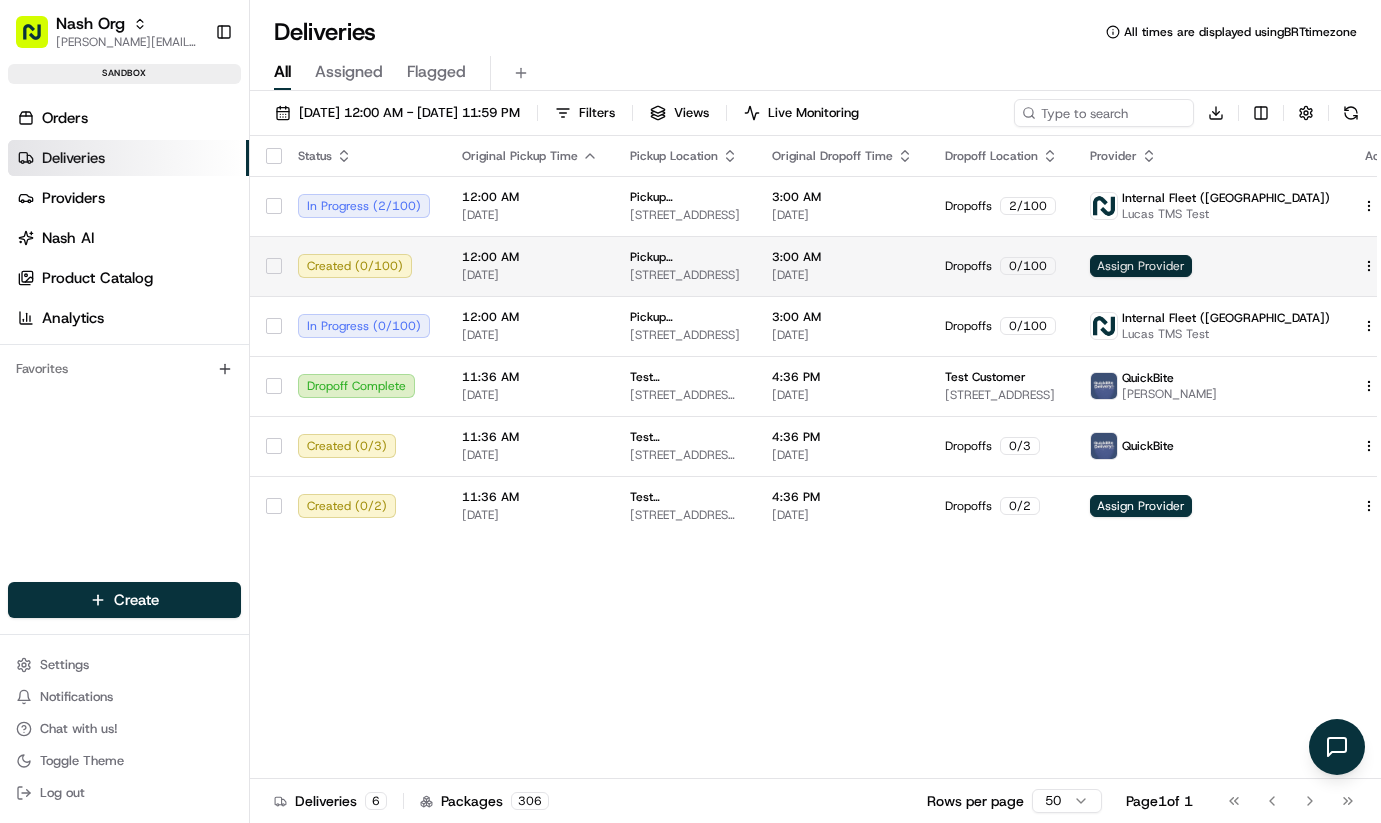 click on "Assign Provider" at bounding box center (1210, 266) 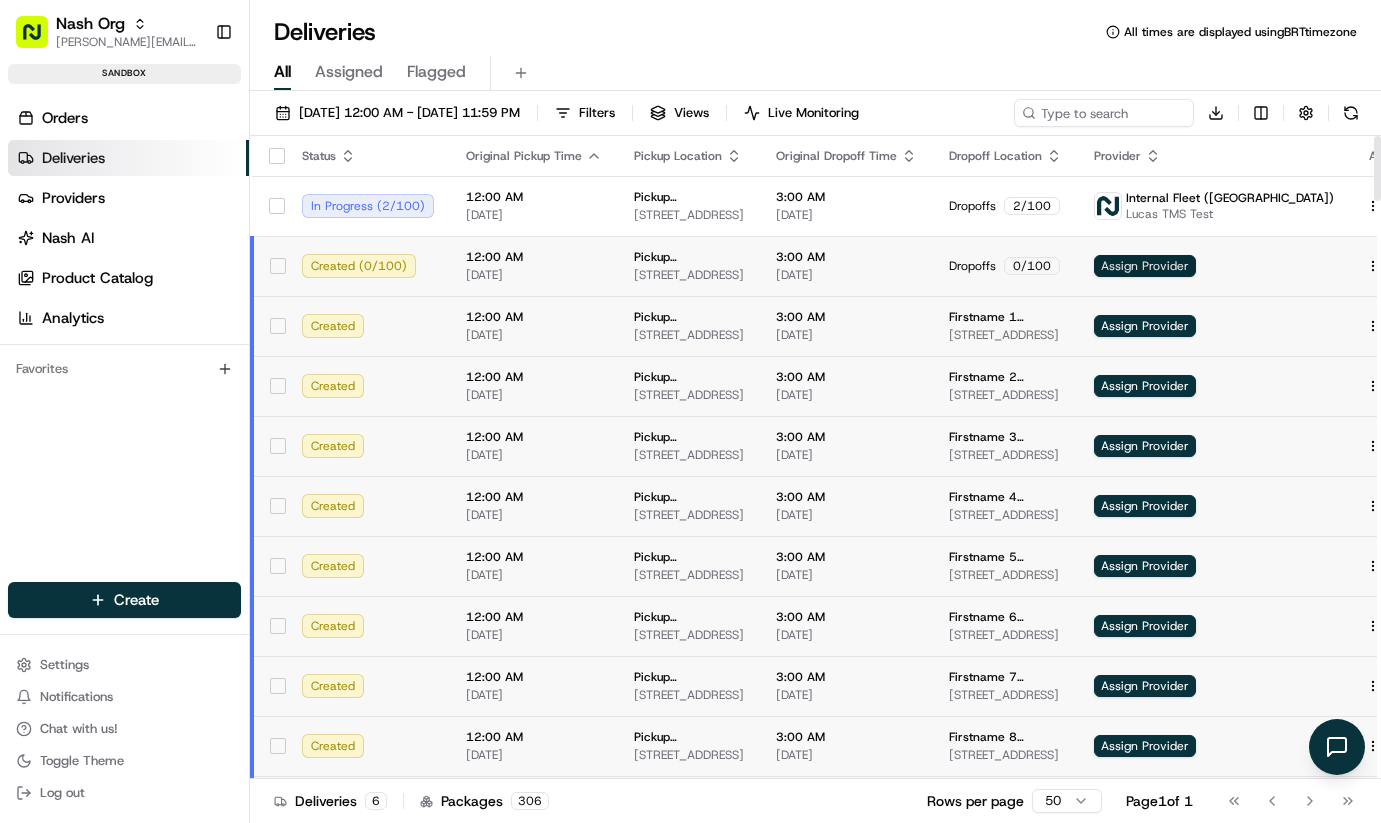click on "Assign Provider" at bounding box center (1145, 266) 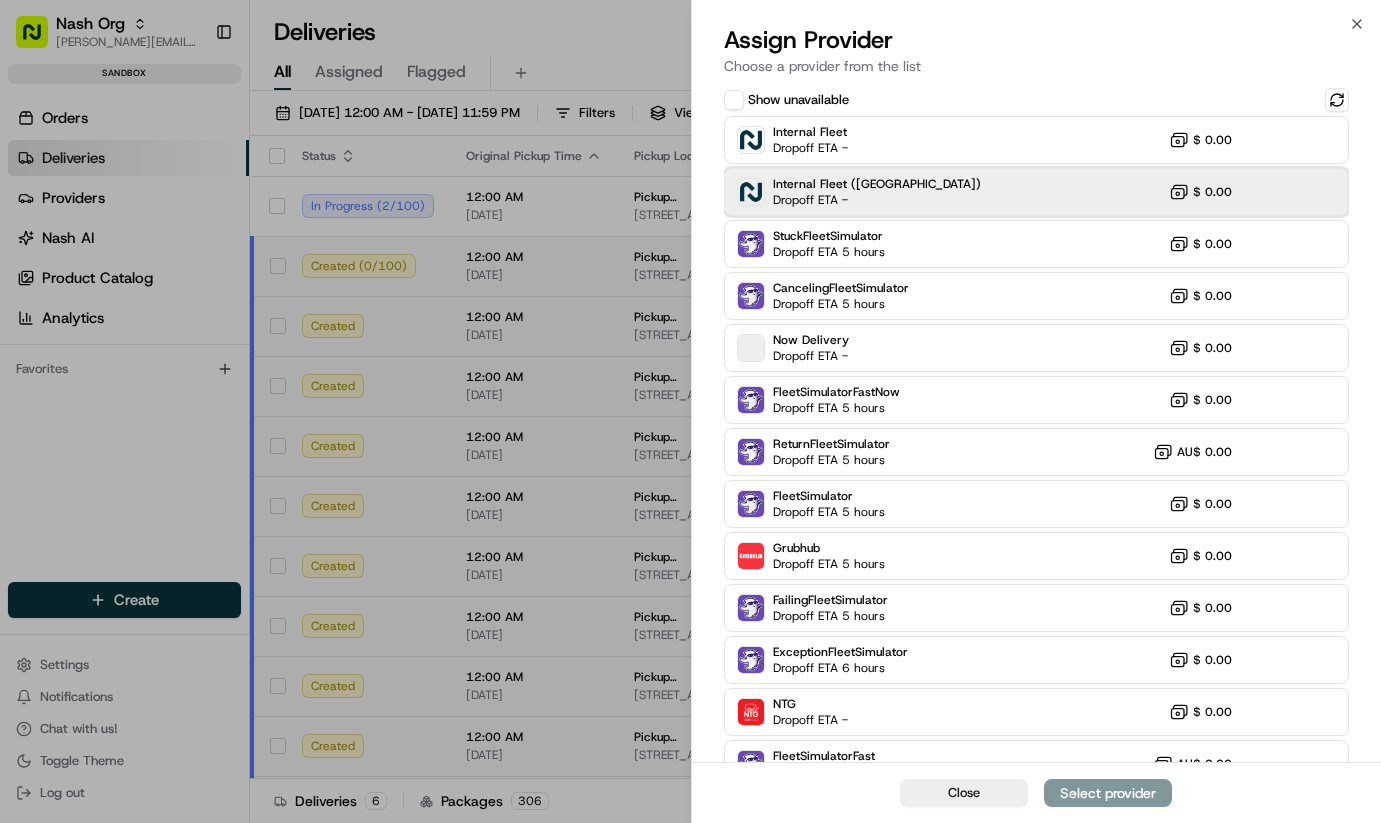 click on "Internal Fleet ([GEOGRAPHIC_DATA])" at bounding box center (877, 184) 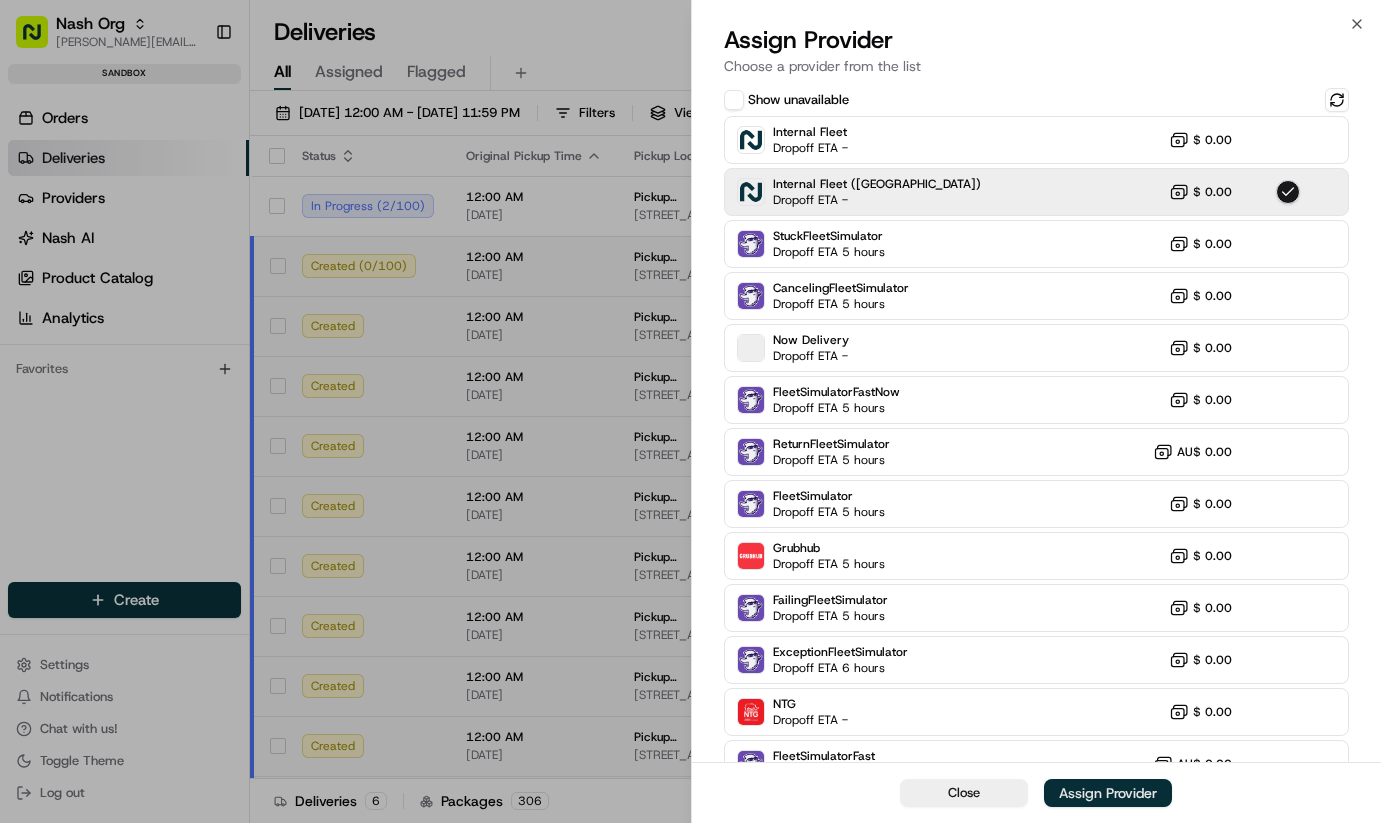 click on "Assign Provider" at bounding box center [1108, 793] 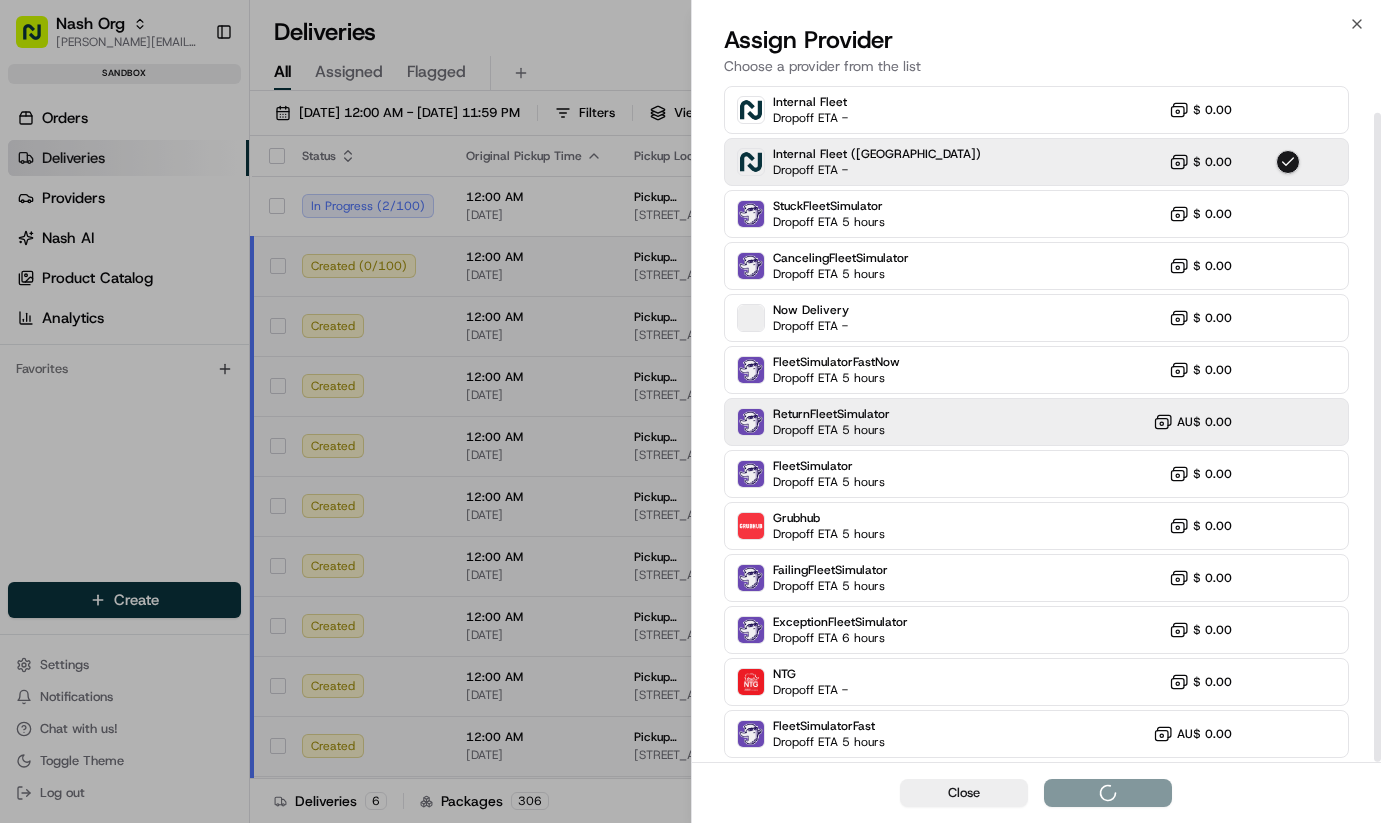 scroll, scrollTop: 0, scrollLeft: 0, axis: both 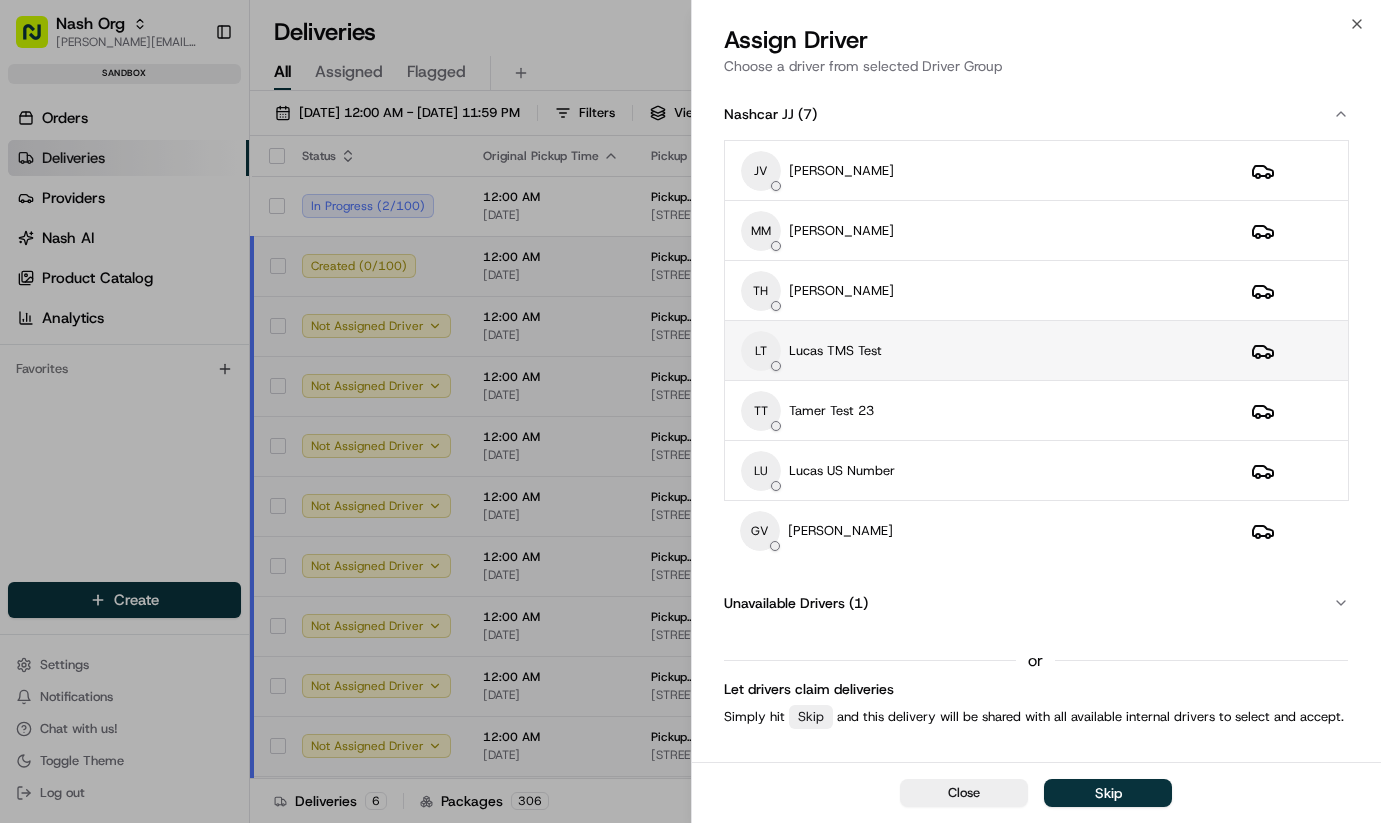 click on "Lucas TMS Test" at bounding box center [835, 351] 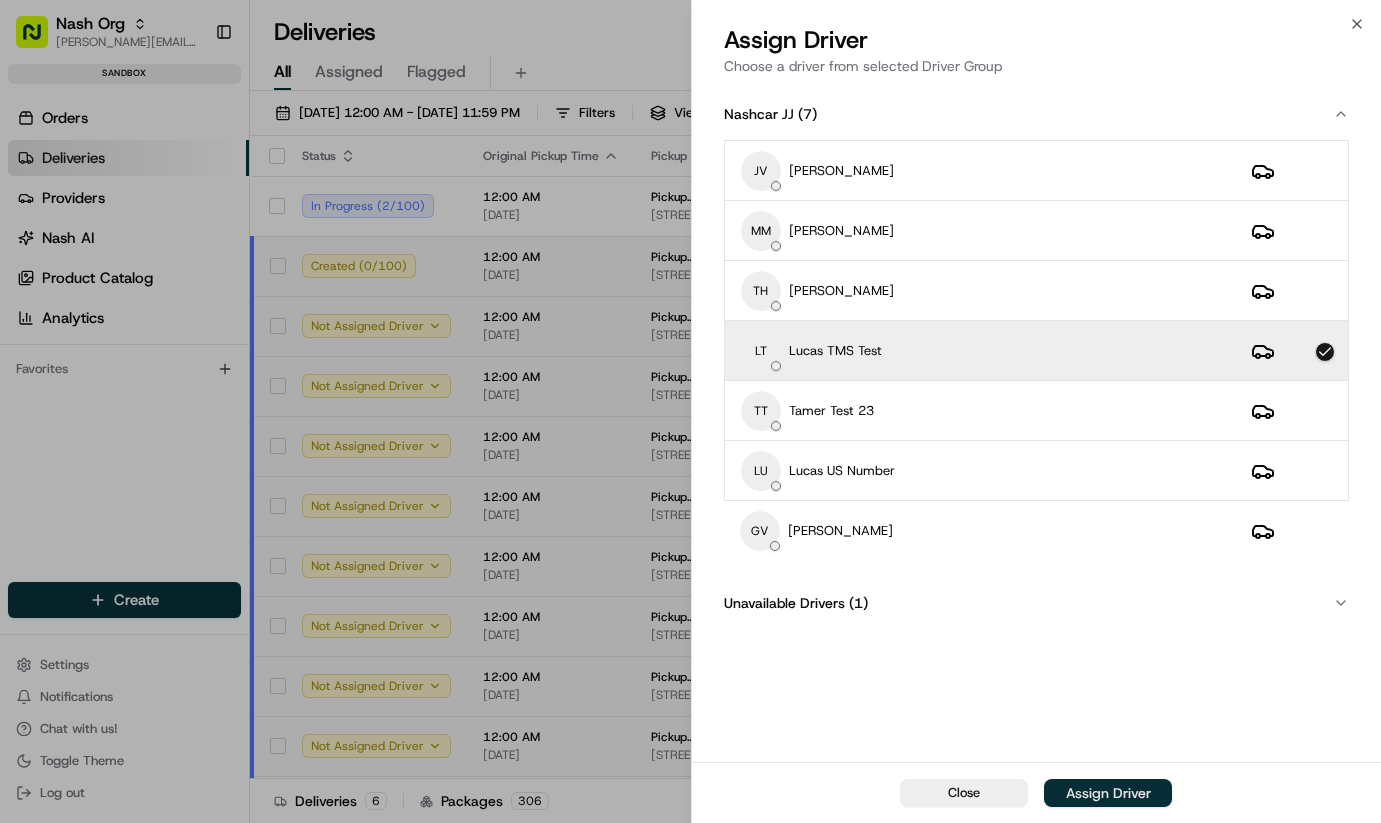 click on "Assign Driver" at bounding box center (1108, 793) 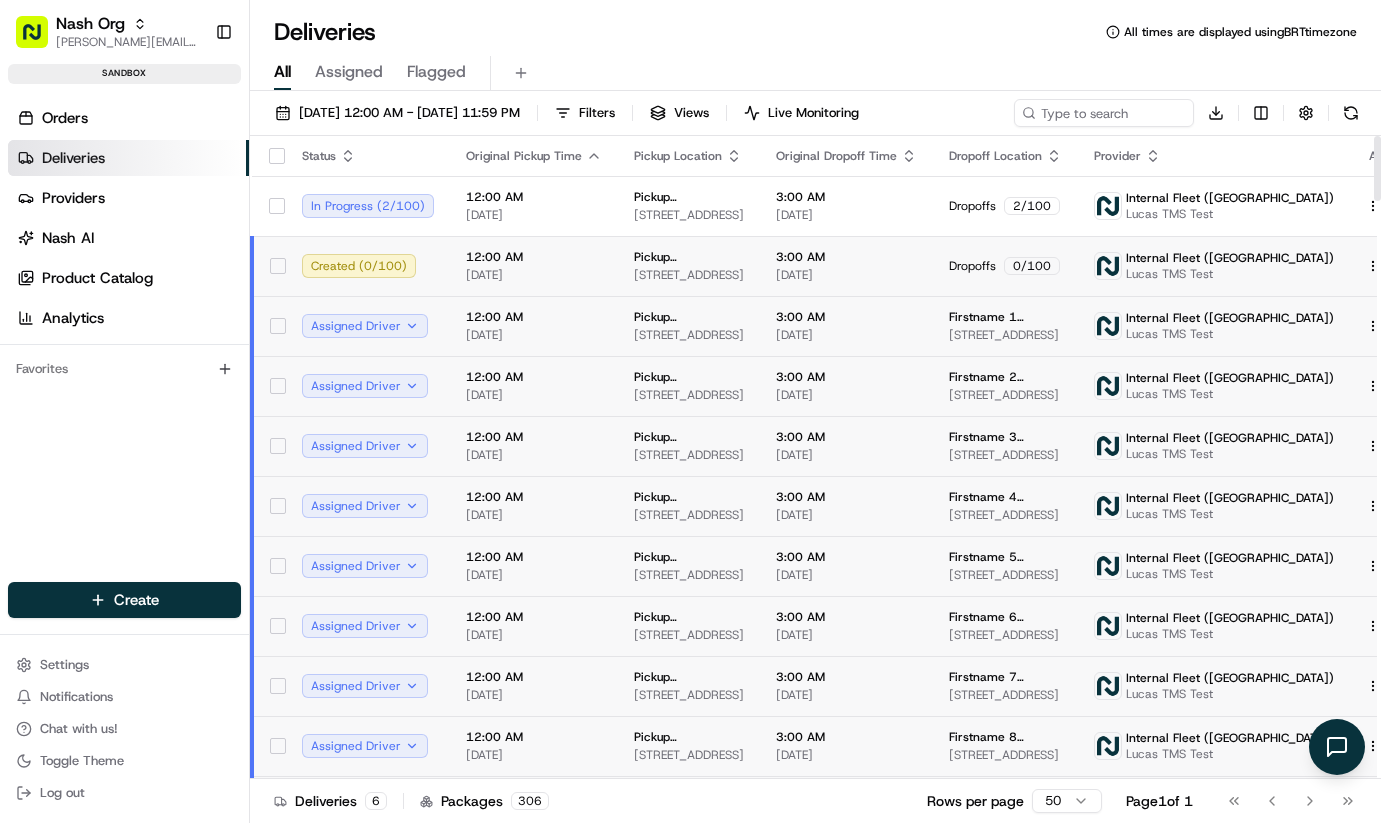 click on "Created ( 0 / 100 )" at bounding box center [368, 266] 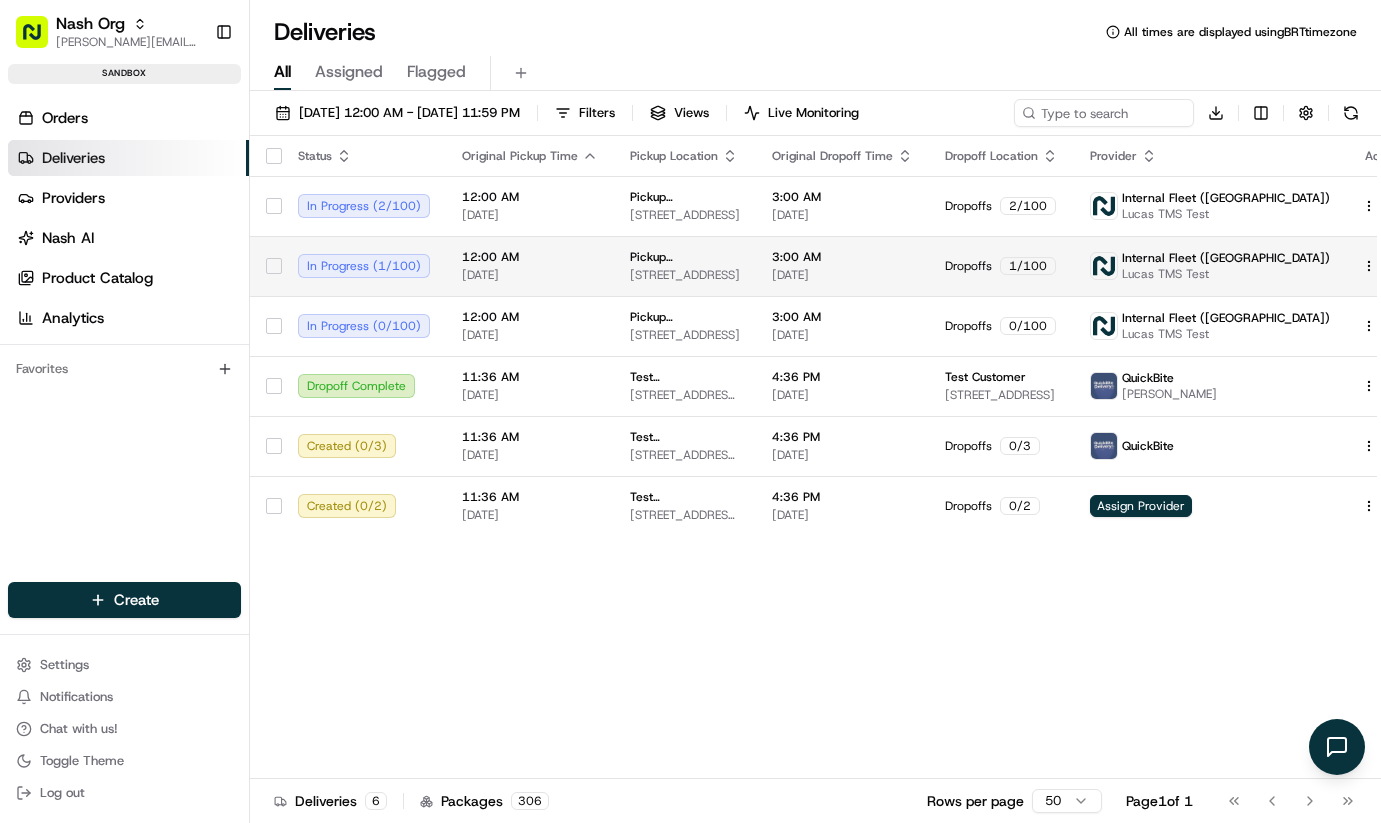 click on "07/16/2025" at bounding box center [530, 275] 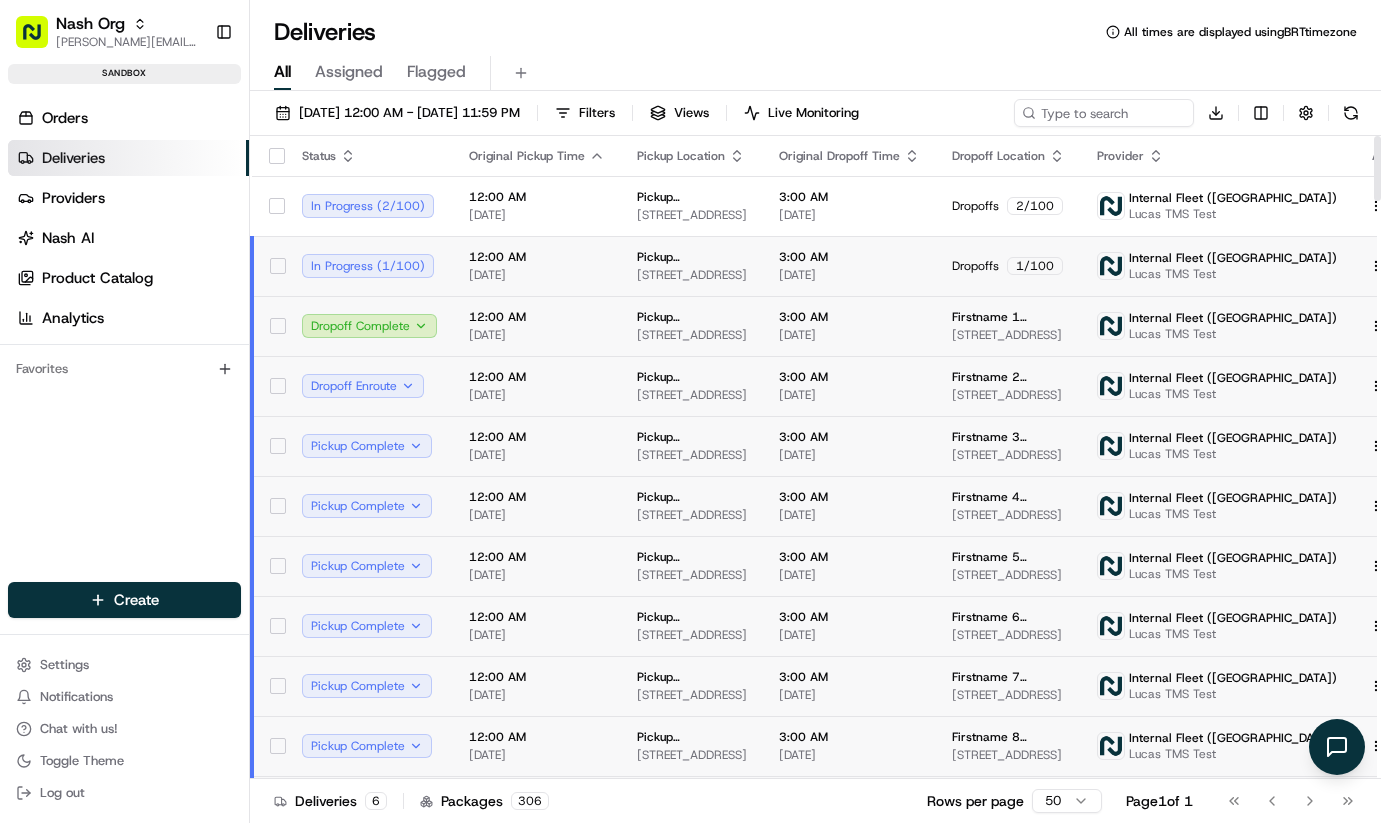 click on "07/16/2025" at bounding box center [537, 275] 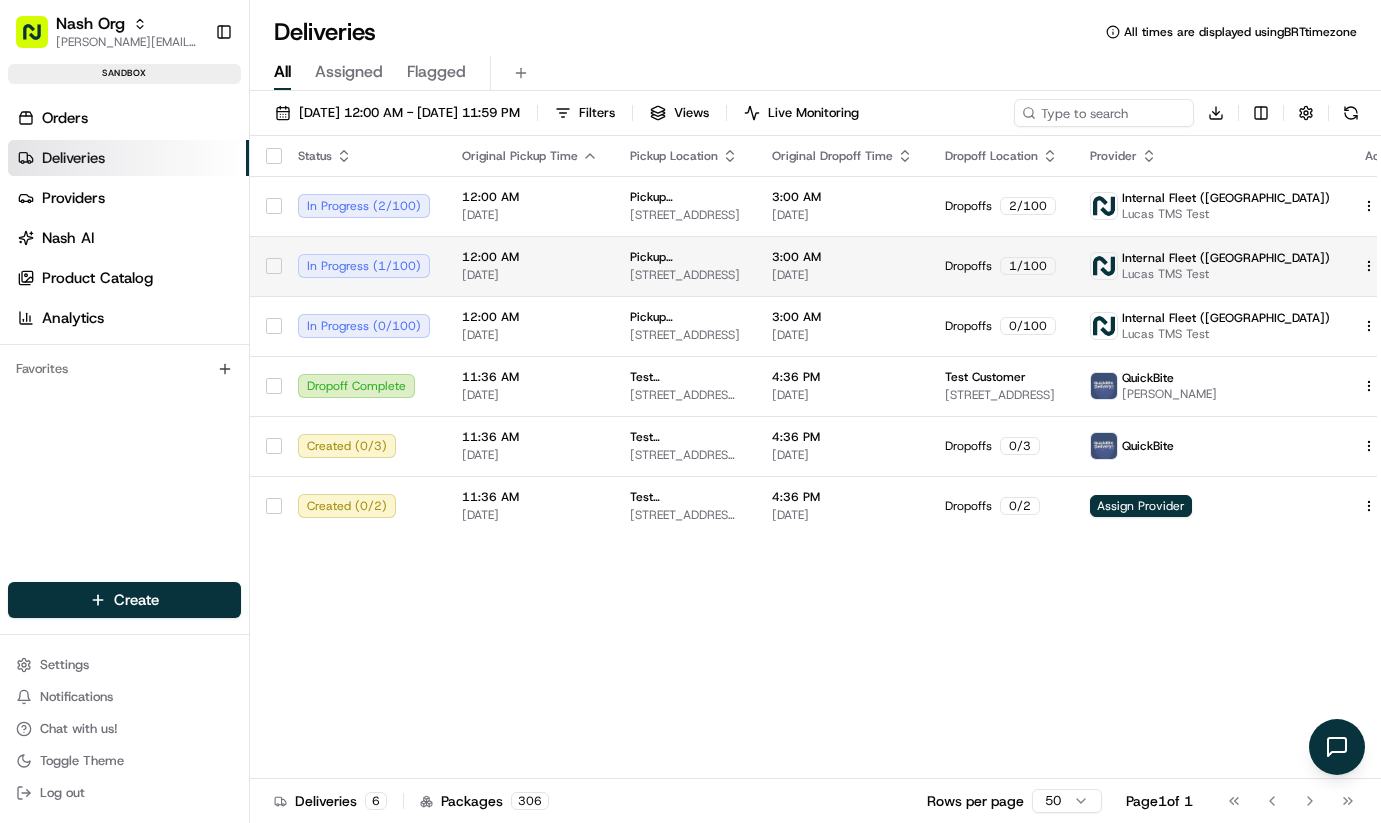 click on "Nash Org lucas@usenash.com Toggle Sidebar sandbox Orders Deliveries Providers Nash AI Product Catalog Analytics Favorites Main Menu Members & Organization Organization Users Roles Preferences Customization Portal Tracking Orchestration Automations Dispatch Strategy Optimization Strategy Shipping Labels Manifest Locations Pickup Locations Dropoff Locations Zones Shifts Delivery Windows AI Support Call Agent Billing Billing Refund Requests Integrations Notification Triggers Webhooks API Keys Request Logs Other Feature Flags Create Settings Notifications Chat with us! Toggle Theme Log out Deliveries All times are displayed using  BRT  timezone All Assigned Flagged 07/16/2025 12:00 AM - 07/16/2025 11:59 PM Filters Views Live Monitoring Download Status Original Pickup Time Pickup Location Original Dropoff Time Dropoff Location Provider Action In Progress ( 2 / 100 ) 12:00 AM 07/16/2025 Pickup BusinessName 185 University Ave, Palo Alto, CA 94301, USA 3:00 AM 07/16/2025 Dropoffs 2  /  100 In Progress" at bounding box center [690, 411] 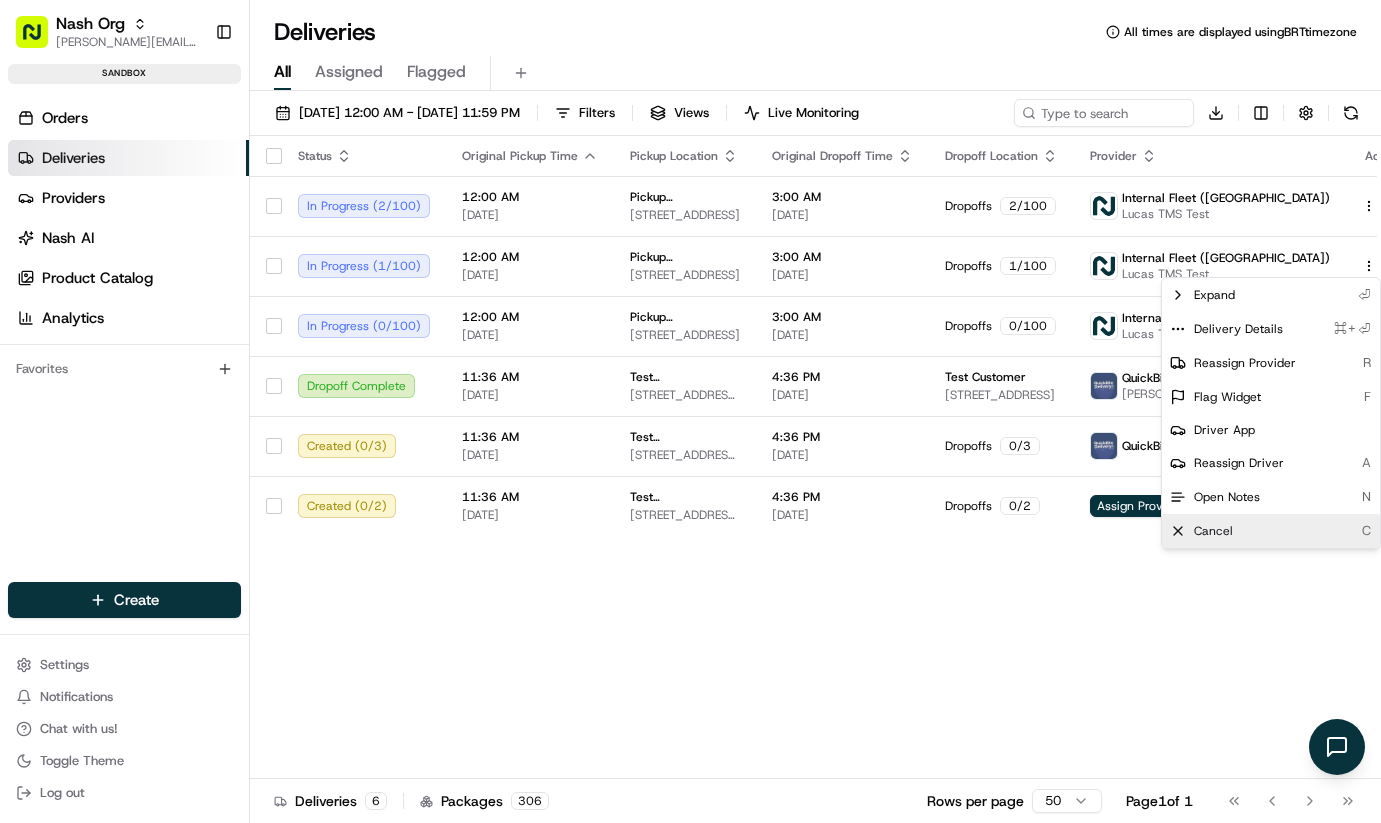 click on "Cancel" at bounding box center (1213, 531) 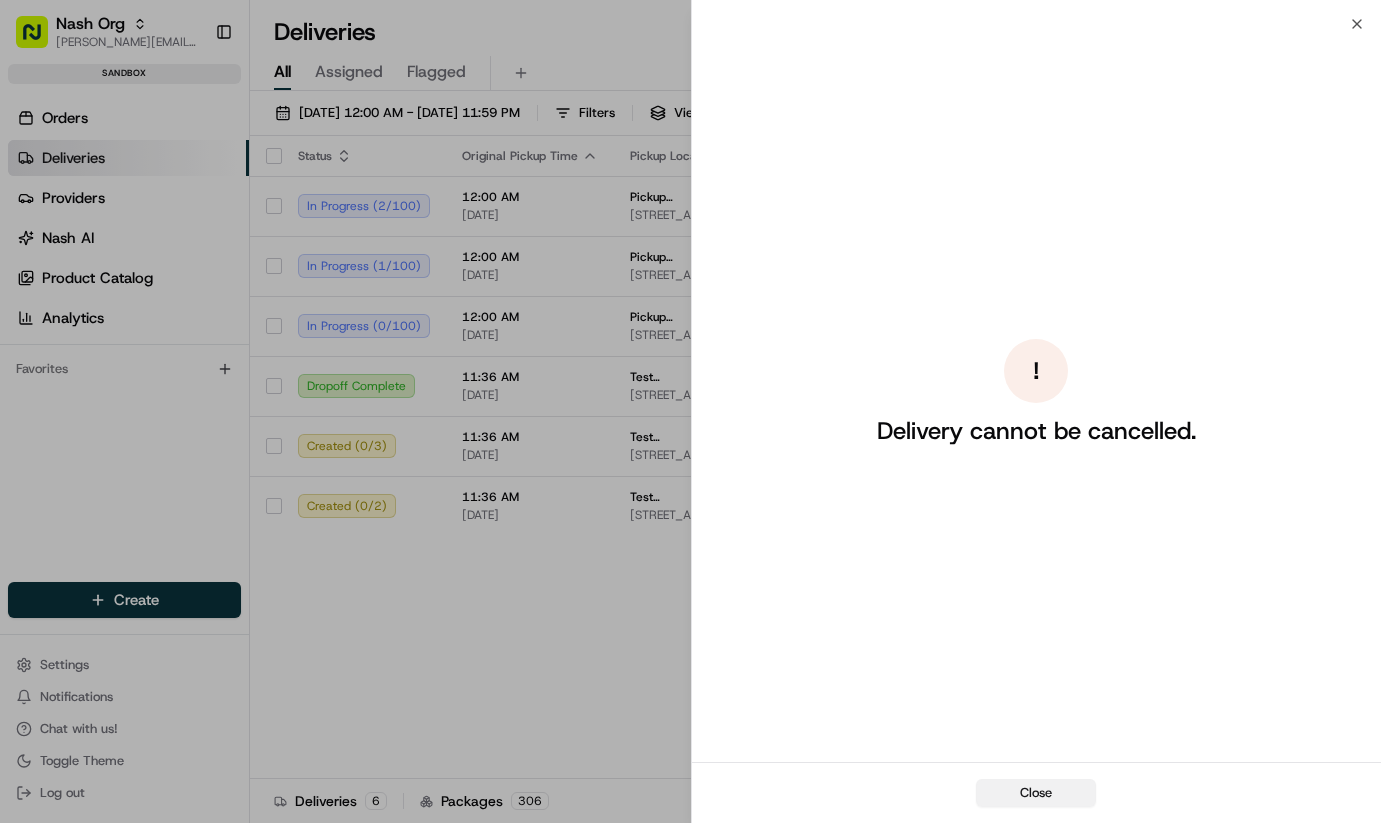 click on "Close" at bounding box center (1036, 793) 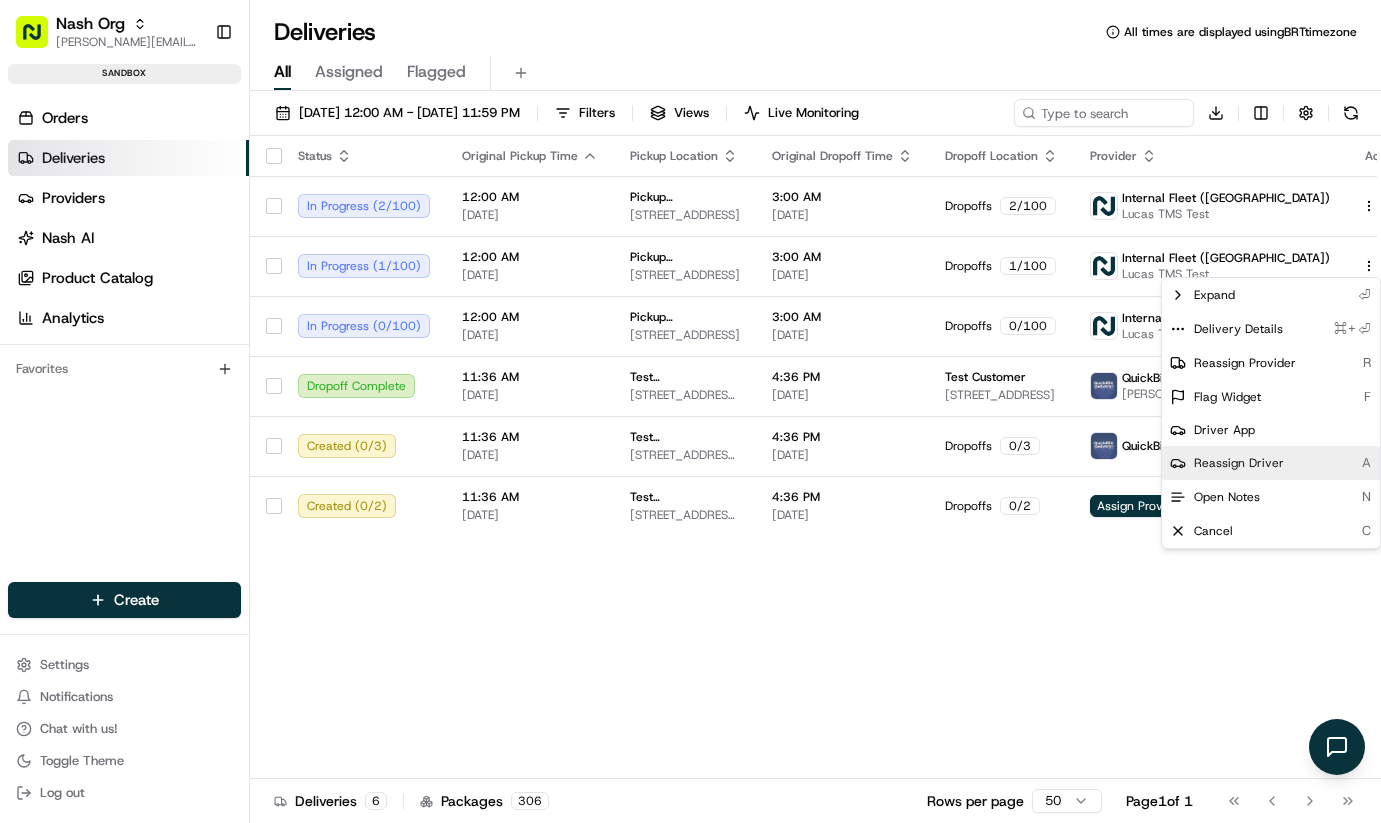 click on "Reassign Driver" at bounding box center [1239, 463] 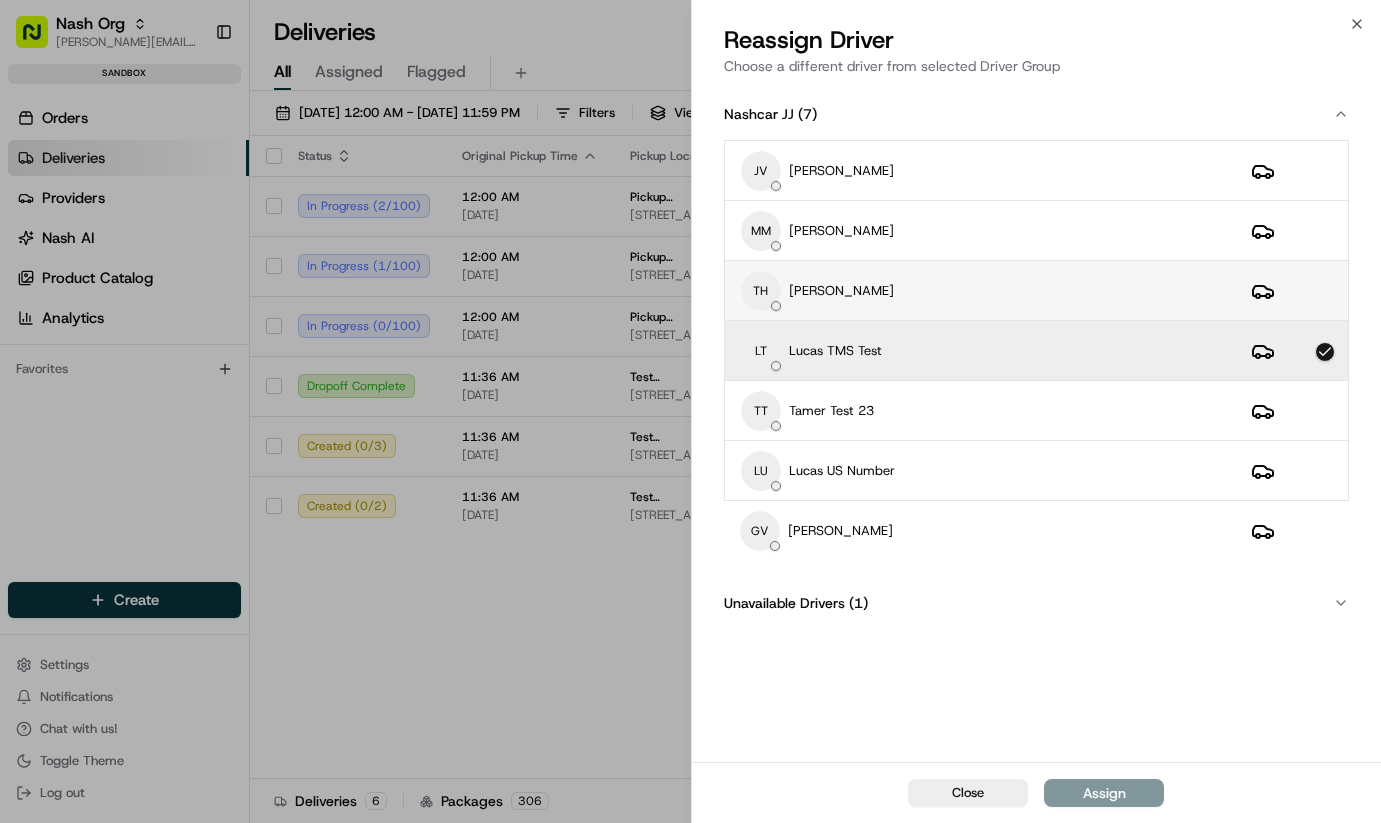 click on "TH Travis Howell" at bounding box center [980, 291] 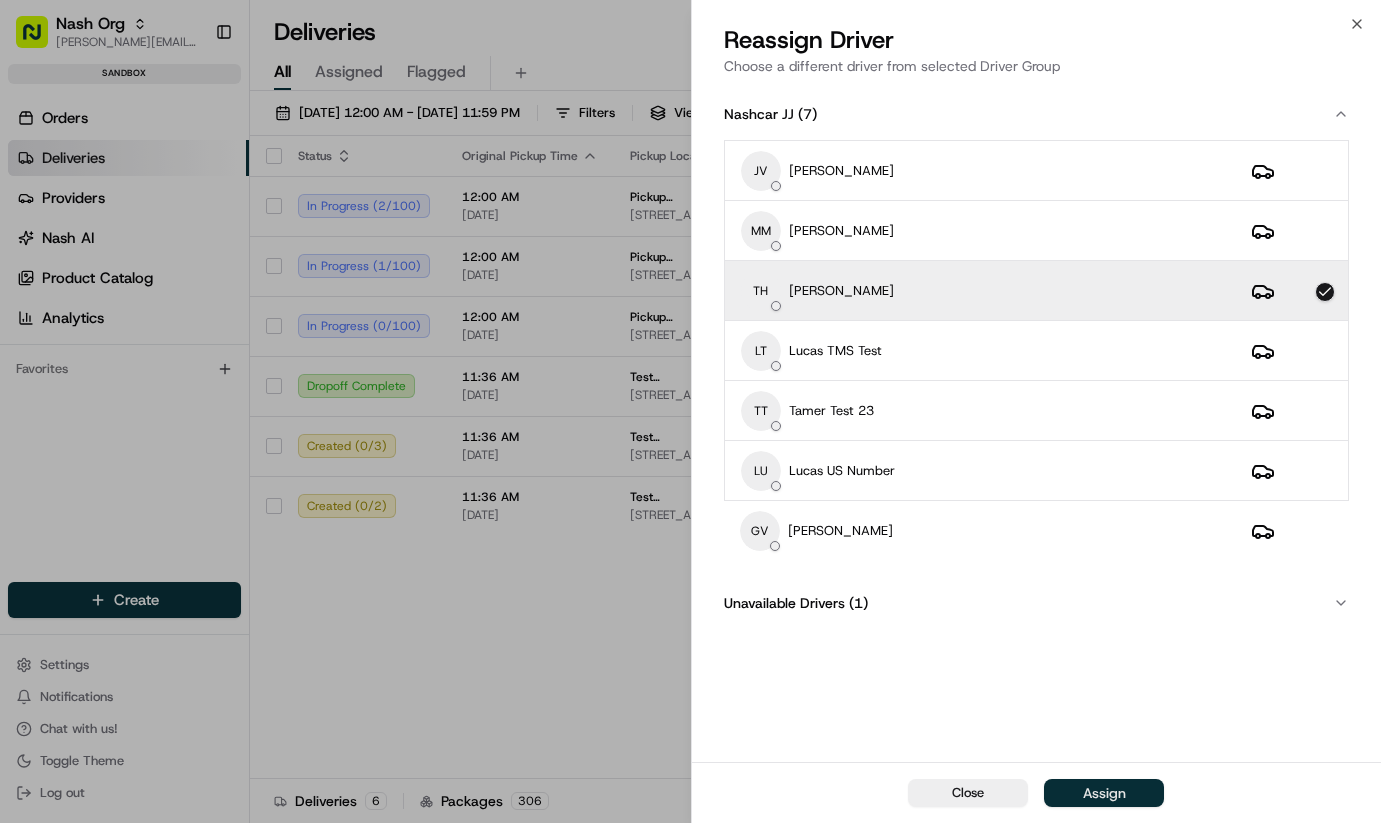 click on "Assign" at bounding box center [1104, 793] 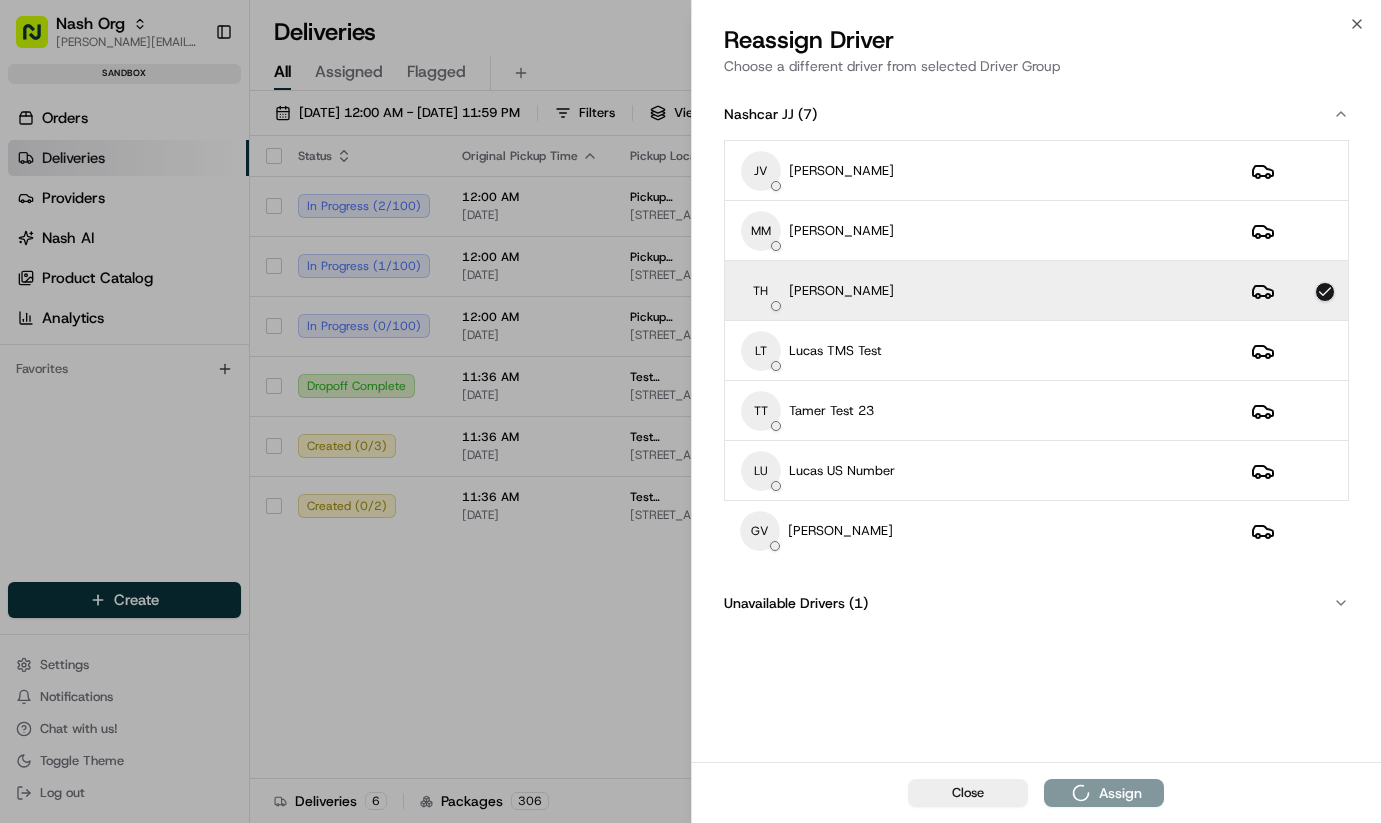 click on "Unavailable Drivers ( 1 )" at bounding box center (1037, 603) 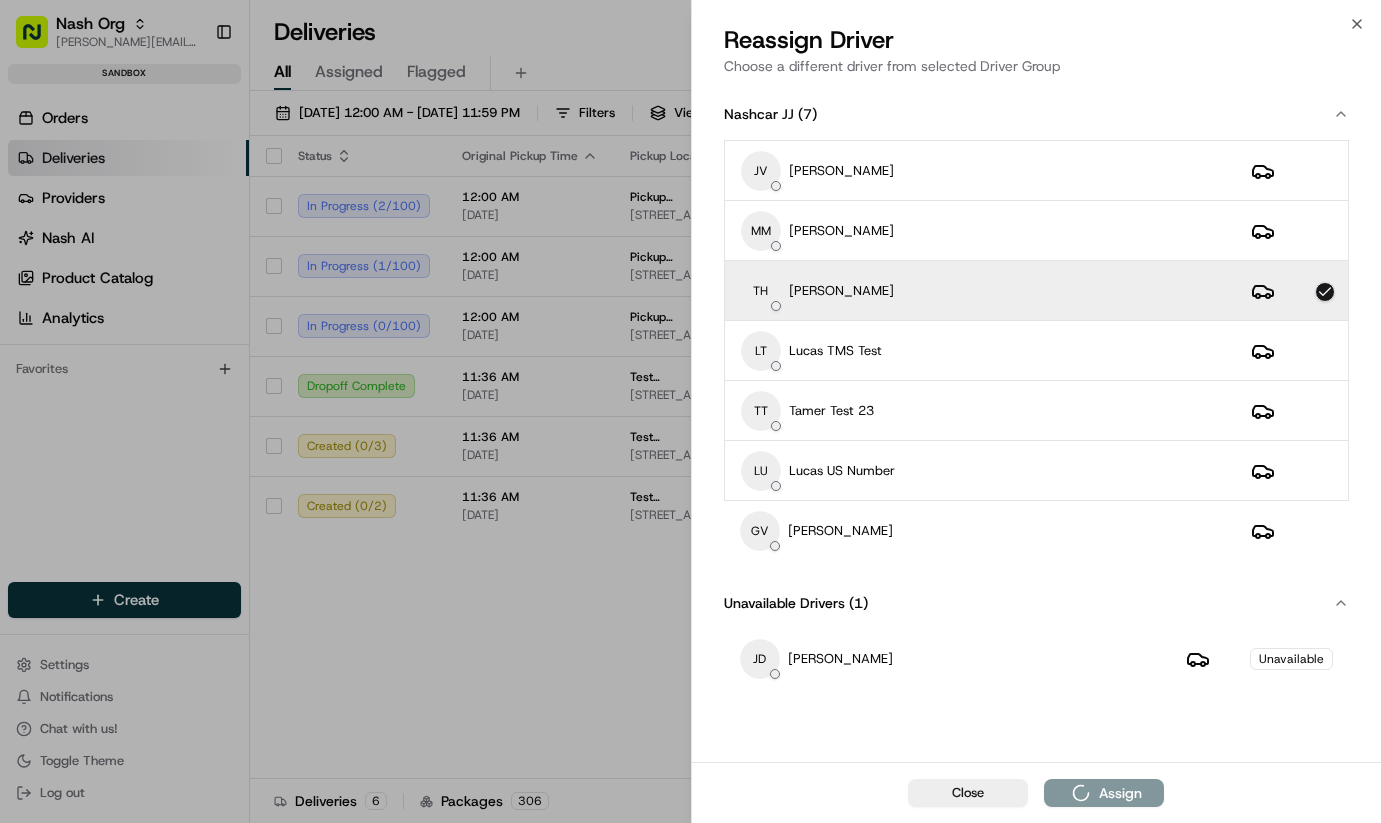 click on "Unavailable Drivers ( 1 )" at bounding box center [1037, 603] 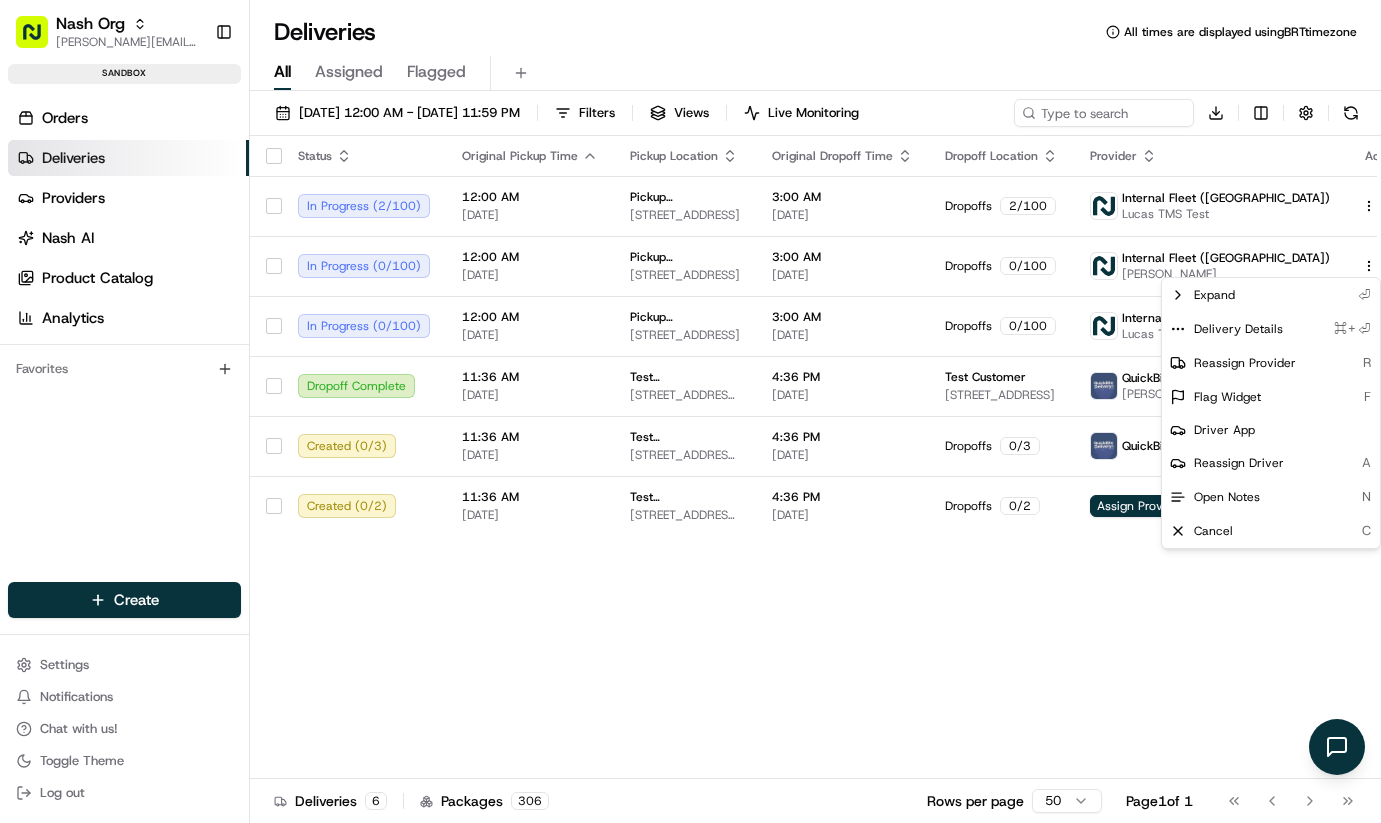 click on "Status Original Pickup Time Pickup Location Original Dropoff Time Dropoff Location Provider Action In Progress ( 2 / 100 ) 12:00 AM 07/16/2025 Pickup BusinessName 185 University Ave, Palo Alto, CA 94301, USA 3:00 AM 07/16/2025 Dropoffs 2  /  100 Internal Fleet (Nashcar) Lucas TMS Test In Progress ( 0 / 100 ) 12:00 AM 07/16/2025 Pickup BusinessName 185 University Ave, Palo Alto, CA 94301, USA 3:00 AM 07/16/2025 Dropoffs 0  /  100 Internal Fleet (Nashcar) Travis Howell In Progress ( 0 / 100 ) 12:00 AM 07/16/2025 Pickup BusinessName 185 University Ave, Palo Alto, CA 94301, USA 3:00 AM 07/16/2025 Dropoffs 0  /  100 Internal Fleet (Nashcar) Lucas TMS Test Dropoff Complete 11:36 AM 07/16/2025 Test (Sasse 2025-07-15) 18121 Marsh Ln, Dallas, TX 75287, USA 4:36 PM 07/16/2025 Test Customer 4405 Country Brook Dr, Dallas, TX 75287, USA QuickBite Jeff Sasse Created ( 0 / 3 ) 11:36 AM 07/16/2025 Test (Sasse 2025-07-15) 18121 Marsh Ln, Dallas, TX 75287, USA 4:36 PM 07/16/2025 Dropoffs 0  /  3 QuickBite Created ( 0 / 2 ) 0 2" at bounding box center [835, 457] 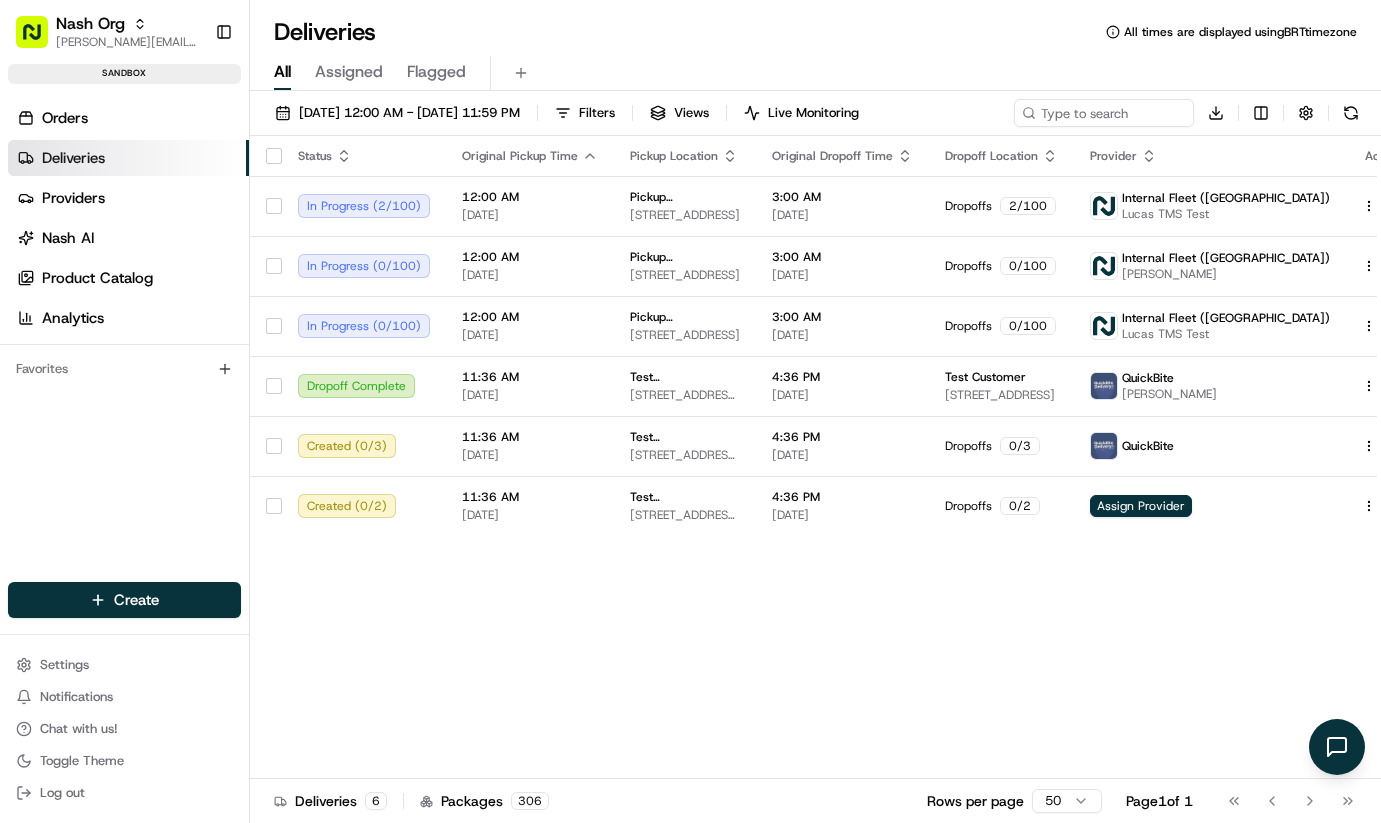 click on "Status Original Pickup Time Pickup Location Original Dropoff Time Dropoff Location Provider Action In Progress ( 2 / 100 ) 12:00 AM 07/16/2025 Pickup BusinessName 185 University Ave, Palo Alto, CA 94301, USA 3:00 AM 07/16/2025 Dropoffs 2  /  100 Internal Fleet (Nashcar) Lucas TMS Test In Progress ( 0 / 100 ) 12:00 AM 07/16/2025 Pickup BusinessName 185 University Ave, Palo Alto, CA 94301, USA 3:00 AM 07/16/2025 Dropoffs 0  /  100 Internal Fleet (Nashcar) Travis Howell In Progress ( 0 / 100 ) 12:00 AM 07/16/2025 Pickup BusinessName 185 University Ave, Palo Alto, CA 94301, USA 3:00 AM 07/16/2025 Dropoffs 0  /  100 Internal Fleet (Nashcar) Lucas TMS Test Dropoff Complete 11:36 AM 07/16/2025 Test (Sasse 2025-07-15) 18121 Marsh Ln, Dallas, TX 75287, USA 4:36 PM 07/16/2025 Test Customer 4405 Country Brook Dr, Dallas, TX 75287, USA QuickBite Jeff Sasse Created ( 0 / 3 ) 11:36 AM 07/16/2025 Test (Sasse 2025-07-15) 18121 Marsh Ln, Dallas, TX 75287, USA 4:36 PM 07/16/2025 Dropoffs 0  /  3 QuickBite Created ( 0 / 2 ) 0 2" at bounding box center [835, 457] 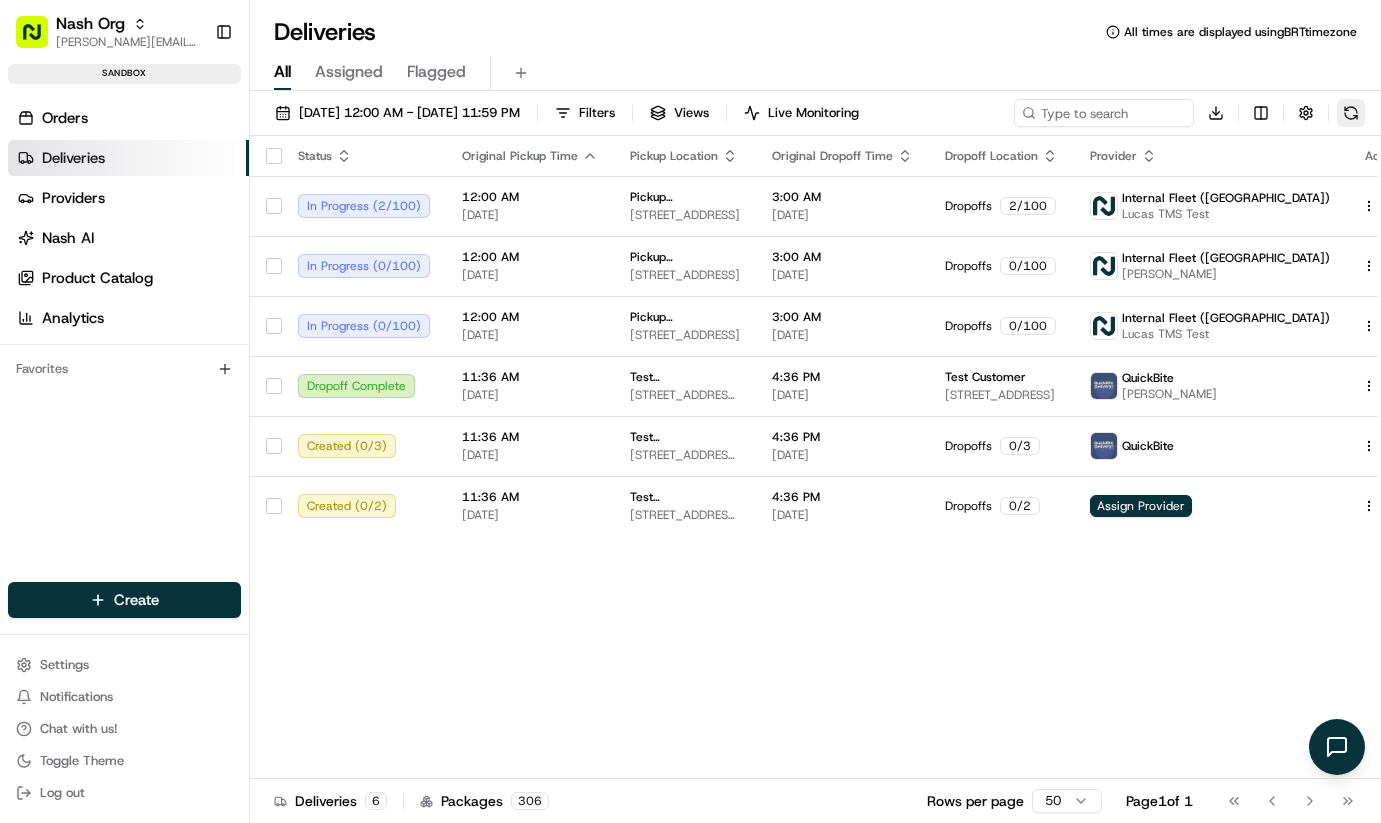 click at bounding box center (1351, 113) 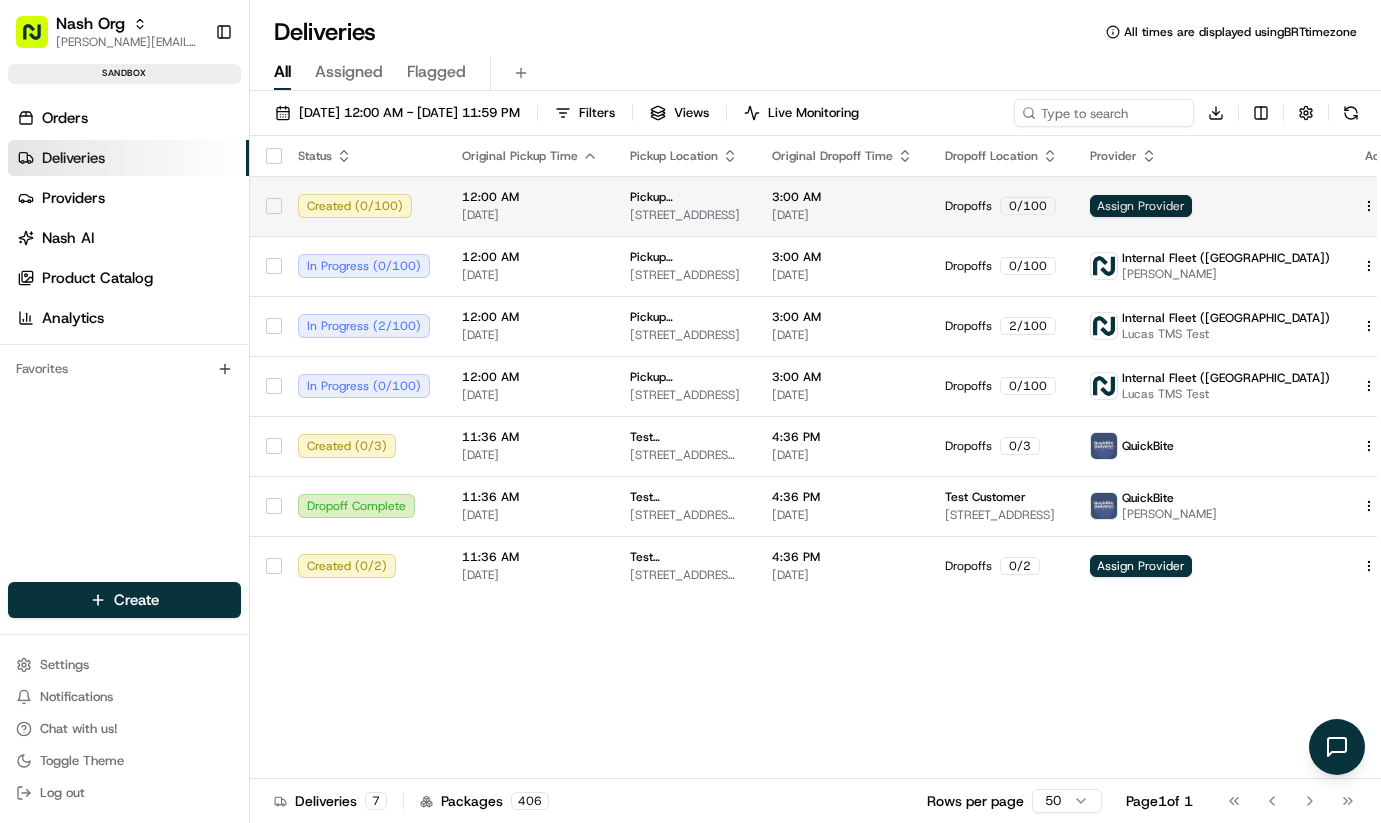 click on "Assign Provider" at bounding box center [1141, 206] 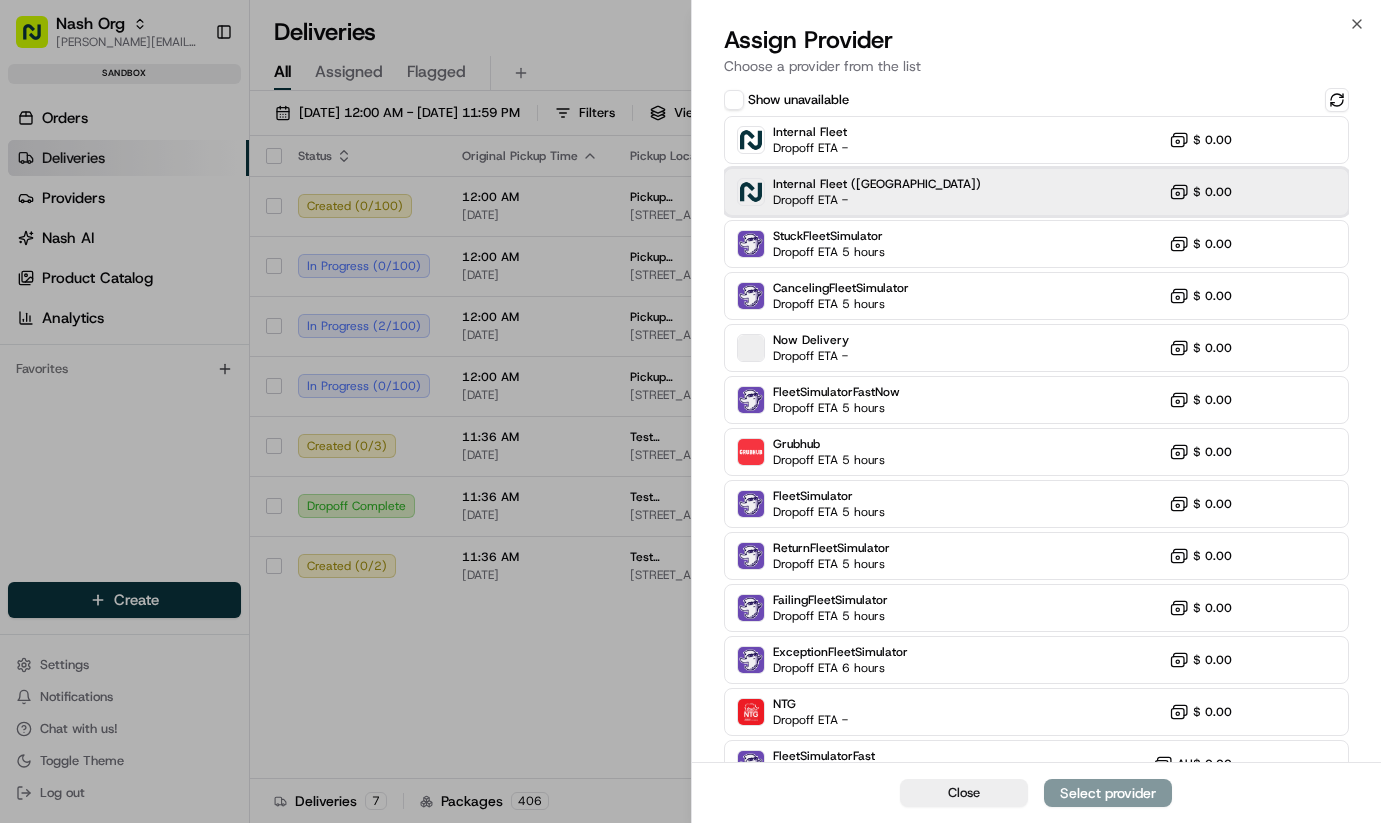 click on "Dropoff ETA   -" at bounding box center (843, 200) 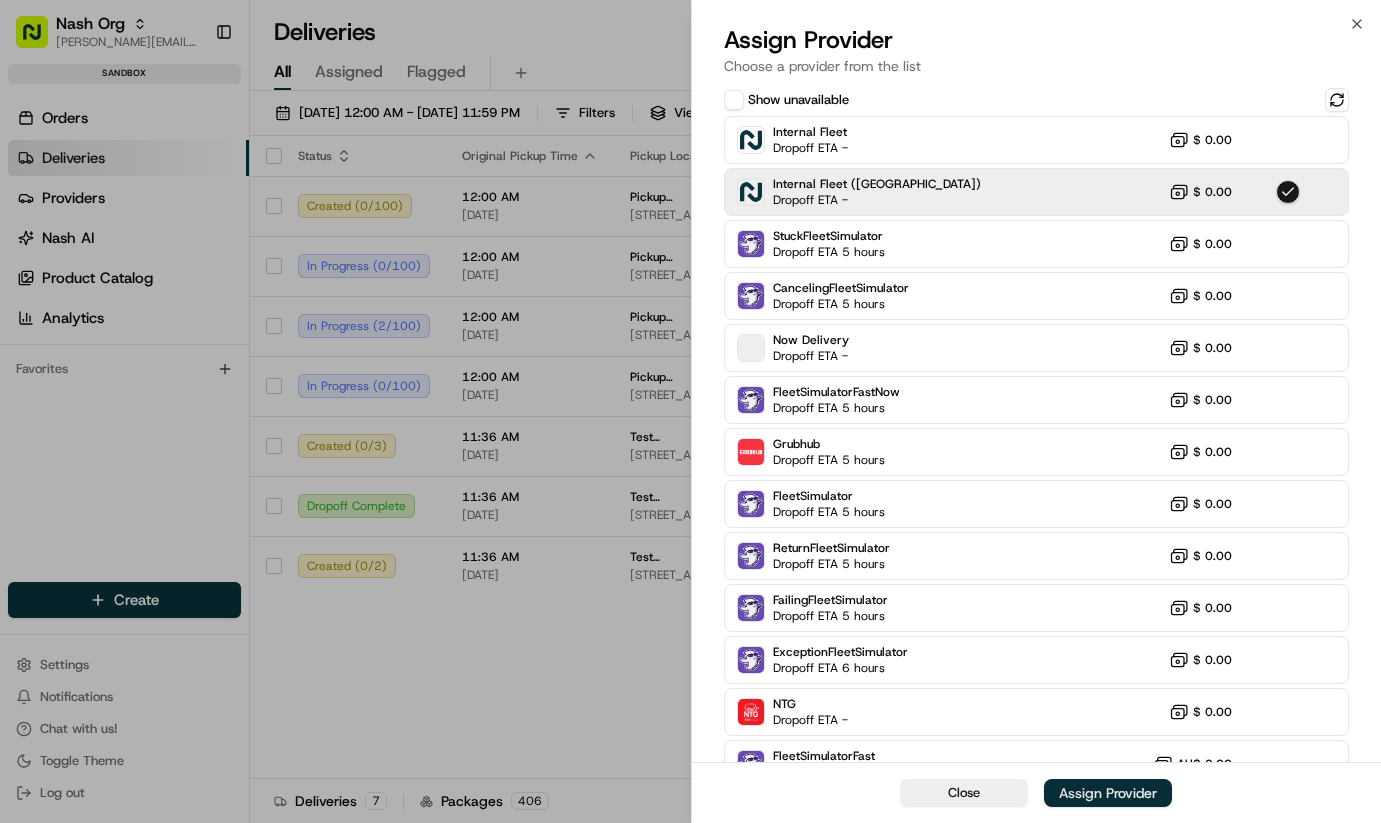click on "Assign Provider" at bounding box center (1108, 793) 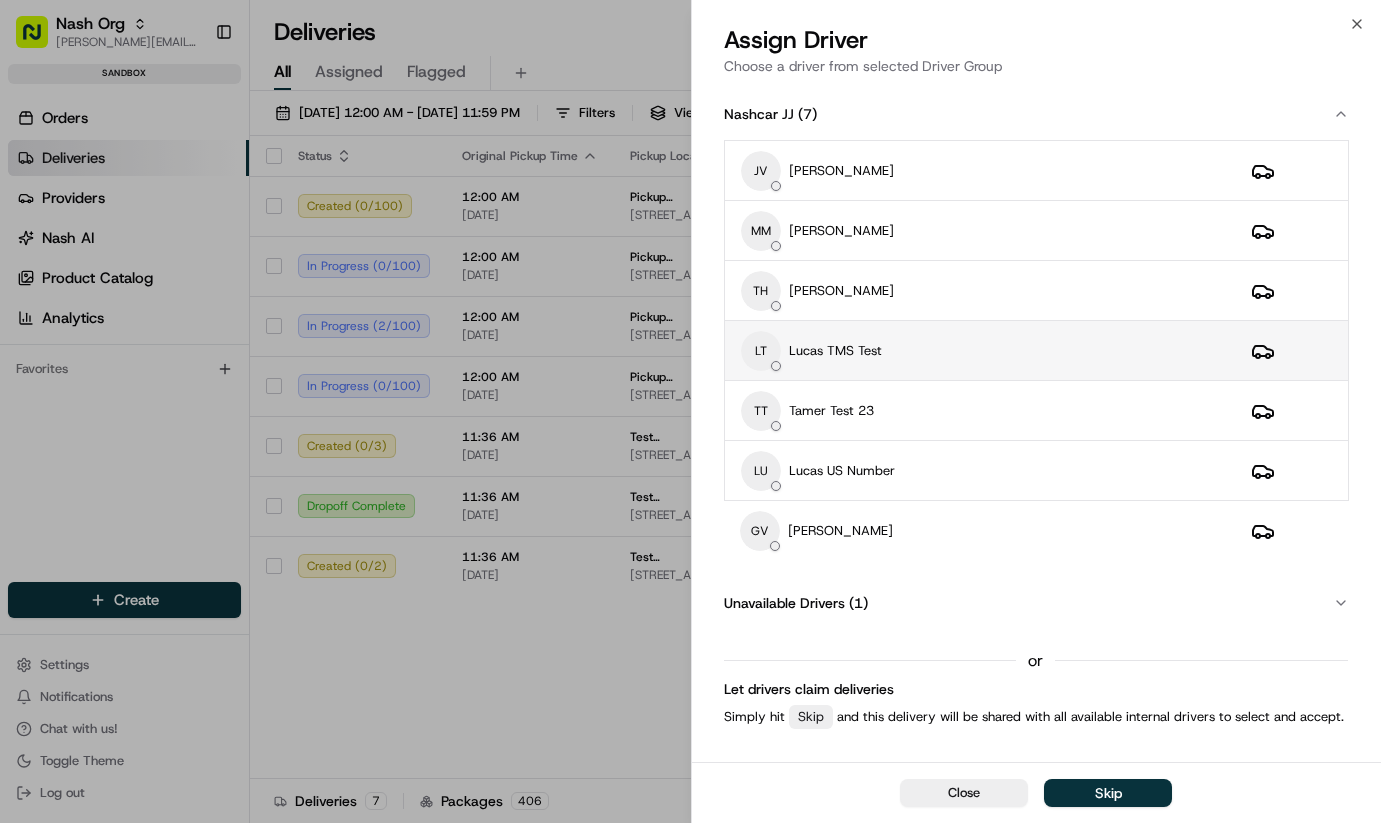 click on "Lucas TMS Test" at bounding box center (835, 351) 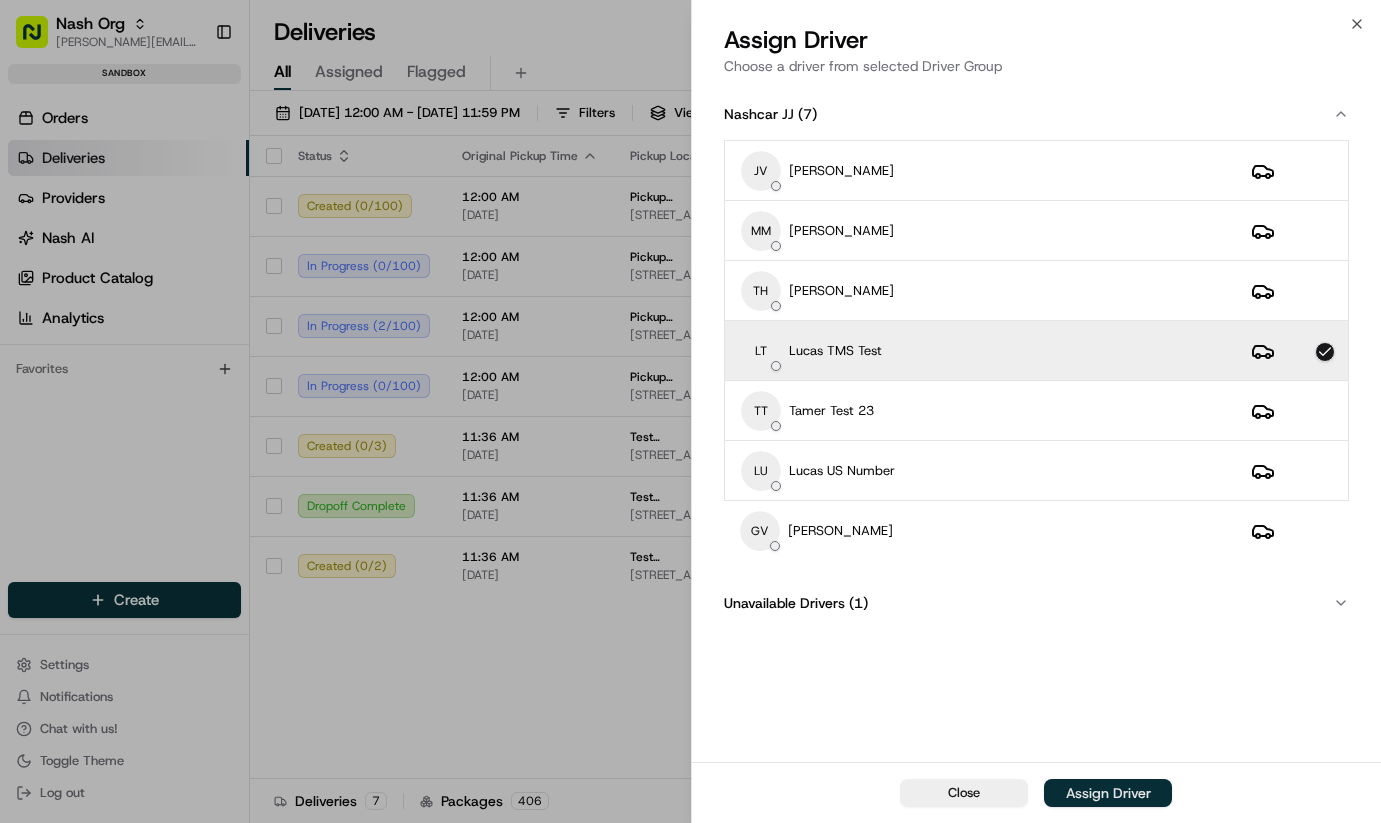 click on "Assign Driver" at bounding box center (1108, 793) 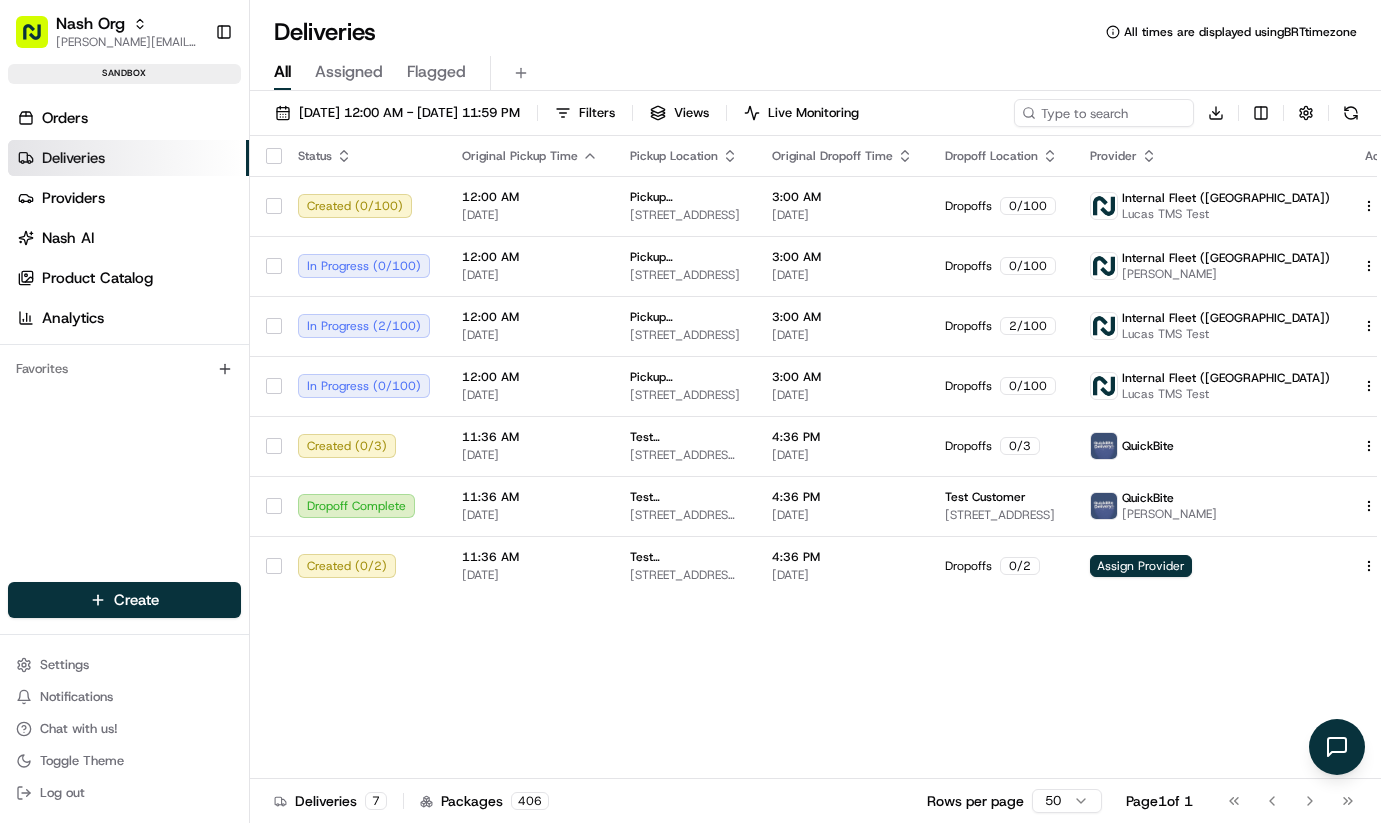 click on "Status Original Pickup Time Pickup Location Original Dropoff Time Dropoff Location Provider Action Created ( 0 / 100 ) 12:00 AM 07/16/2025 Pickup BusinessName 185 University Ave, Palo Alto, CA 94301, USA 3:00 AM 07/16/2025 Dropoffs 0  /  100 Internal Fleet (Nashcar) Lucas TMS Test In Progress ( 0 / 100 ) 12:00 AM 07/16/2025 Pickup BusinessName 185 University Ave, Palo Alto, CA 94301, USA 3:00 AM 07/16/2025 Dropoffs 0  /  100 Internal Fleet (Nashcar) Travis Howell In Progress ( 2 / 100 ) 12:00 AM 07/16/2025 Pickup BusinessName 185 University Ave, Palo Alto, CA 94301, USA 3:00 AM 07/16/2025 Dropoffs 2  /  100 Internal Fleet (Nashcar) Lucas TMS Test In Progress ( 0 / 100 ) 12:00 AM 07/16/2025 Pickup BusinessName 185 University Ave, Palo Alto, CA 94301, USA 3:00 AM 07/16/2025 Dropoffs 0  /  100 Internal Fleet (Nashcar) Lucas TMS Test Created ( 0 / 3 ) 11:36 AM 07/16/2025 Test (Sasse 2025-07-15) 18121 Marsh Ln, Dallas, TX 75287, USA 4:36 PM 07/16/2025 Dropoffs 0  /  3 QuickBite Dropoff Complete 11:36 AM 07/16/2025" at bounding box center (835, 457) 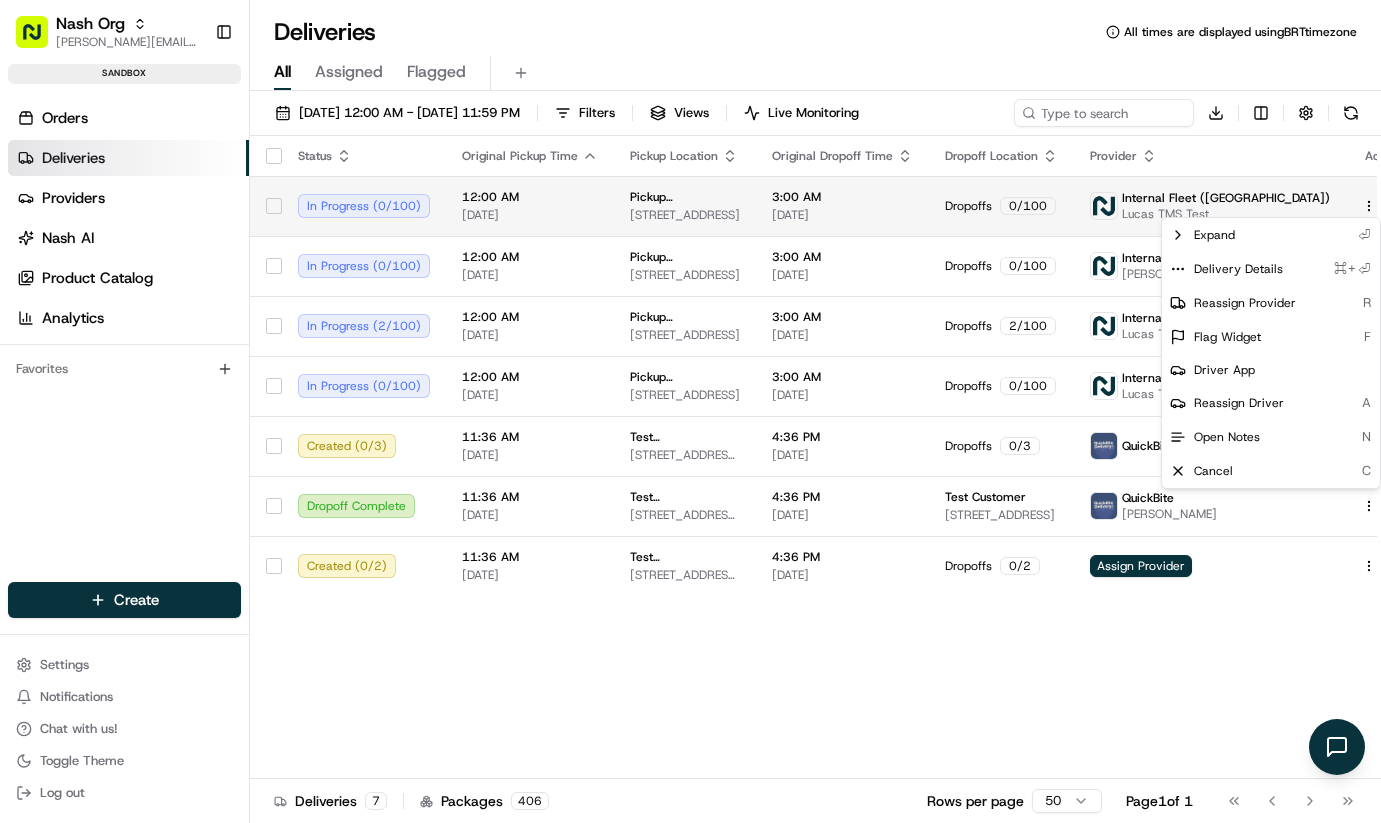 click on "Nash Org lucas@usenash.com Toggle Sidebar sandbox Orders Deliveries Providers Nash AI Product Catalog Analytics Favorites Main Menu Members & Organization Organization Users Roles Preferences Customization Portal Tracking Orchestration Automations Dispatch Strategy Optimization Strategy Shipping Labels Manifest Locations Pickup Locations Dropoff Locations Zones Shifts Delivery Windows AI Support Call Agent Billing Billing Refund Requests Integrations Notification Triggers Webhooks API Keys Request Logs Other Feature Flags Create Settings Notifications Chat with us! Toggle Theme Log out Deliveries All times are displayed using  BRT  timezone All Assigned Flagged 07/16/2025 12:00 AM - 07/16/2025 11:59 PM Filters Views Live Monitoring Download Status Original Pickup Time Pickup Location Original Dropoff Time Dropoff Location Provider Action In Progress ( 0 / 100 ) 12:00 AM 07/16/2025 Pickup BusinessName 185 University Ave, Palo Alto, CA 94301, USA 3:00 AM 07/16/2025 Dropoffs 0  /  100 In Progress" at bounding box center (690, 411) 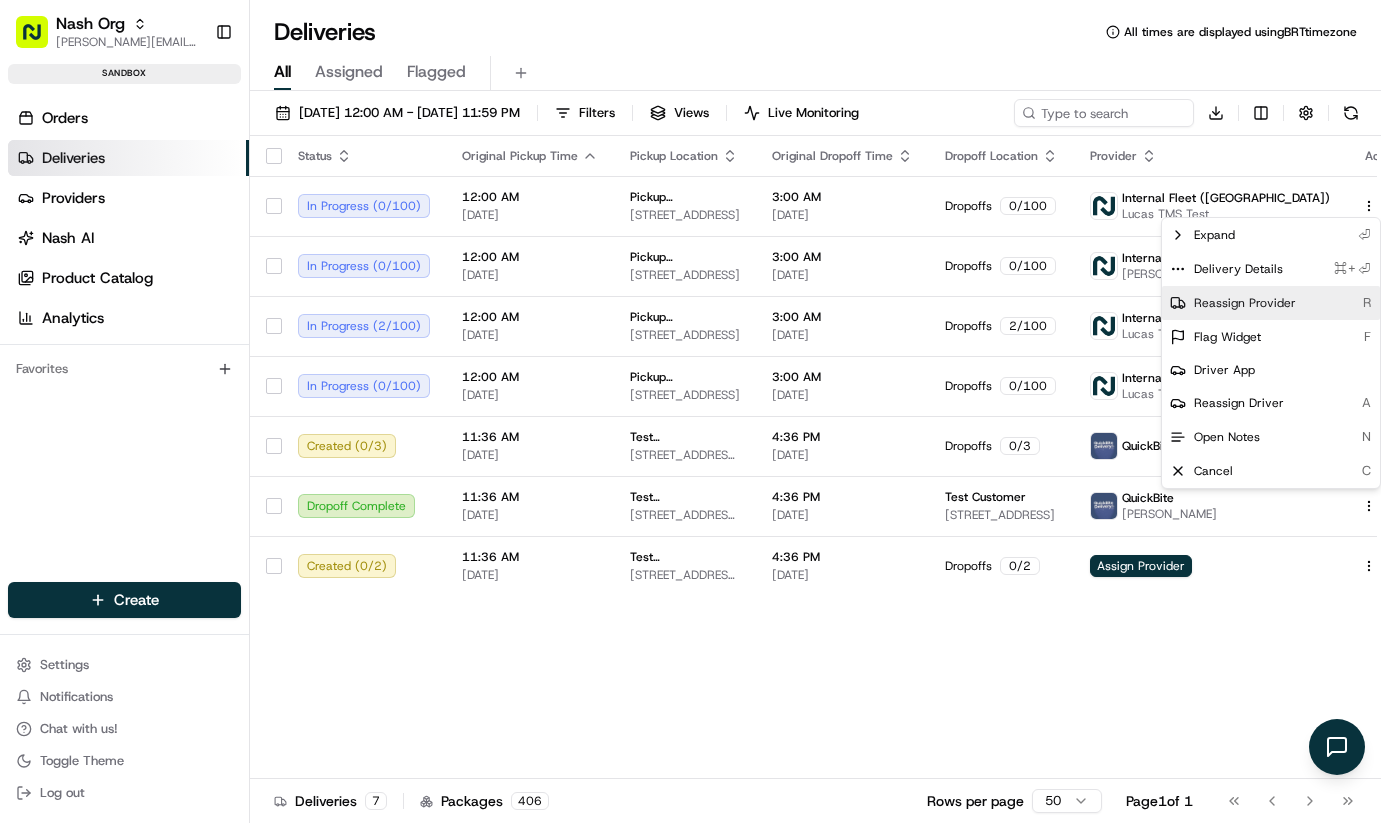 click on "Reassign Provider" at bounding box center (1245, 303) 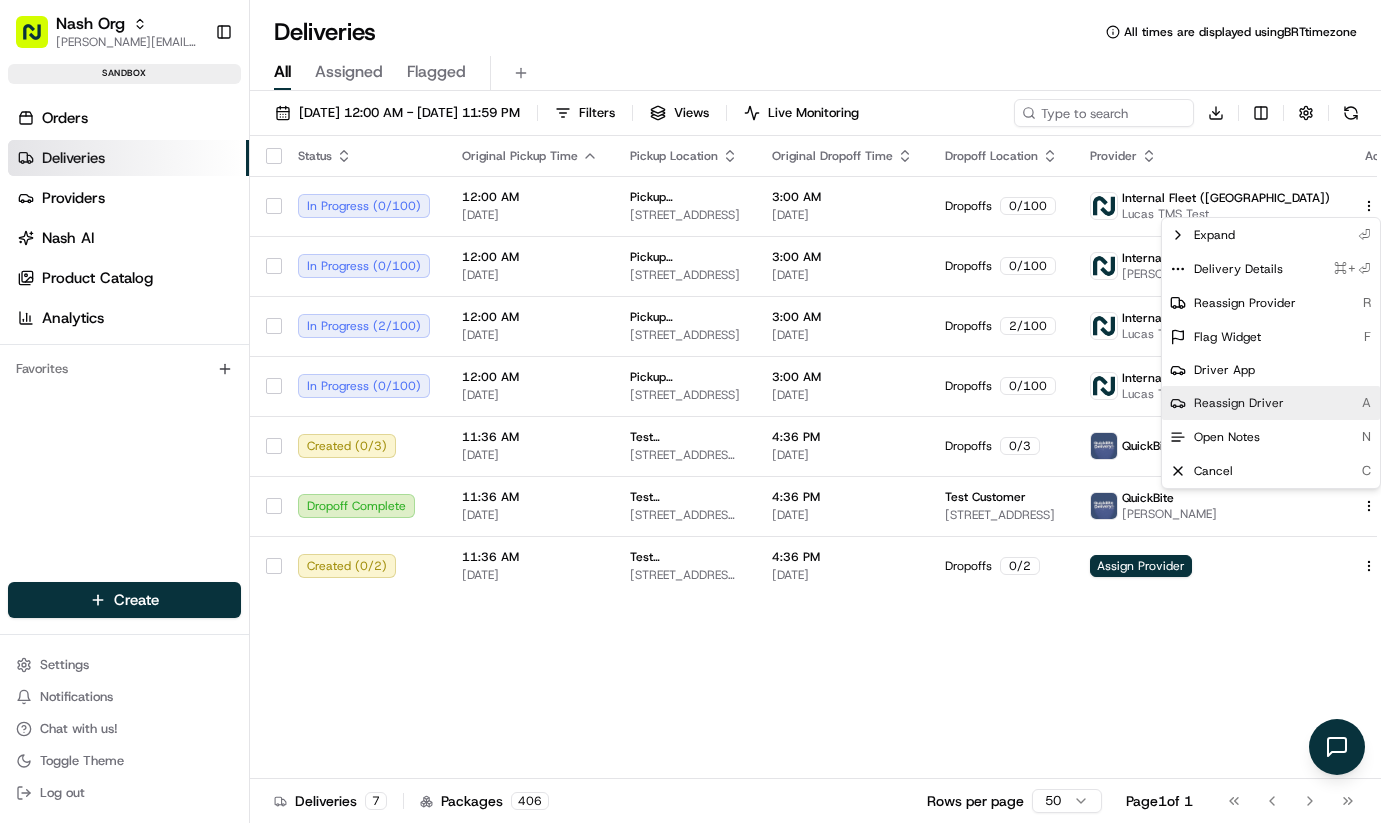 click on "Reassign Driver A" at bounding box center [1271, 403] 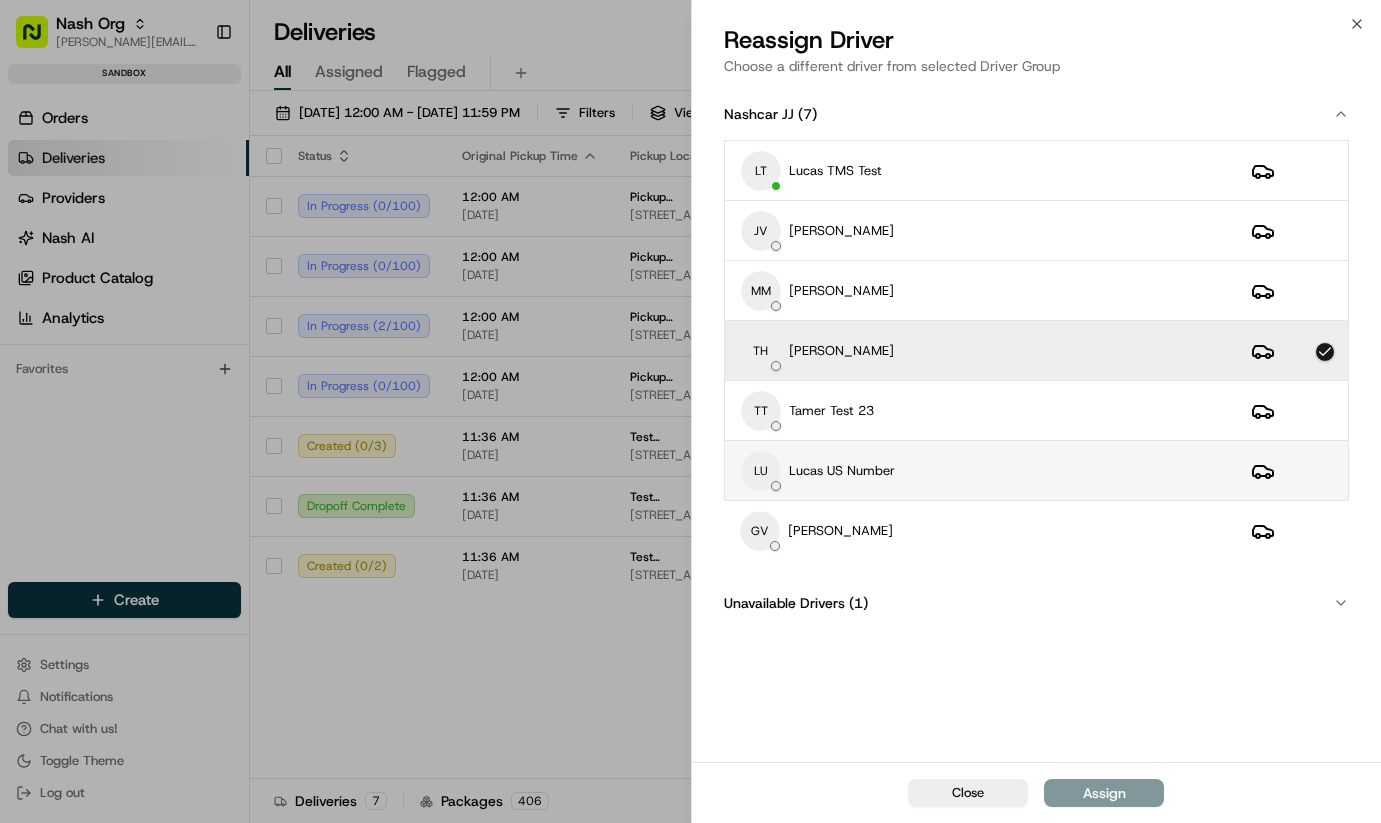 click on "LU Lucas US Number" at bounding box center [980, 471] 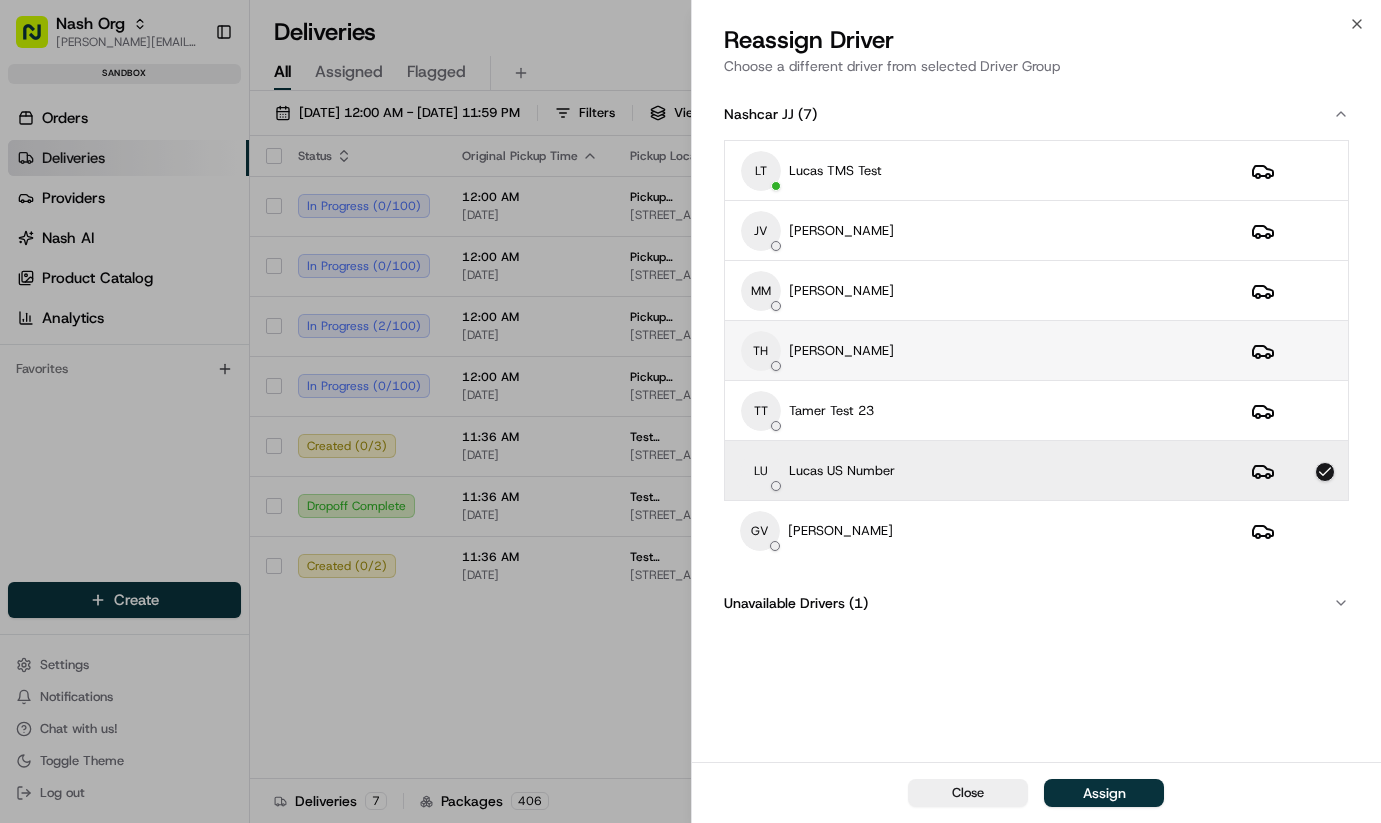 click on "TH Travis Howell" at bounding box center [980, 351] 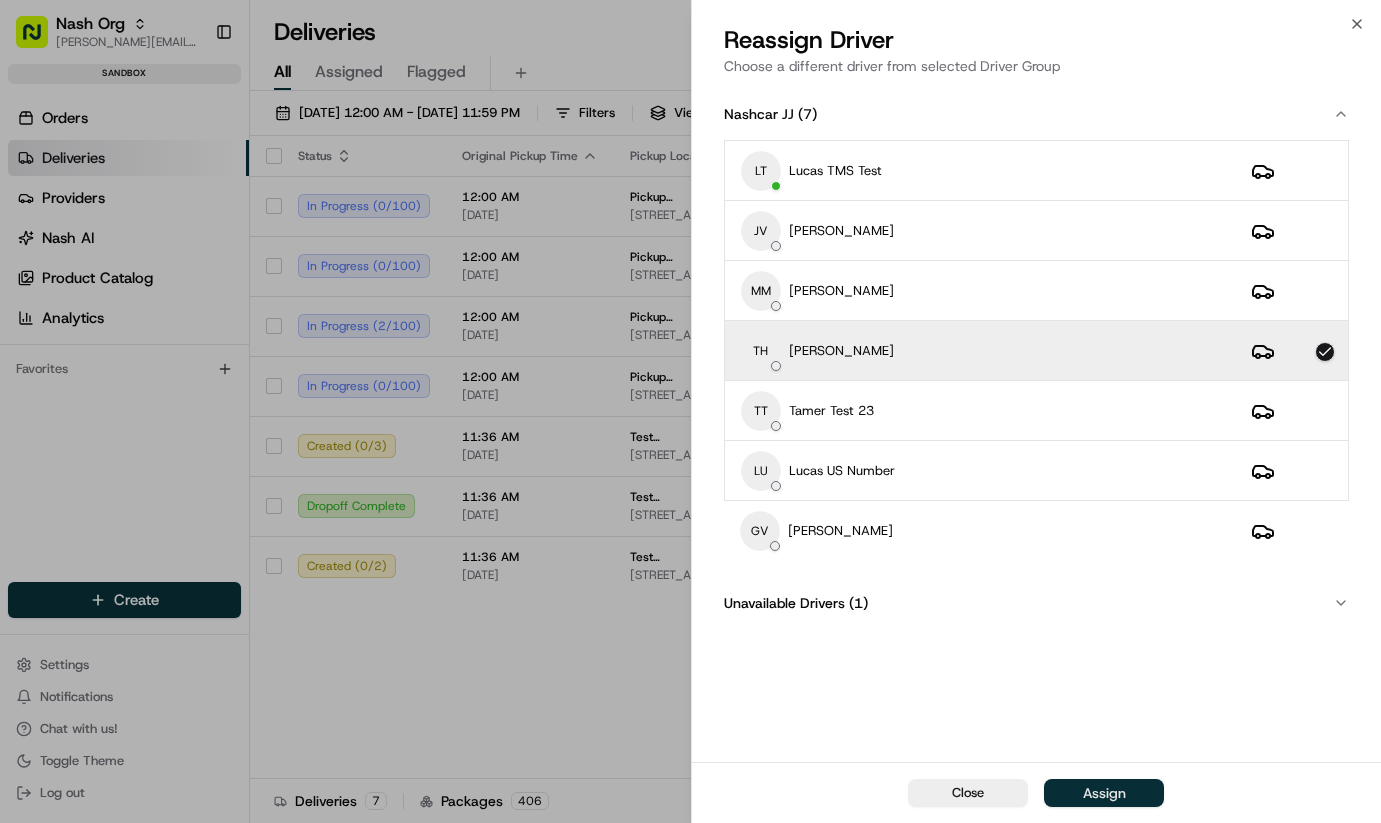 click on "Assign" at bounding box center (1104, 793) 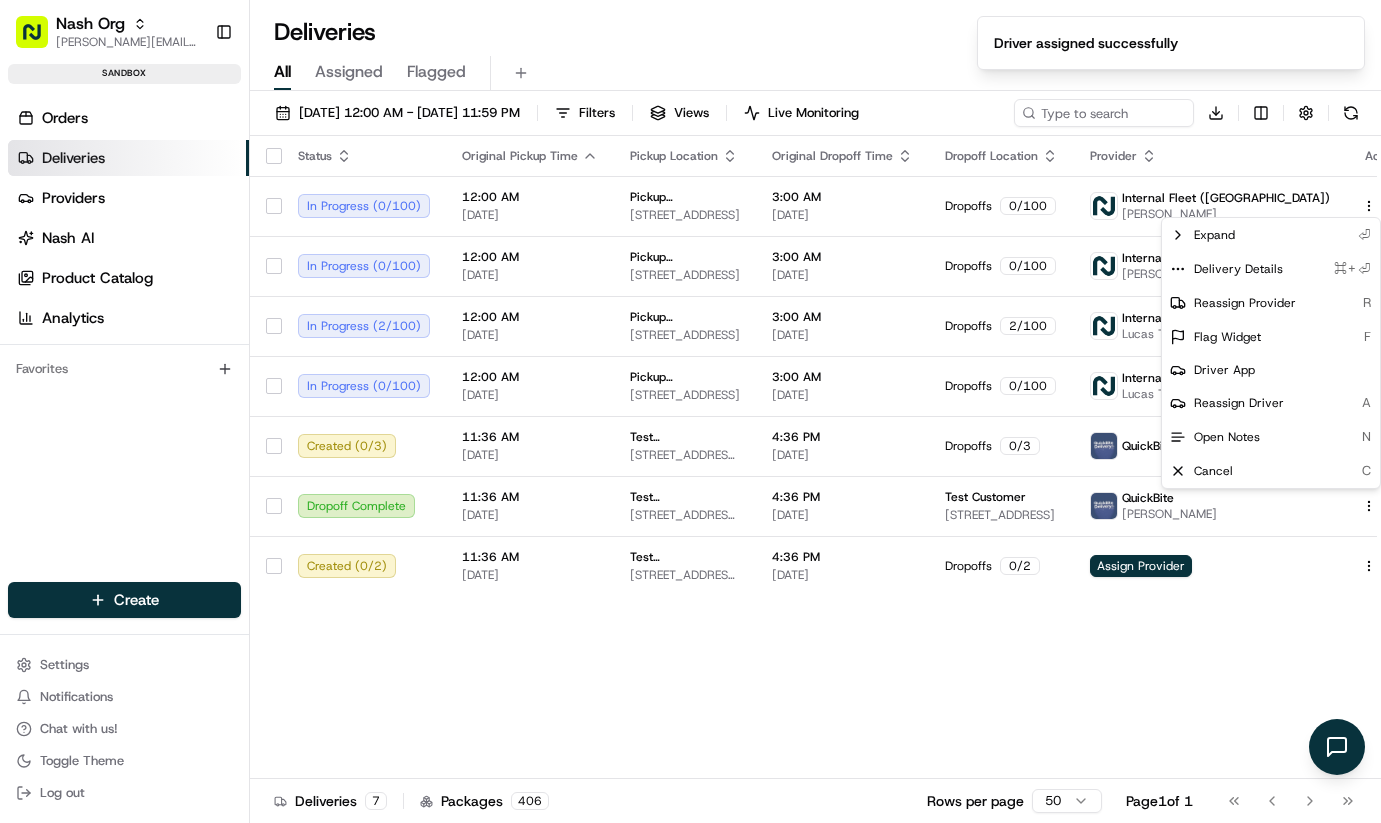 drag, startPoint x: 563, startPoint y: 663, endPoint x: 579, endPoint y: 663, distance: 16 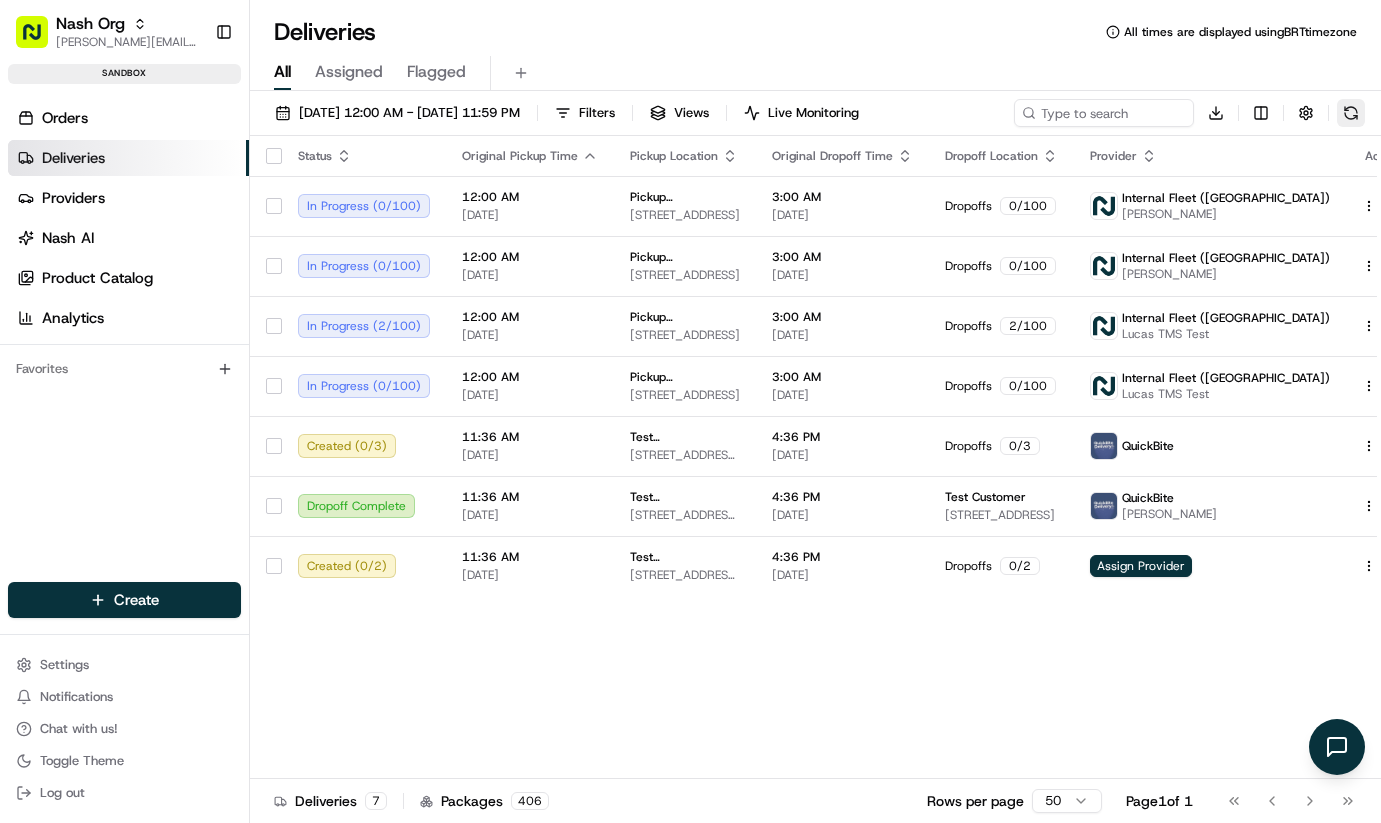 click at bounding box center (1351, 113) 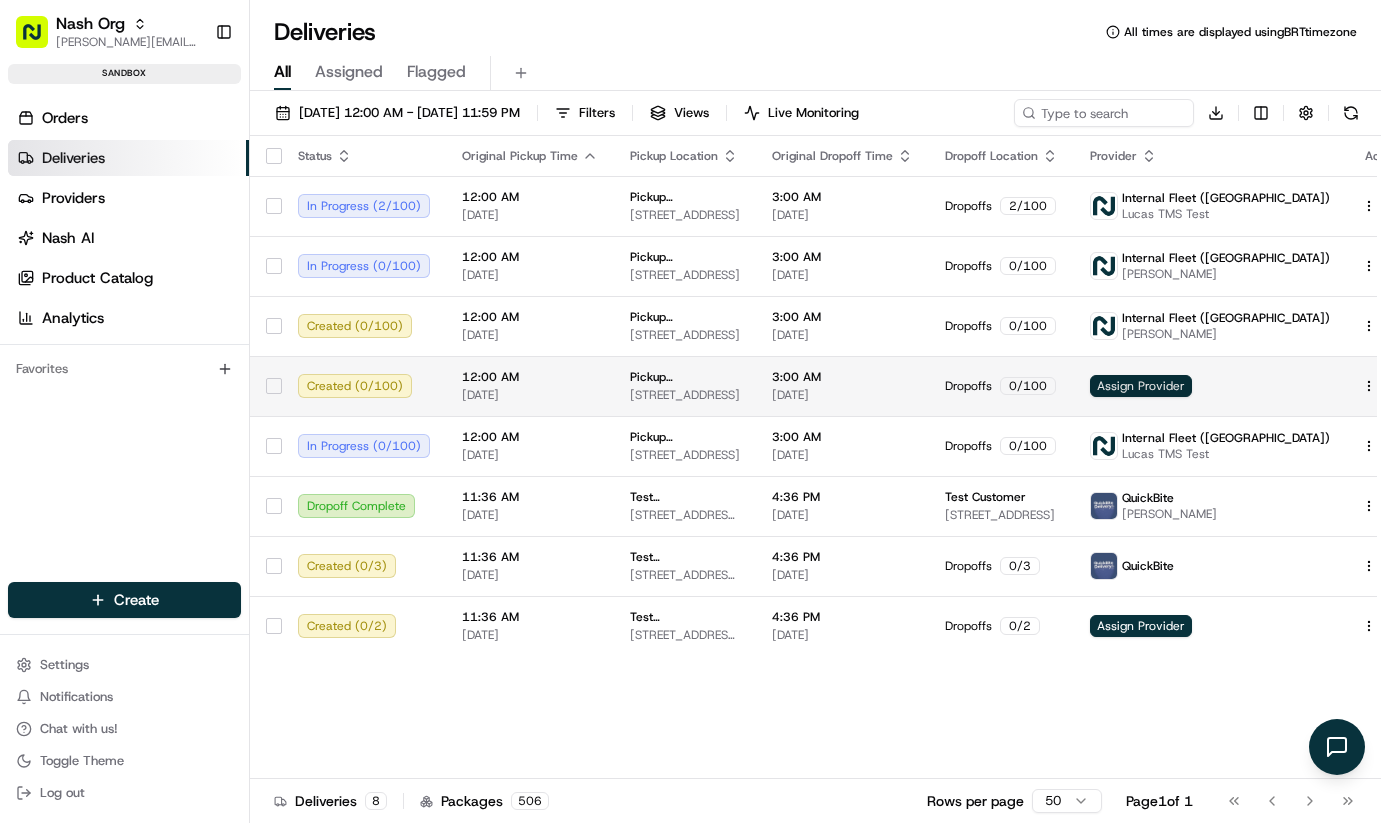 click on "Assign Provider" at bounding box center (1141, 386) 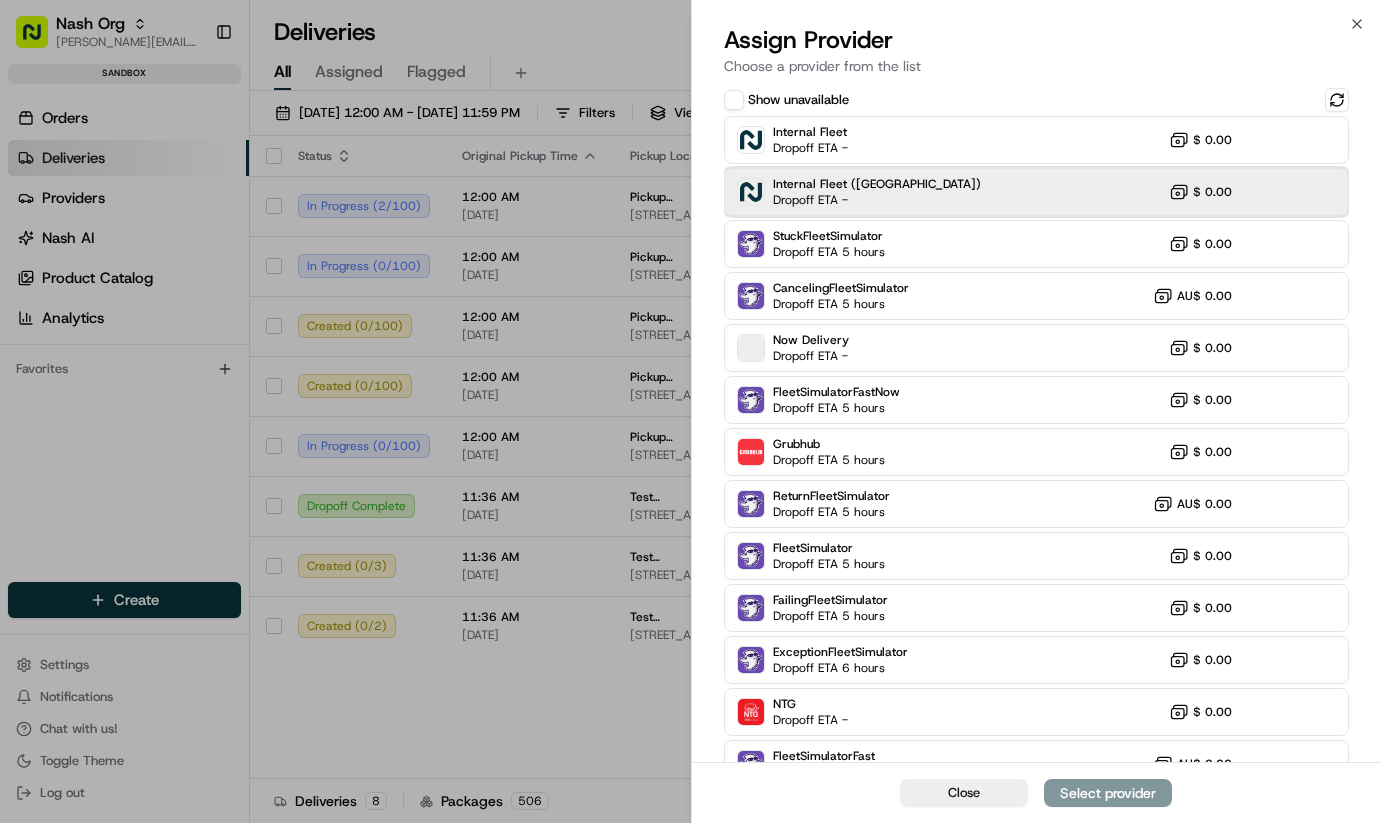 click on "Dropoff ETA   -" at bounding box center [843, 200] 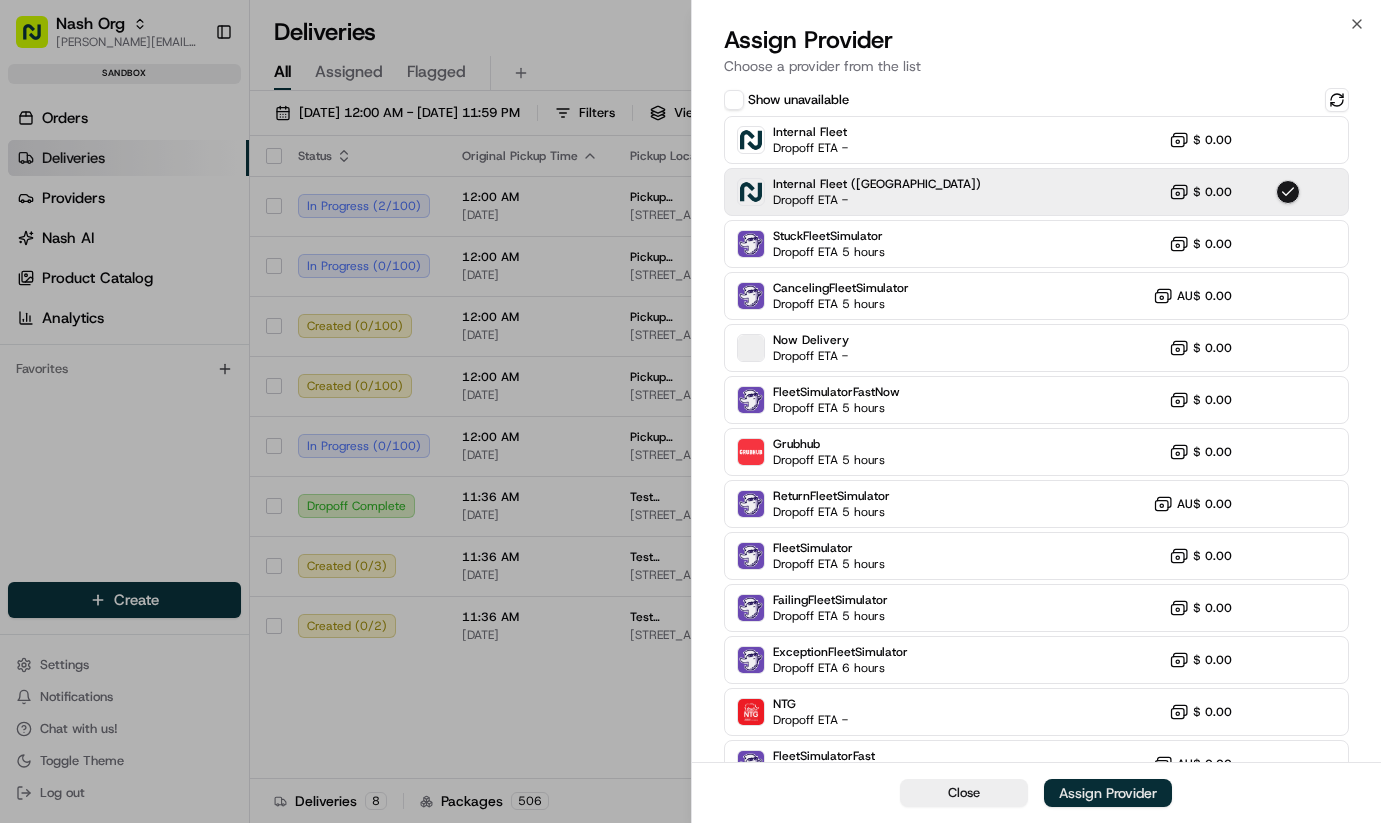 click on "Assign Provider" at bounding box center (1108, 793) 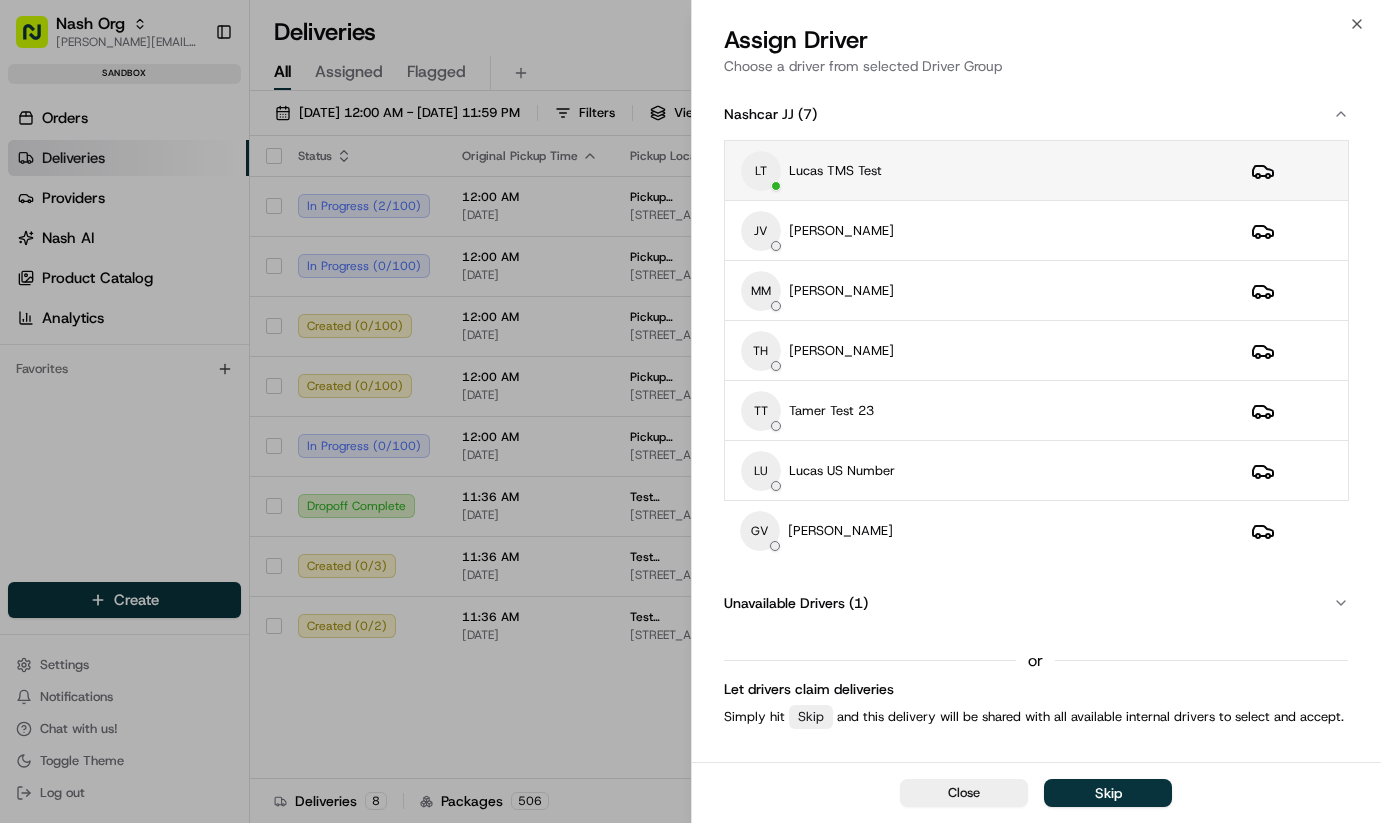 click on "LT Lucas TMS Test" at bounding box center (980, 171) 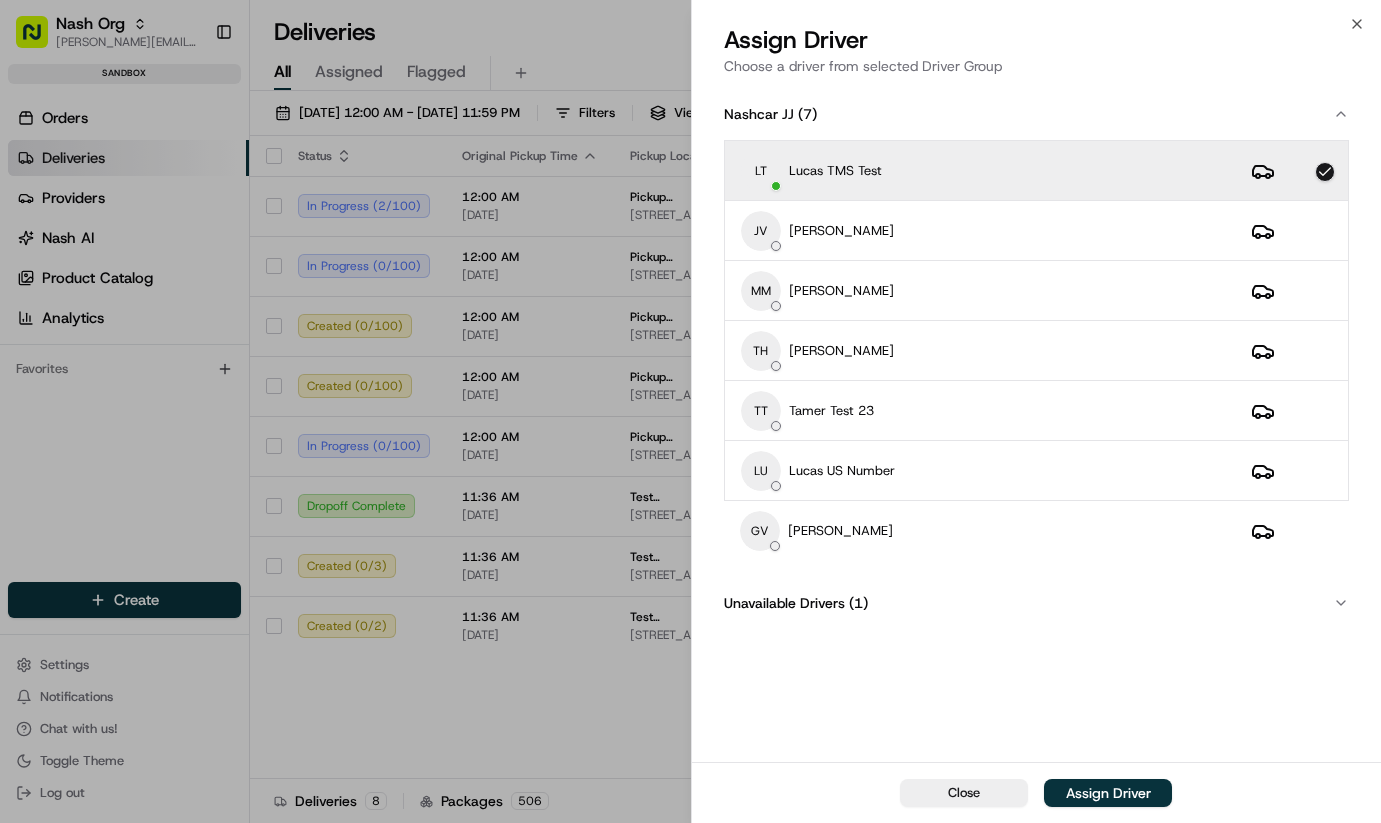 click on "Assign Driver" at bounding box center (1108, 793) 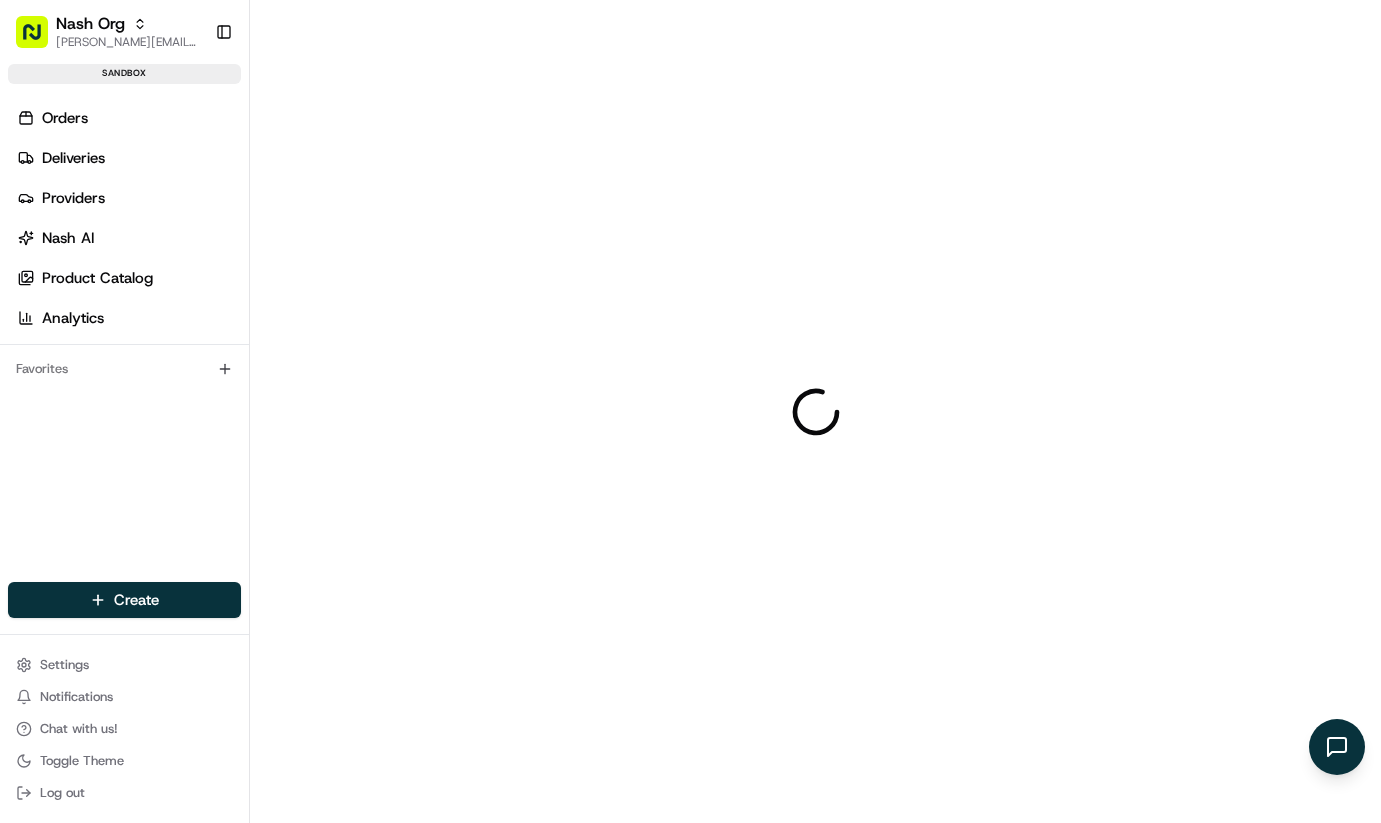 scroll, scrollTop: 0, scrollLeft: 0, axis: both 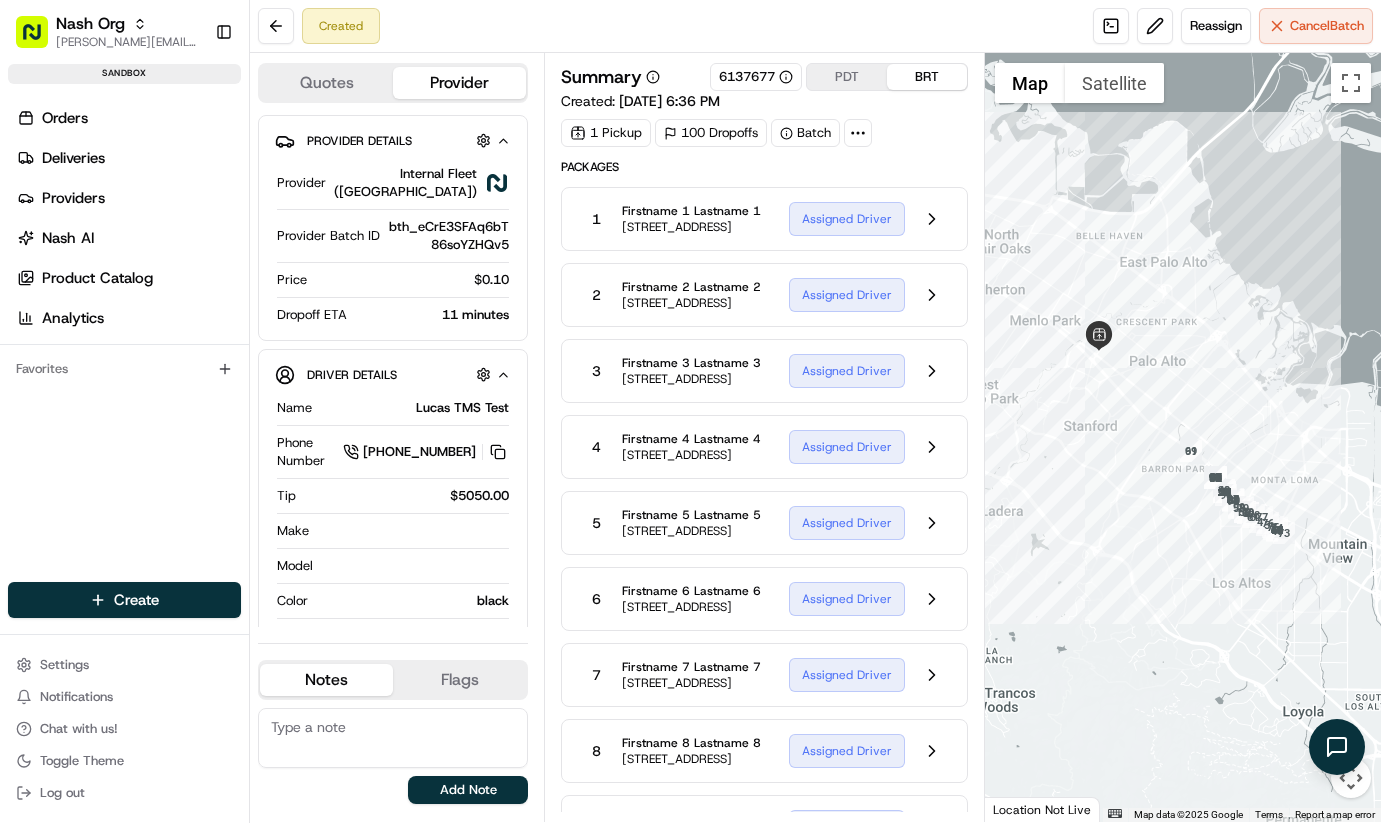 click on "1 Firstname 1 Lastname 1 [STREET_ADDRESS] Assigned Driver" at bounding box center (764, 219) 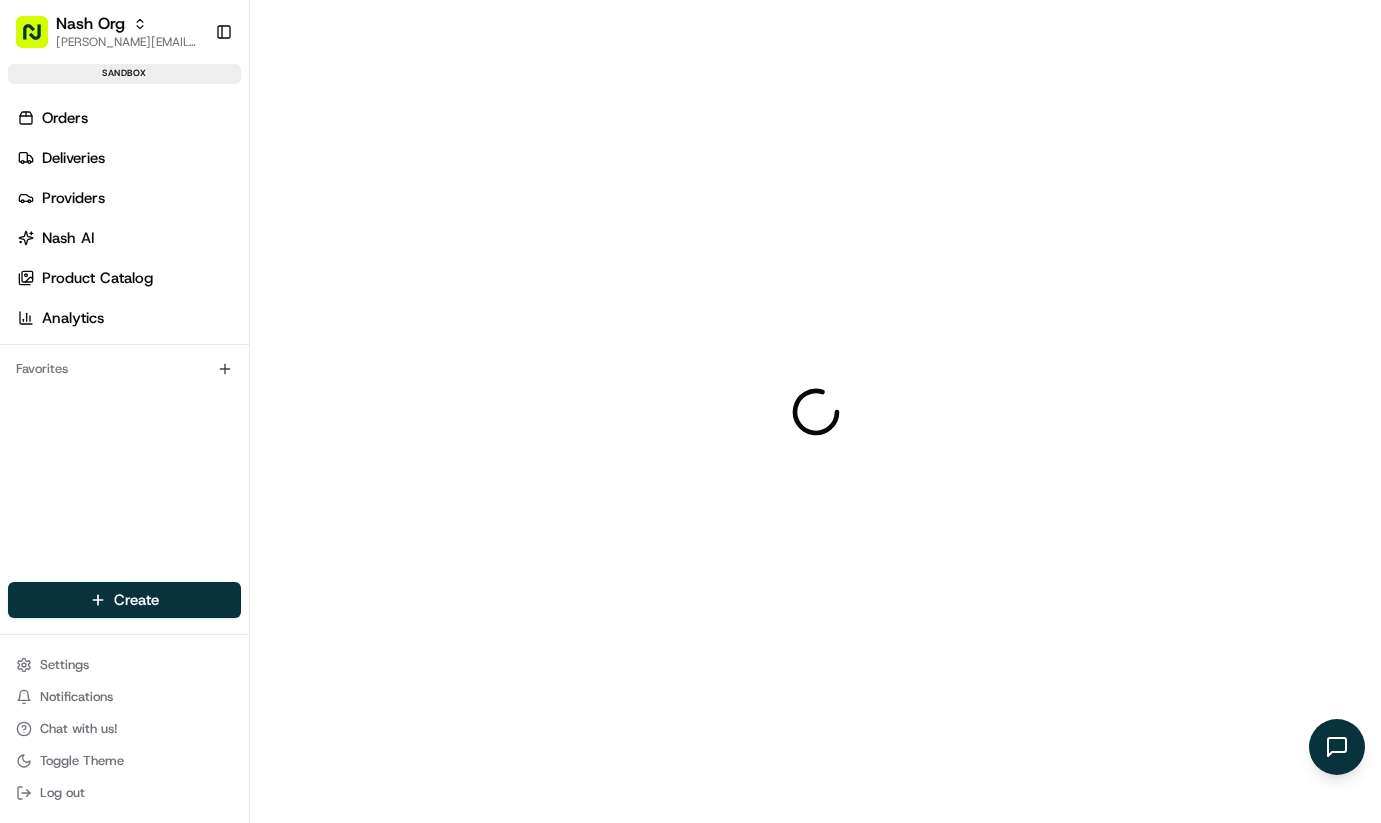 scroll, scrollTop: 0, scrollLeft: 0, axis: both 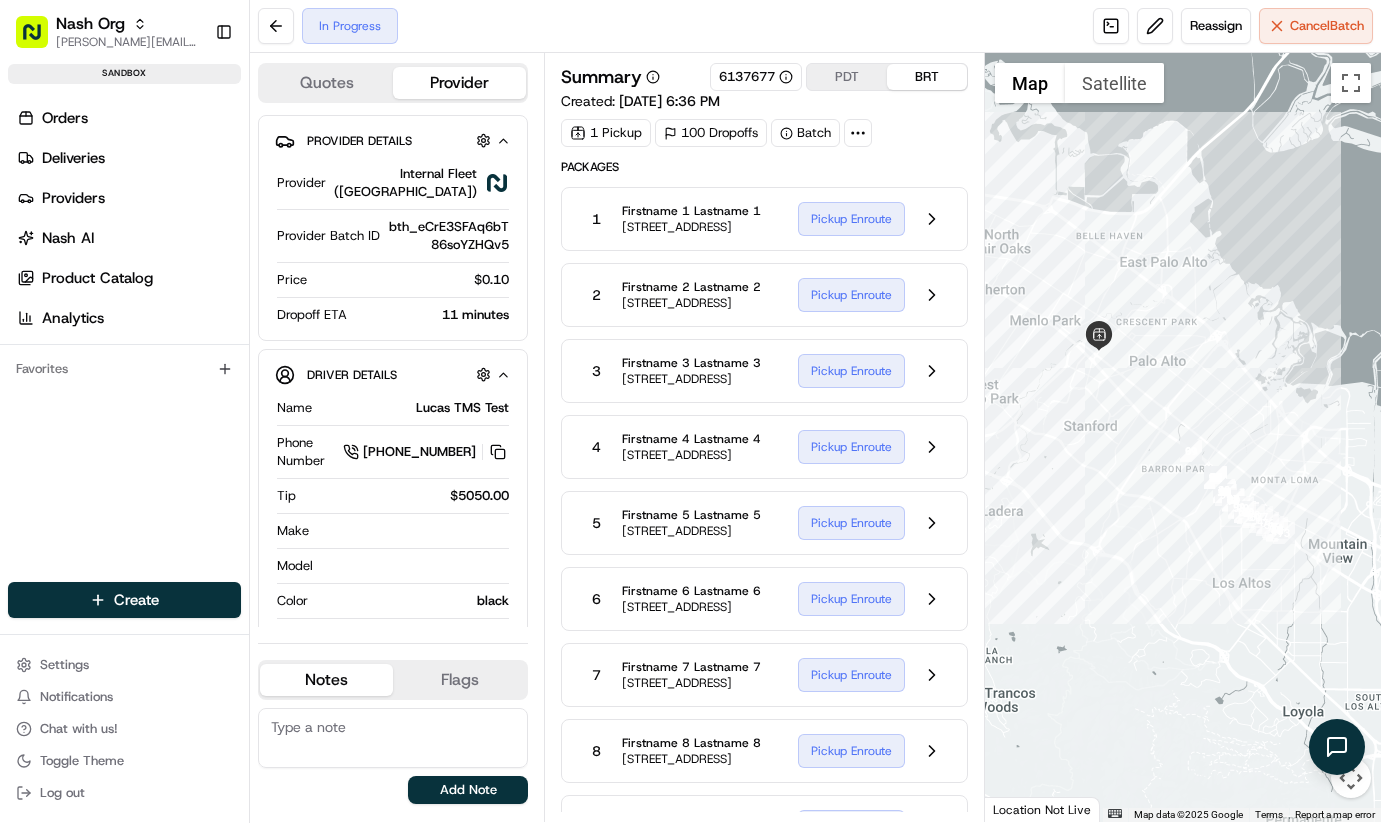 click on "3 Firstname 3 Lastname 3 [STREET_ADDRESS] Pickup Enroute" at bounding box center (764, 371) 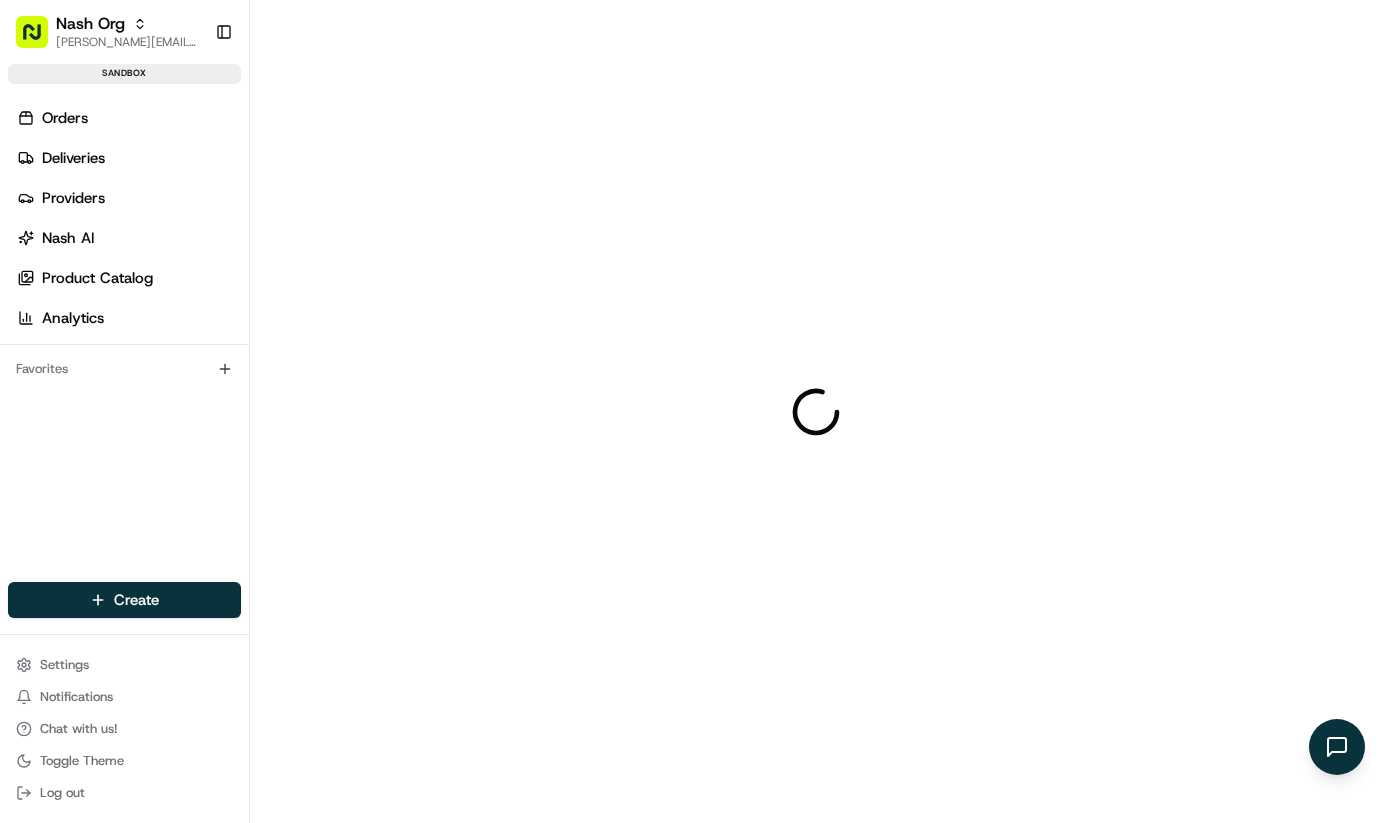 scroll, scrollTop: 0, scrollLeft: 0, axis: both 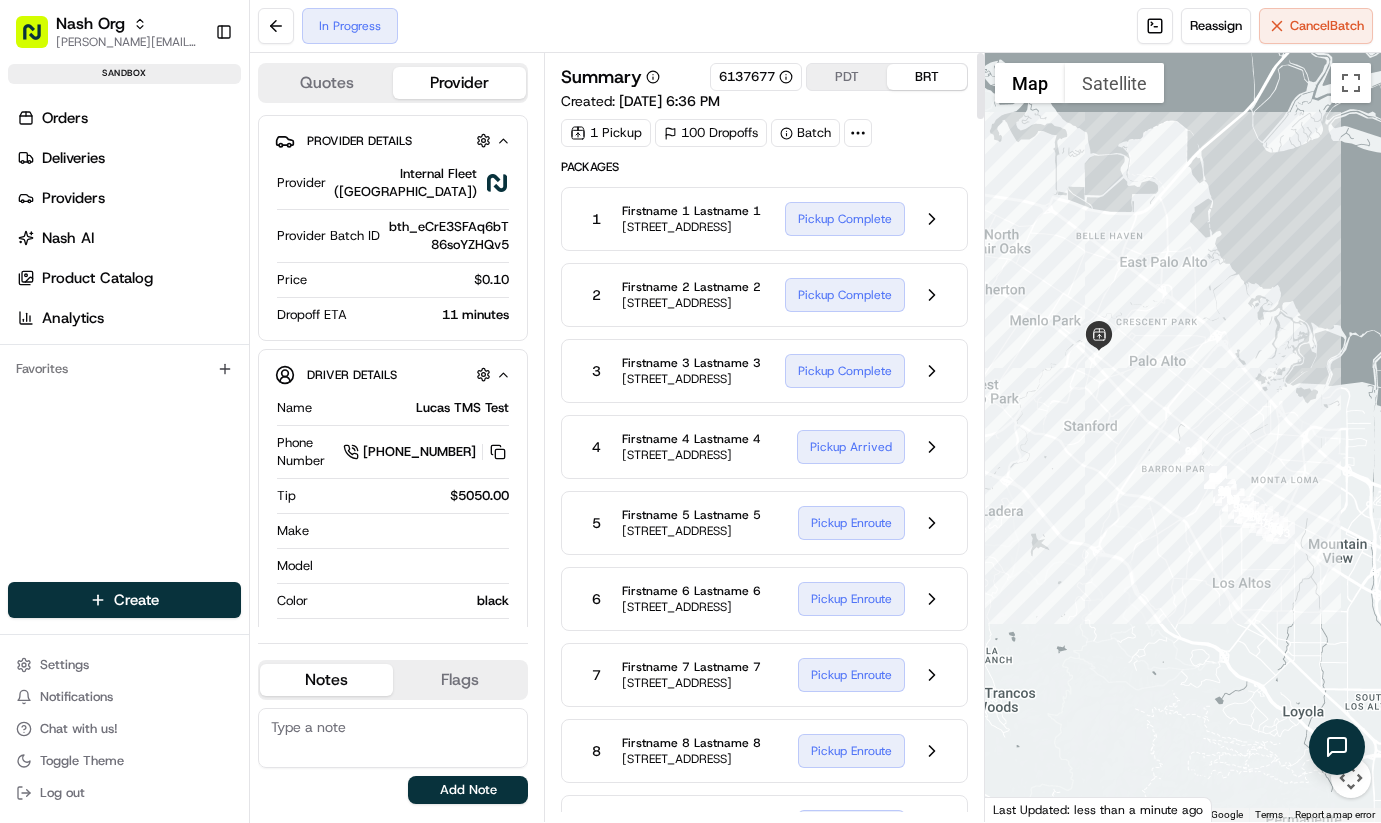 click on "4 Firstname 4 Lastname 4 [STREET_ADDRESS] Pickup Arrived" at bounding box center (764, 447) 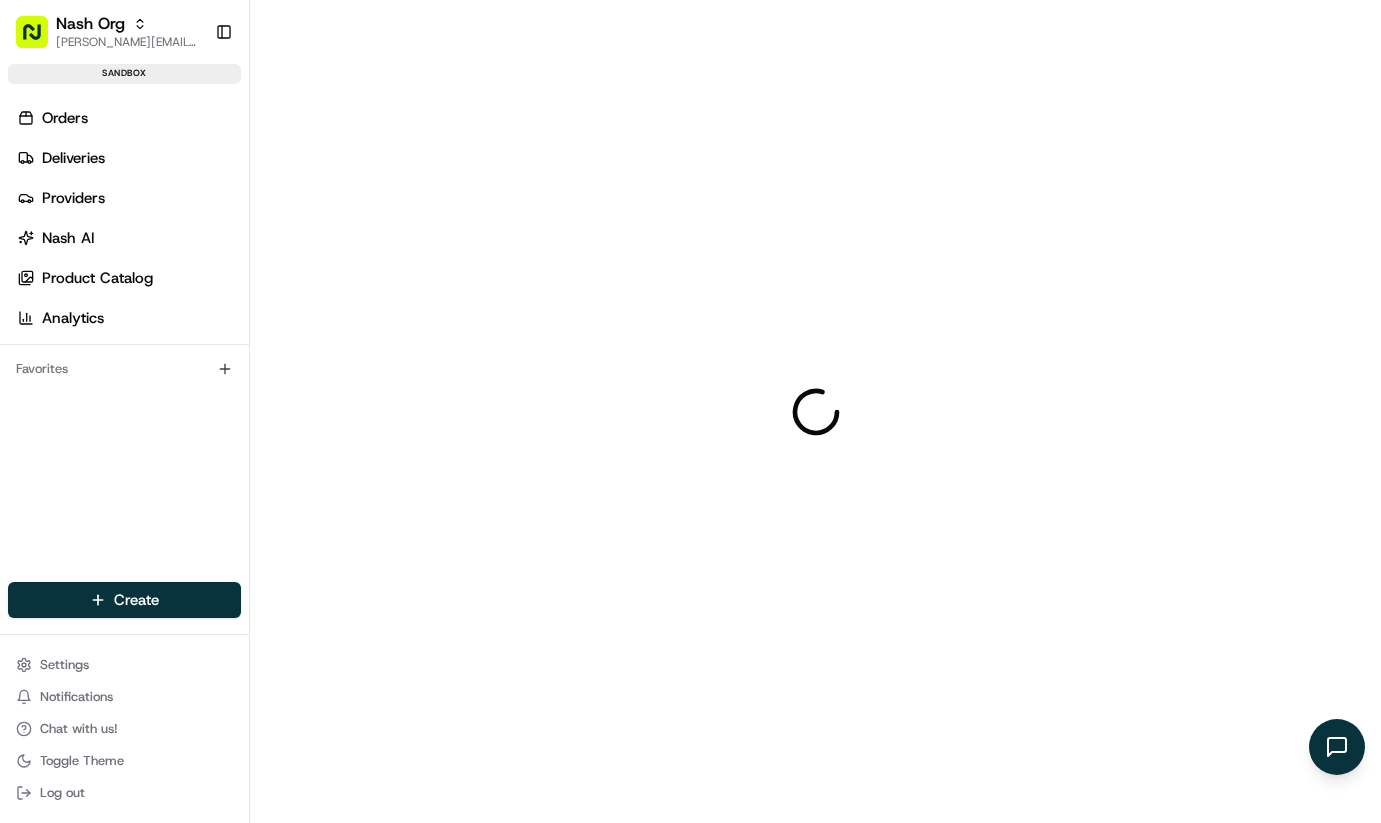 scroll, scrollTop: 0, scrollLeft: 0, axis: both 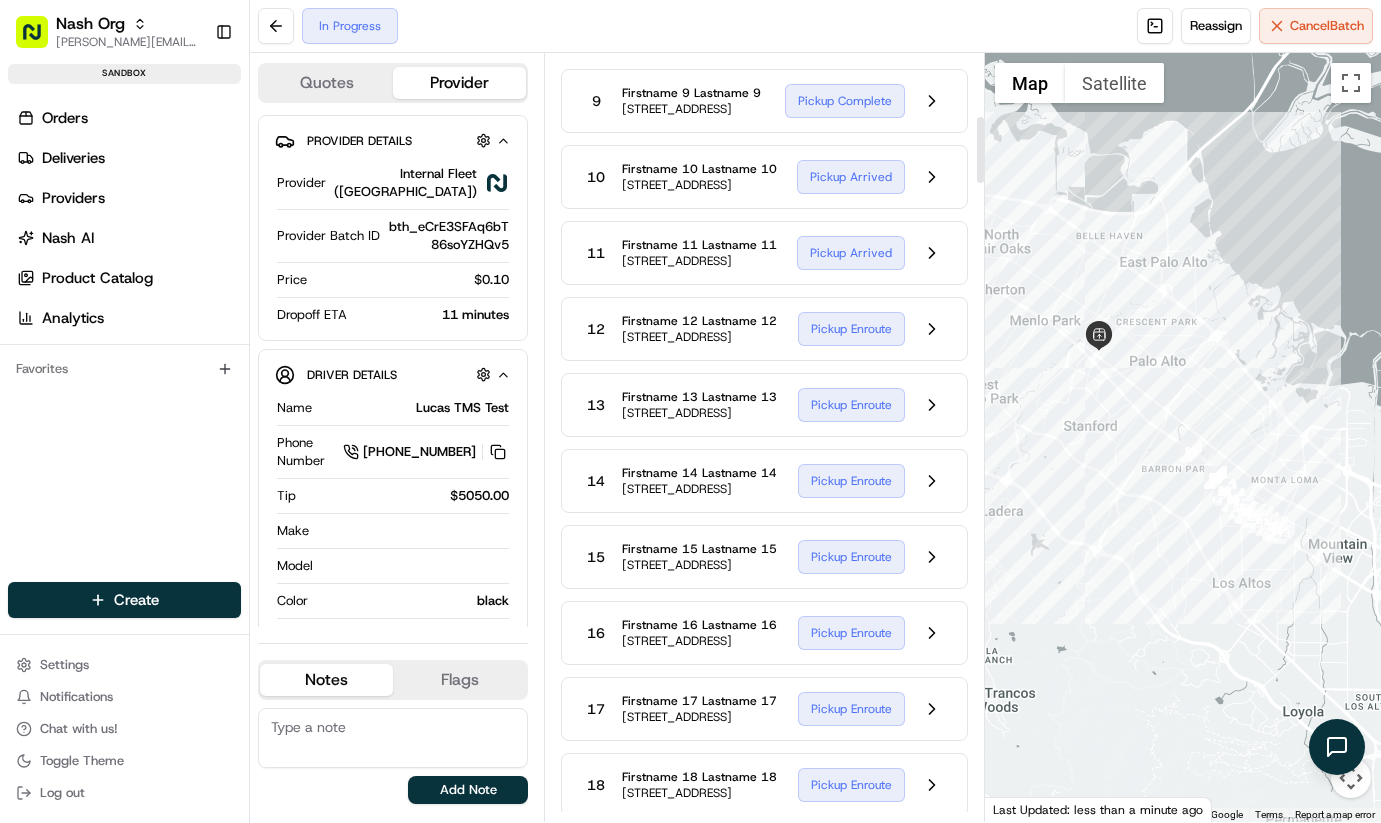 click on "Packages 1 Firstname 1 Lastname 1 [STREET_ADDRESS] Pickup Complete 2 Firstname 2 Lastname 2 [STREET_ADDRESS] Pickup Complete 3 Firstname 3 Lastname 3 [STREET_ADDRESS] Pickup Complete 4 Firstname 4 Lastname 4 [STREET_ADDRESS] Pickup Complete 5 Firstname 5 Lastname 5 [STREET_ADDRESS] Pickup Complete 6 Firstname 6 Lastname 6 [STREET_ADDRESS] Pickup Complete 7 Firstname 7 Lastname 7 [STREET_ADDRESS] Pickup Complete 8 Firstname 8 Lastname 8 [STREET_ADDRESS] Pickup Complete 9 Firstname 9 Lastname 9 [STREET_ADDRESS] Pickup Complete 10 Firstname 10 Lastname 10 [STREET_ADDRESS] Pickup Arrived 11 Firstname 11 Lastname 11 [STREET_ADDRESS] Pickup Arrived 12 Firstname 12 Lastname 12" at bounding box center [764, 3246] 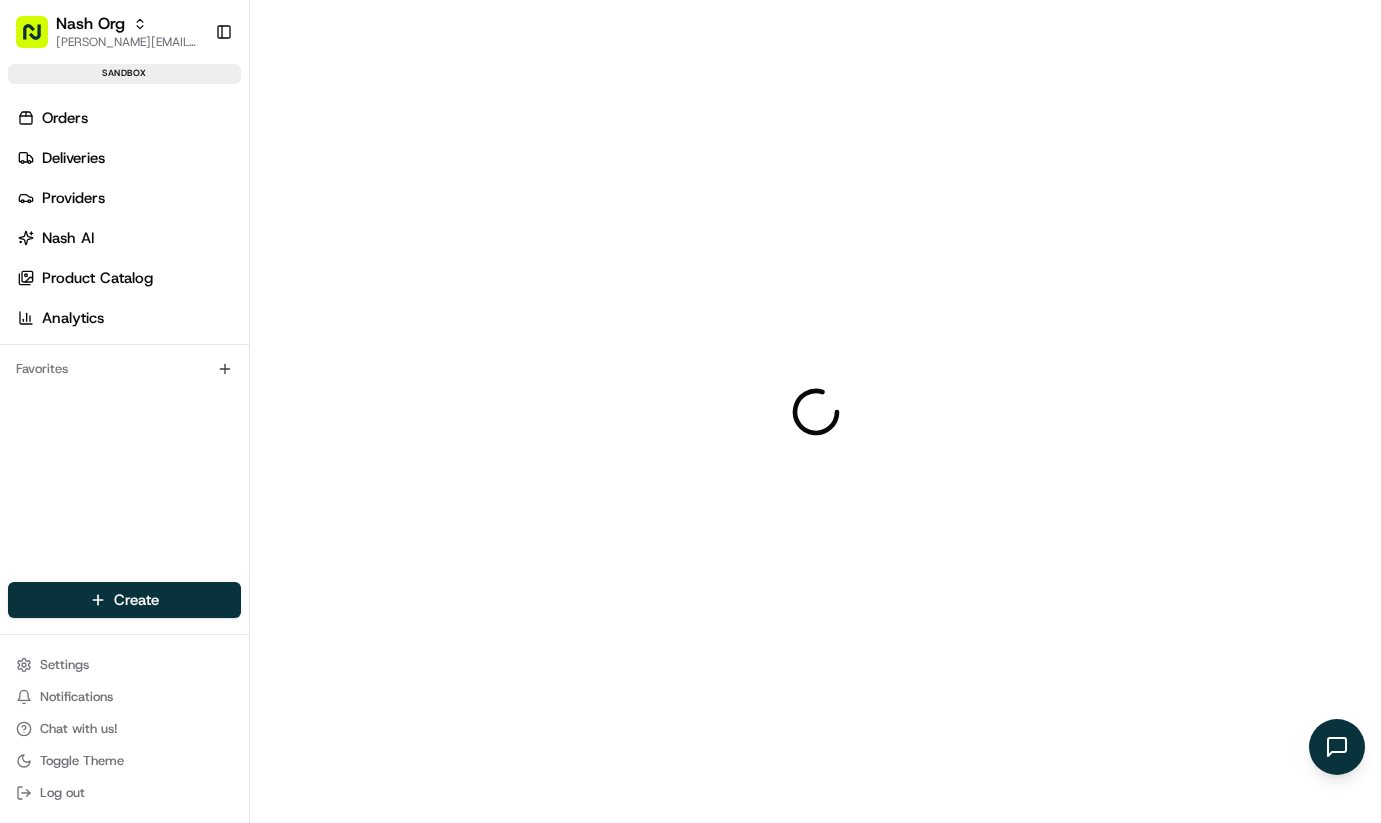 scroll, scrollTop: 0, scrollLeft: 0, axis: both 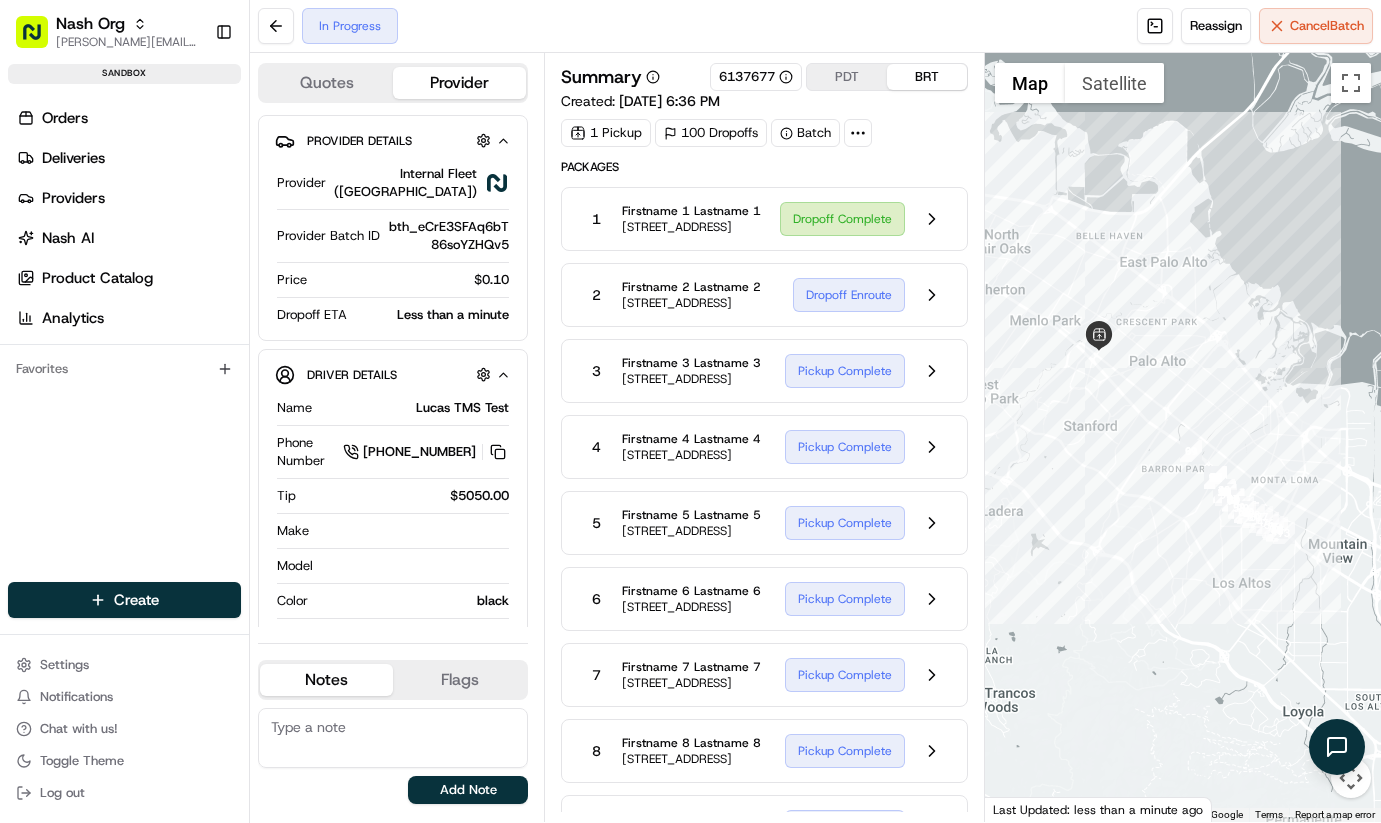 click on "2" at bounding box center (596, 295) 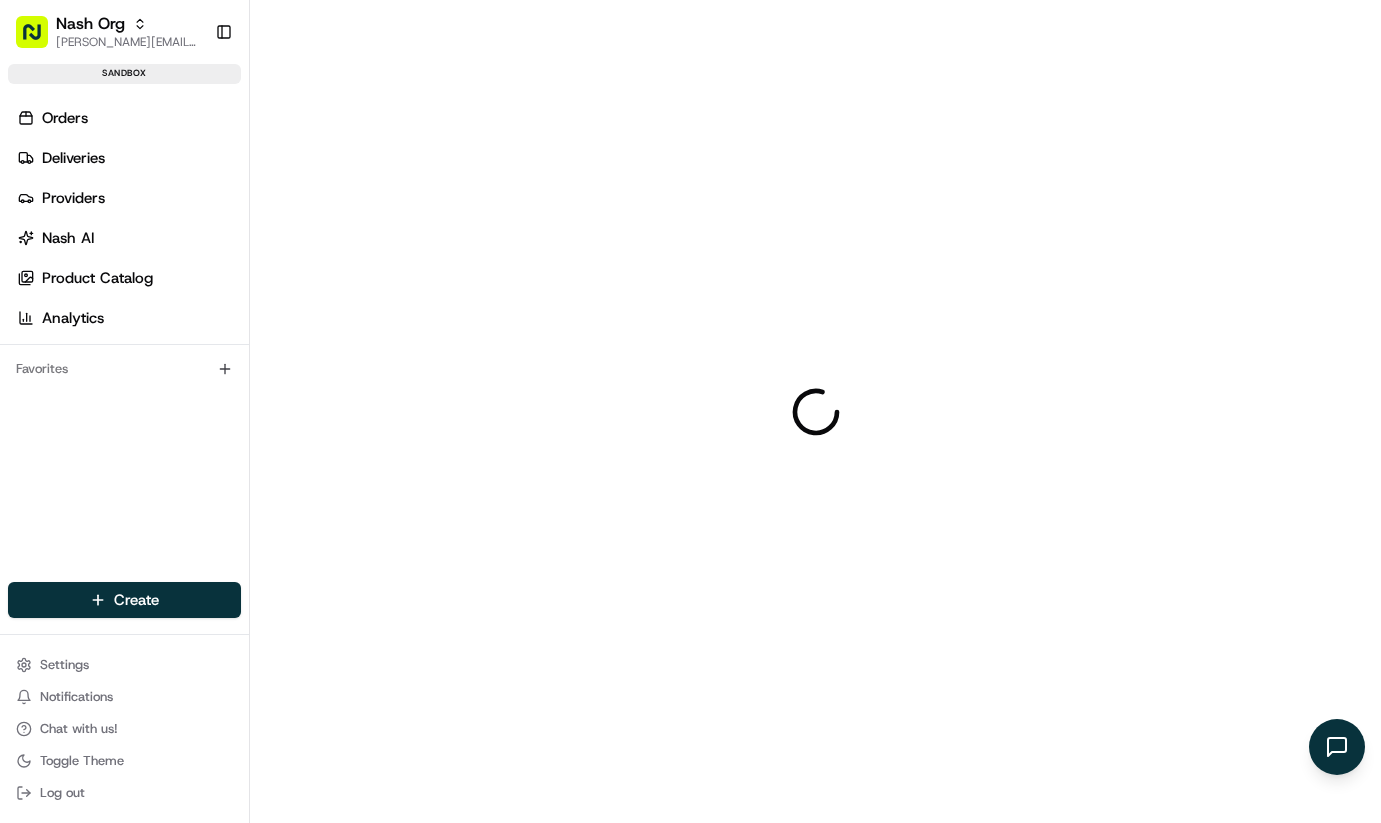 scroll, scrollTop: 0, scrollLeft: 0, axis: both 